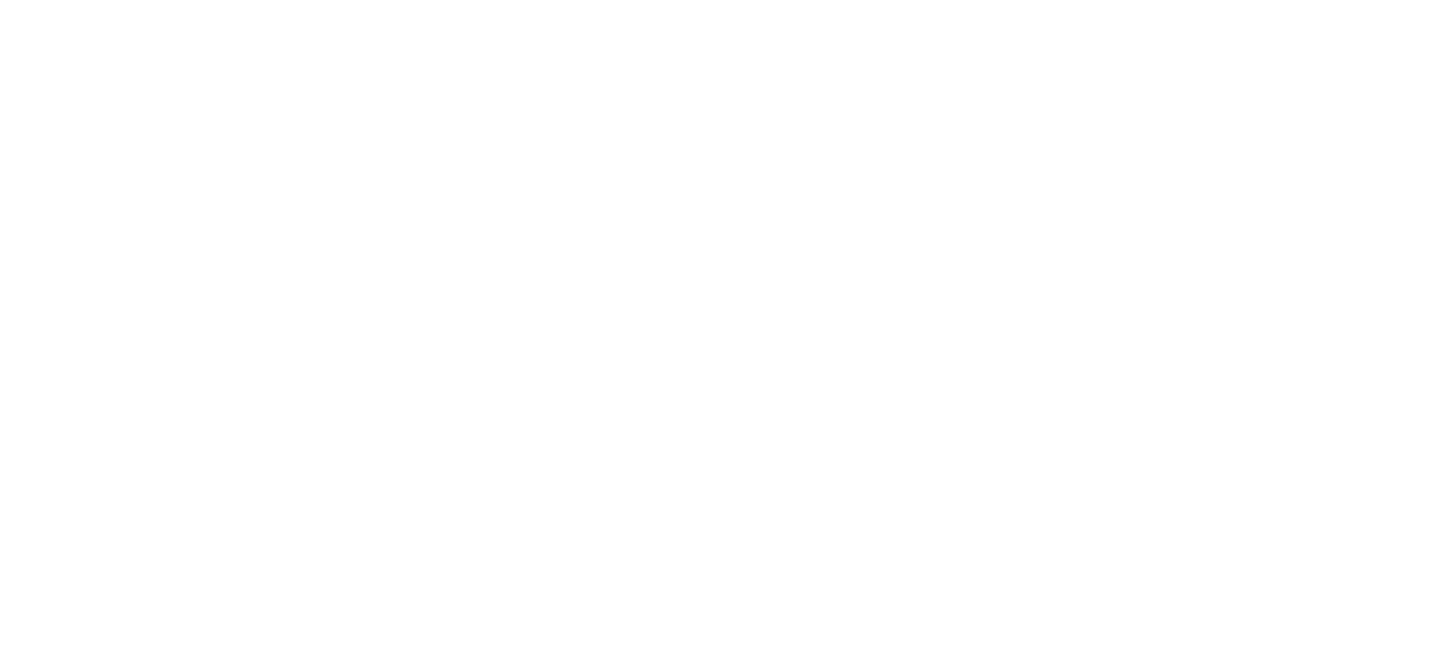 scroll, scrollTop: 0, scrollLeft: 0, axis: both 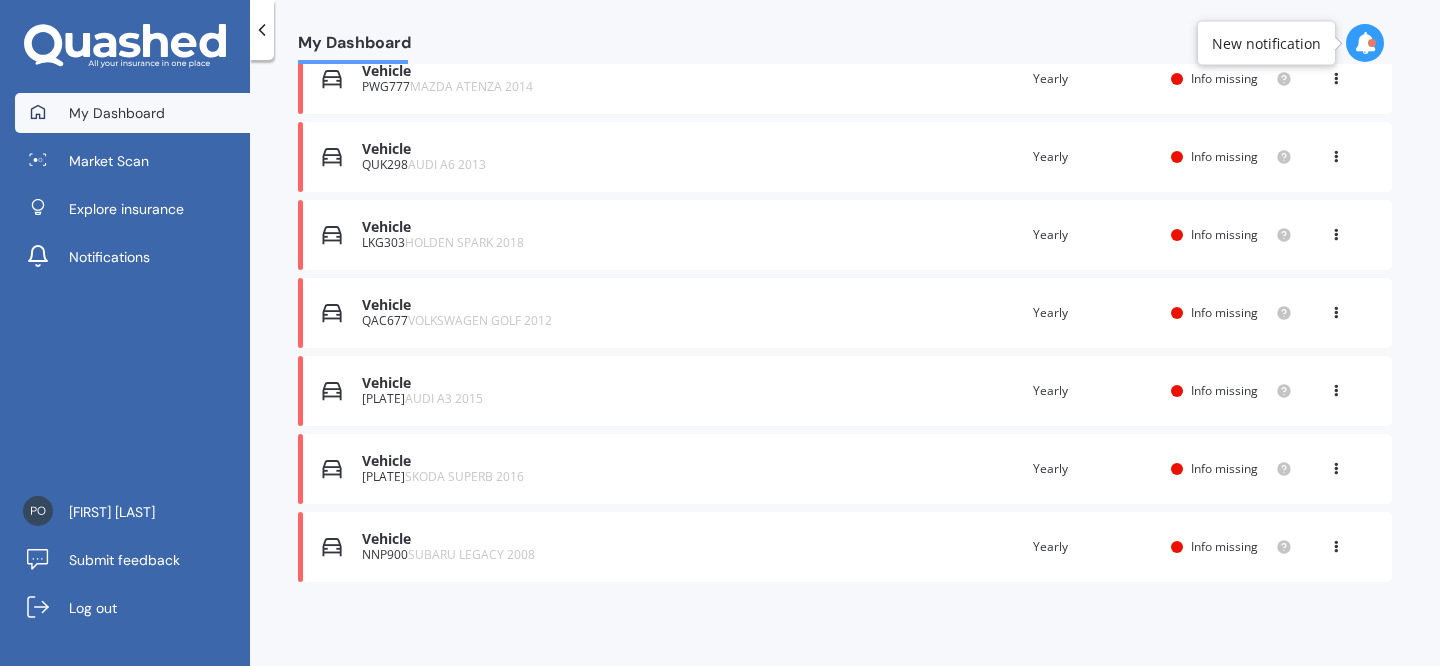 click on "Vehicle" at bounding box center [483, 461] 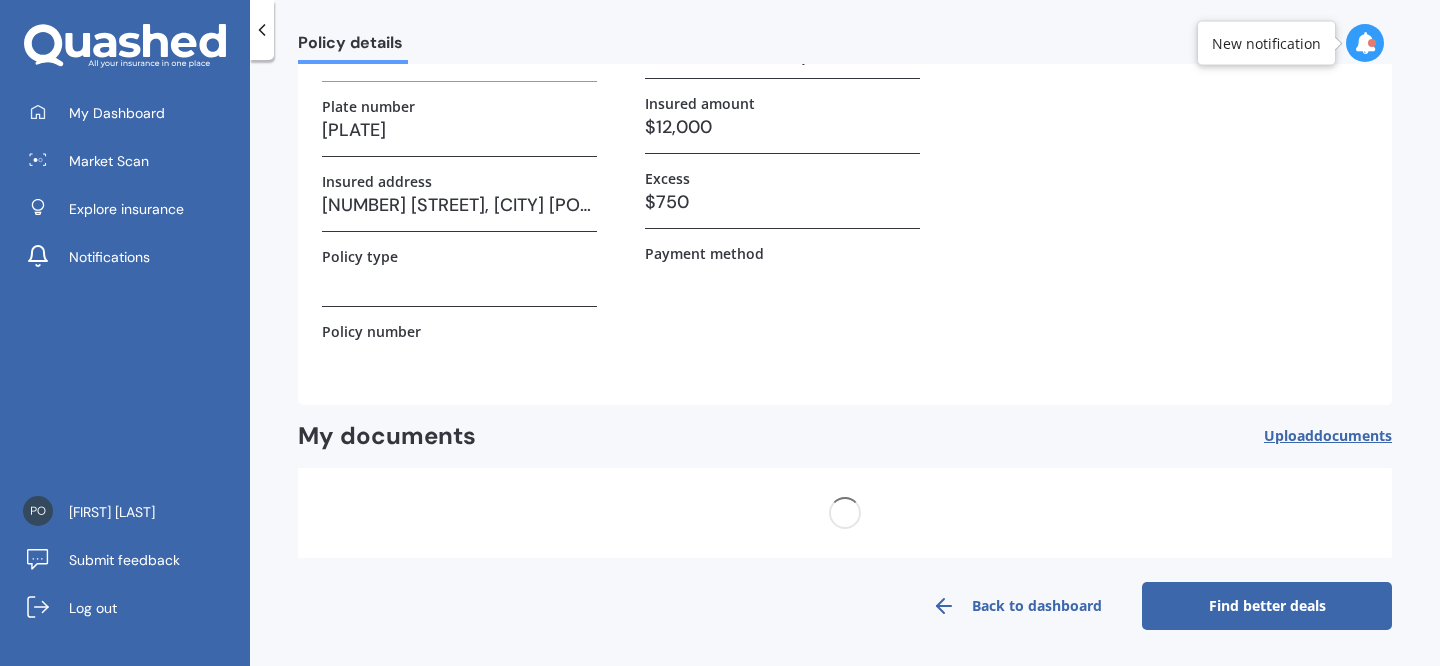 scroll, scrollTop: 0, scrollLeft: 0, axis: both 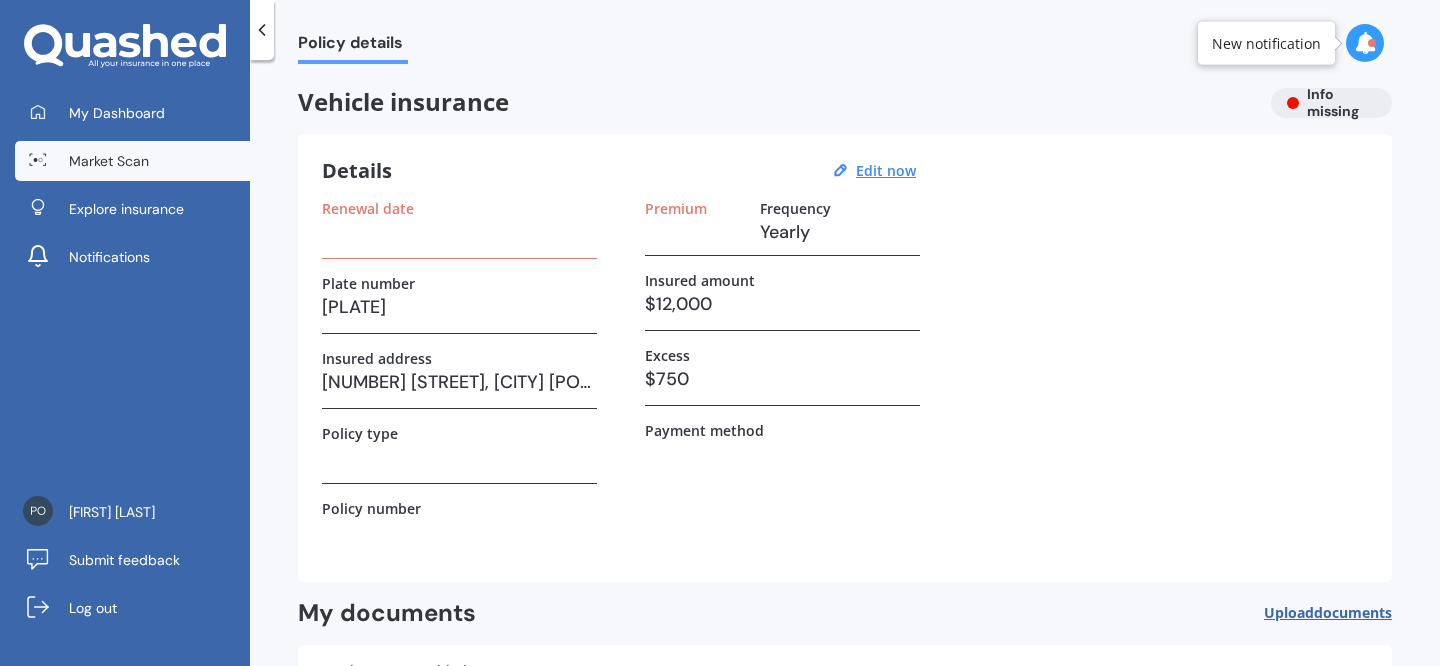 click on "Market Scan" at bounding box center [132, 161] 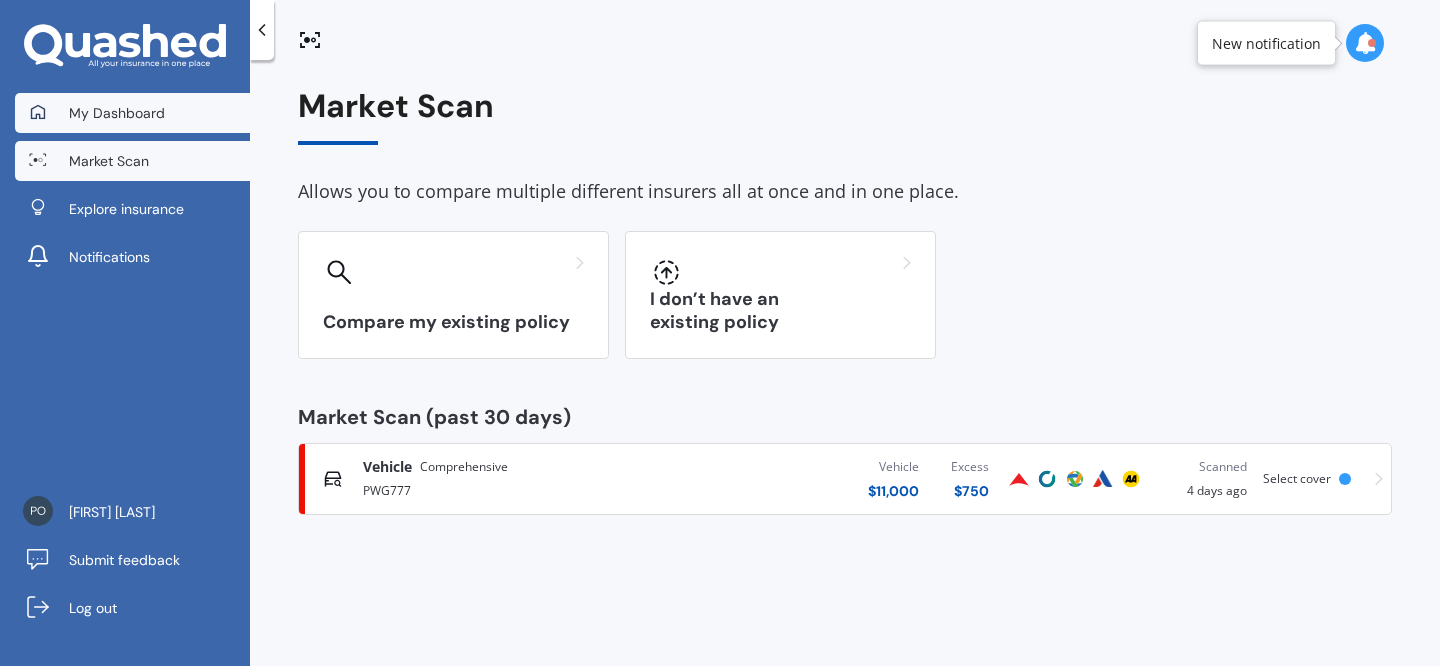 click on "My Dashboard" at bounding box center [117, 113] 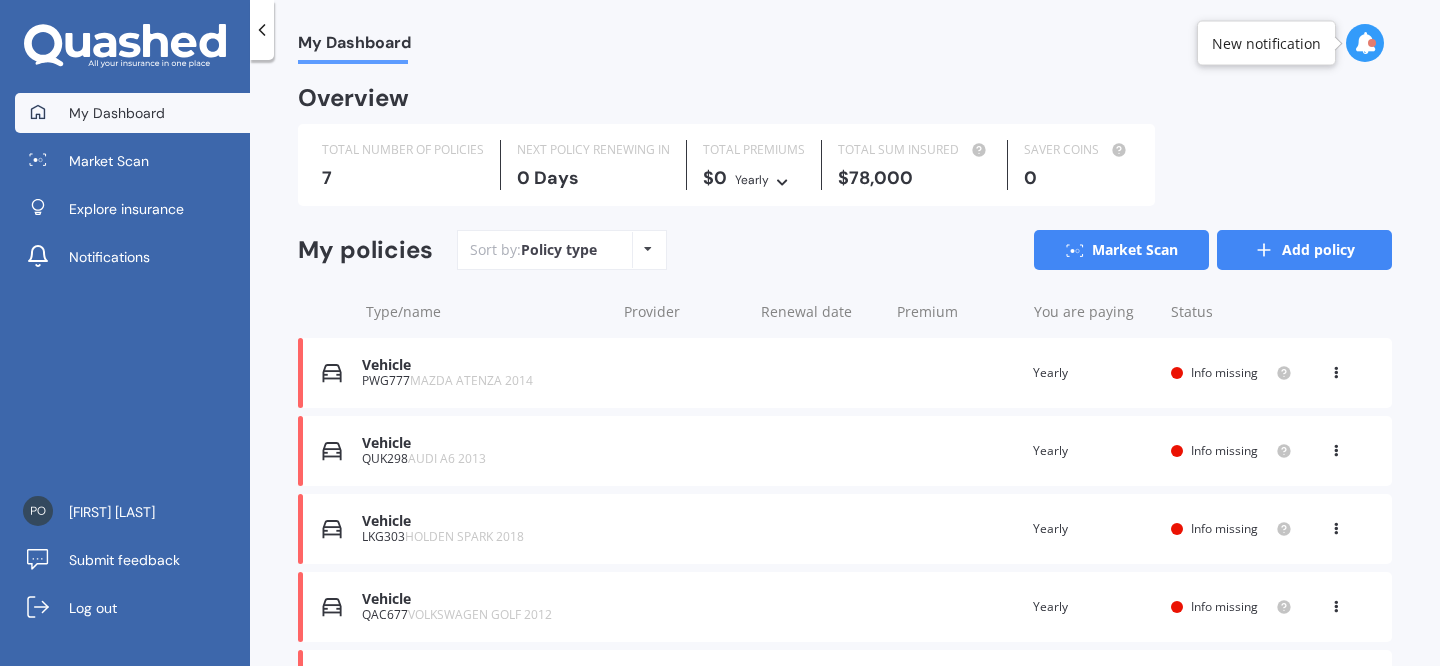 click on "Add policy" at bounding box center [1304, 250] 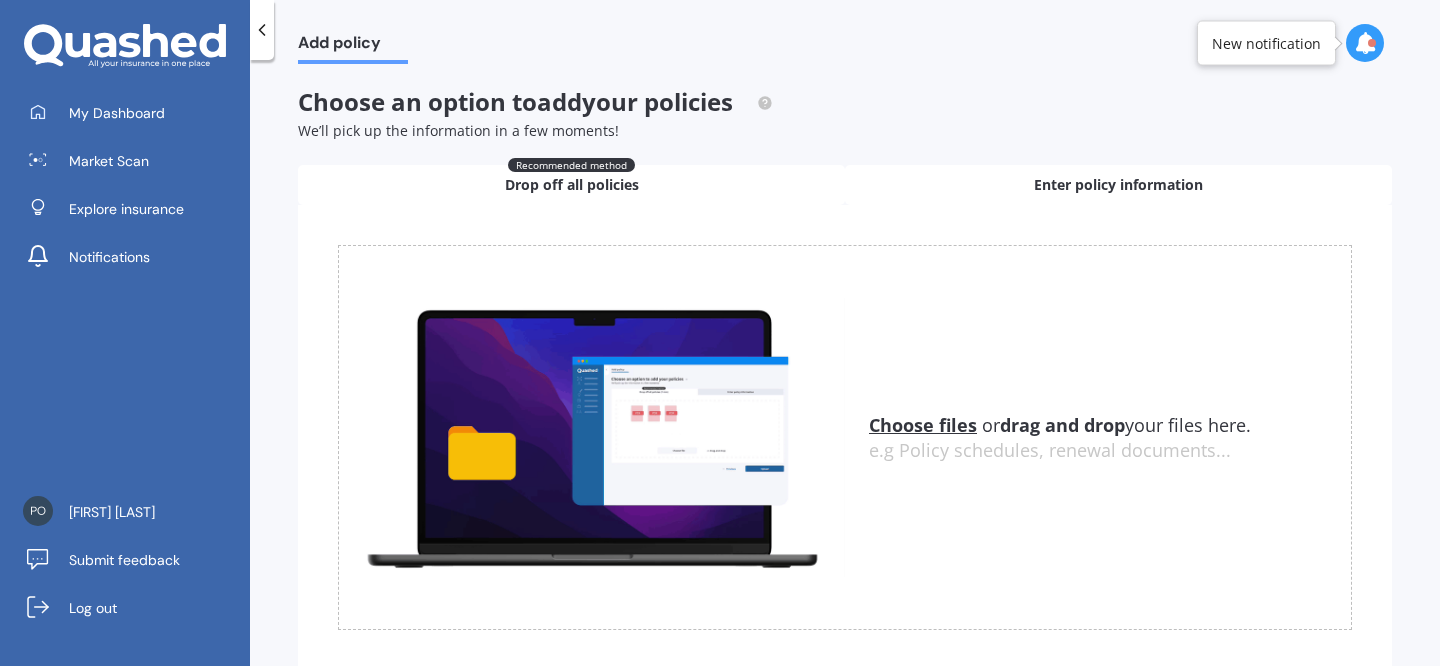 click on "Enter policy information" at bounding box center (1118, 185) 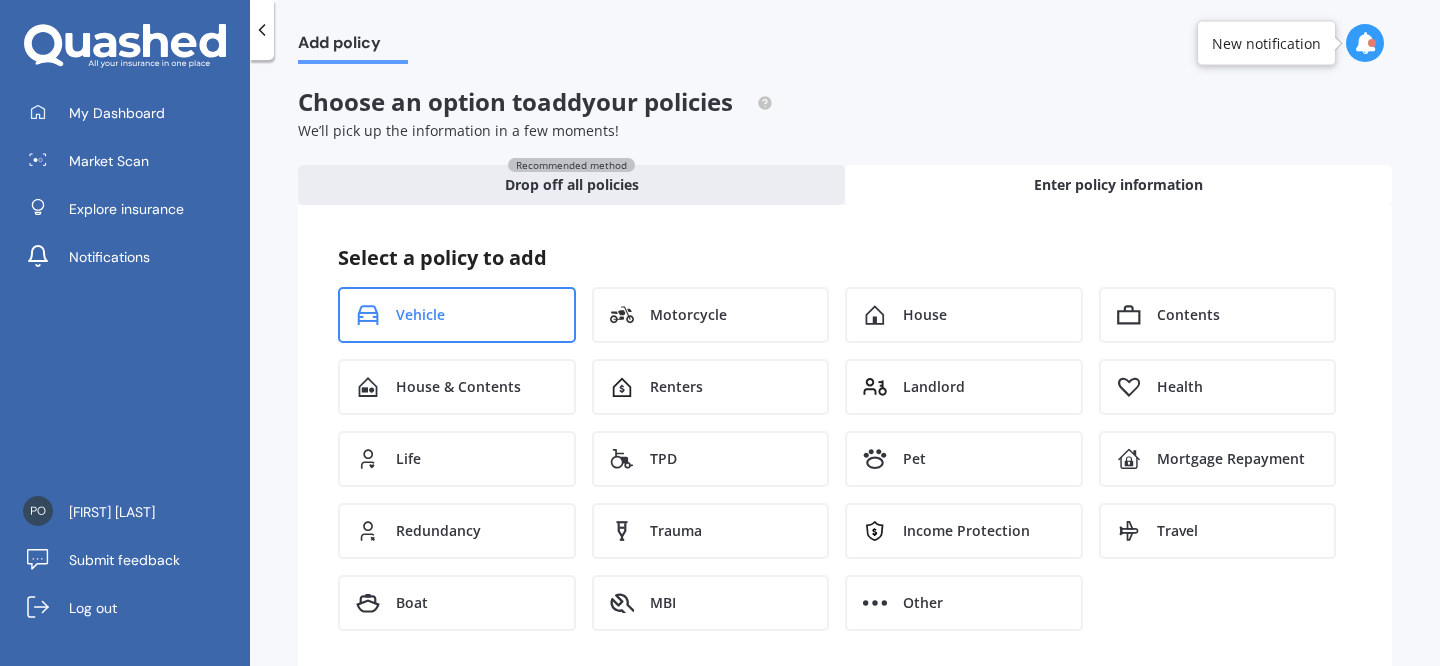 click on "Vehicle" at bounding box center [457, 315] 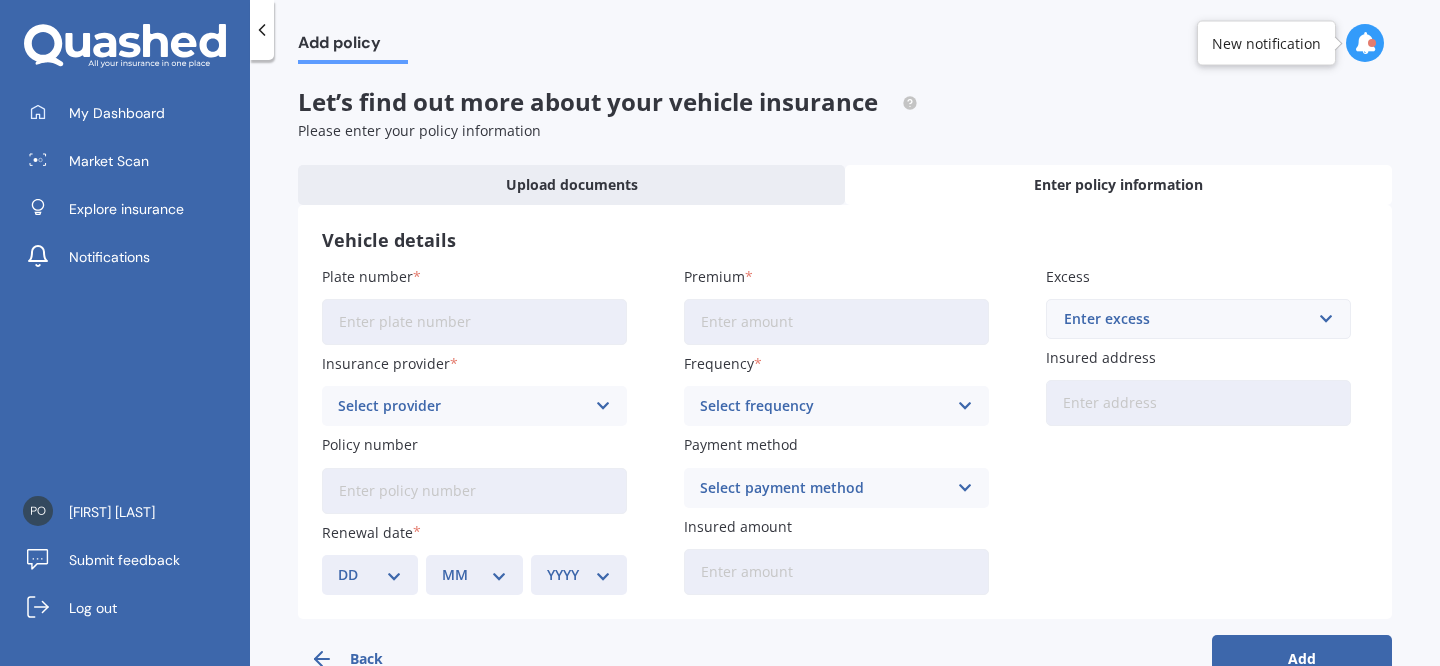 click on "Plate number" at bounding box center [474, 322] 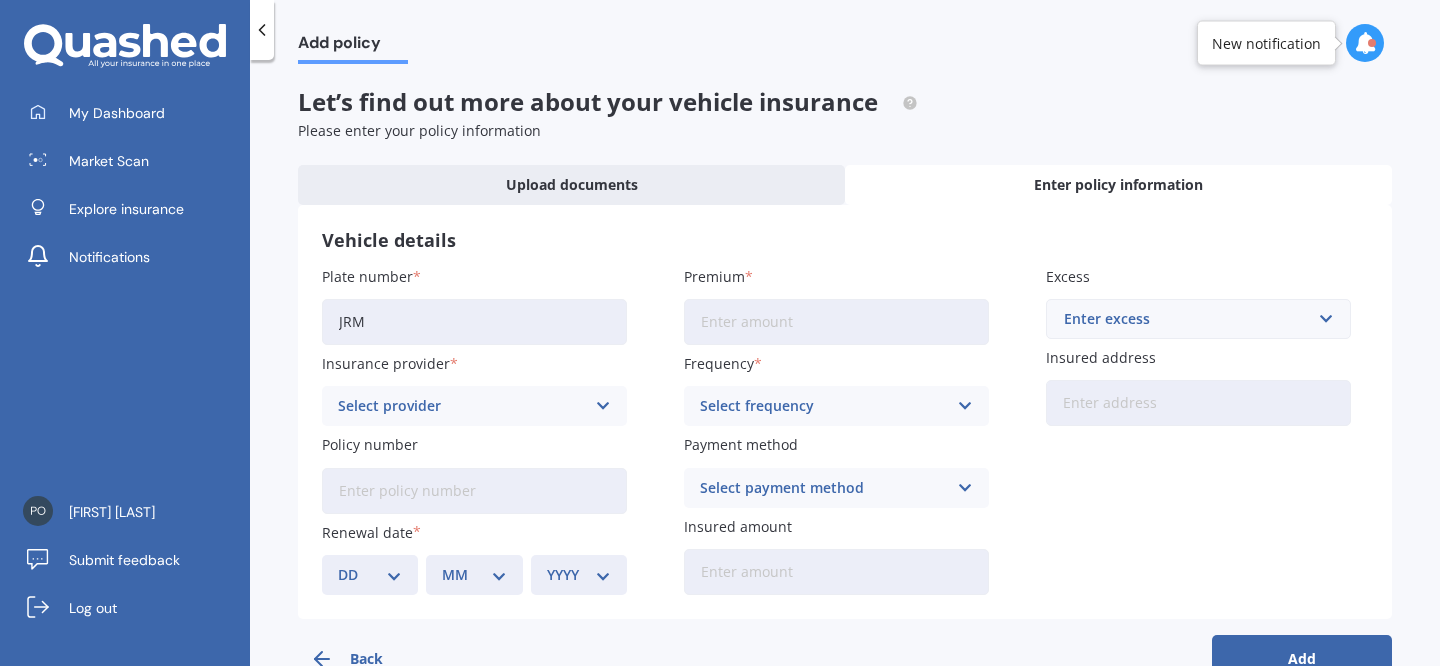 type on "[PLATE]" 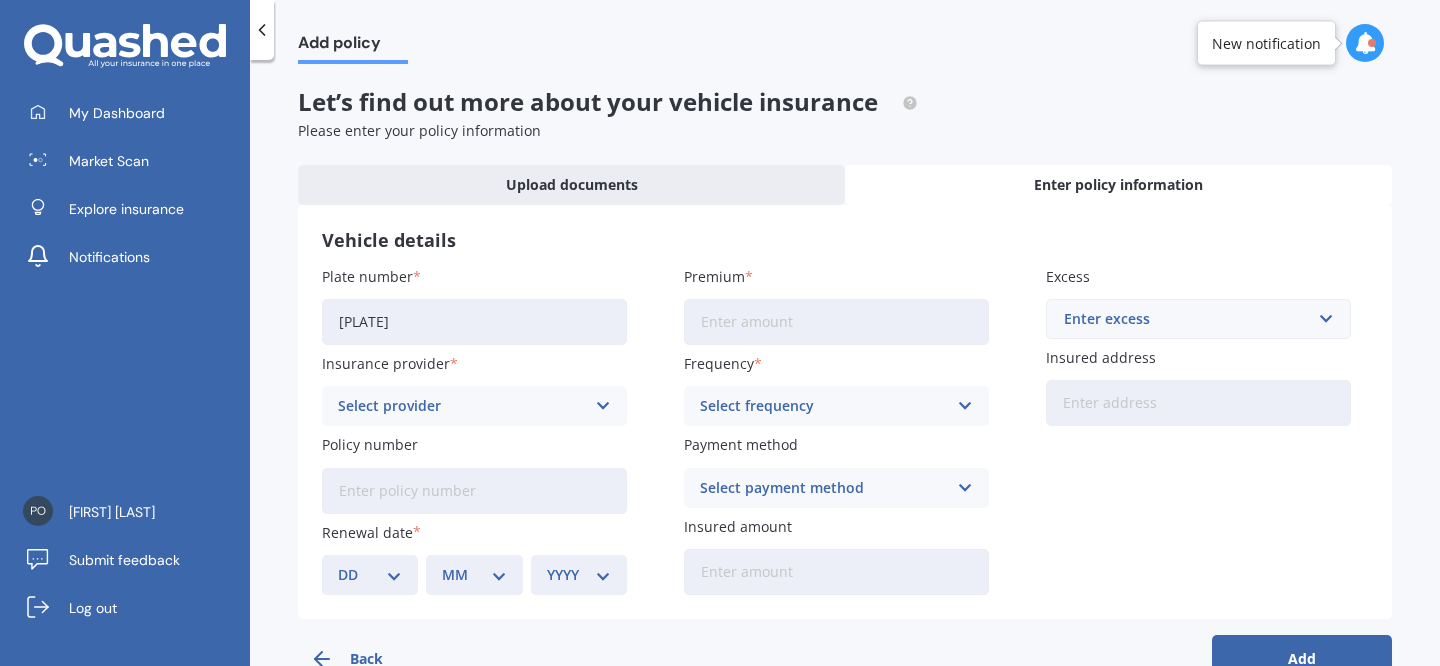 click on "Select provider" at bounding box center [461, 406] 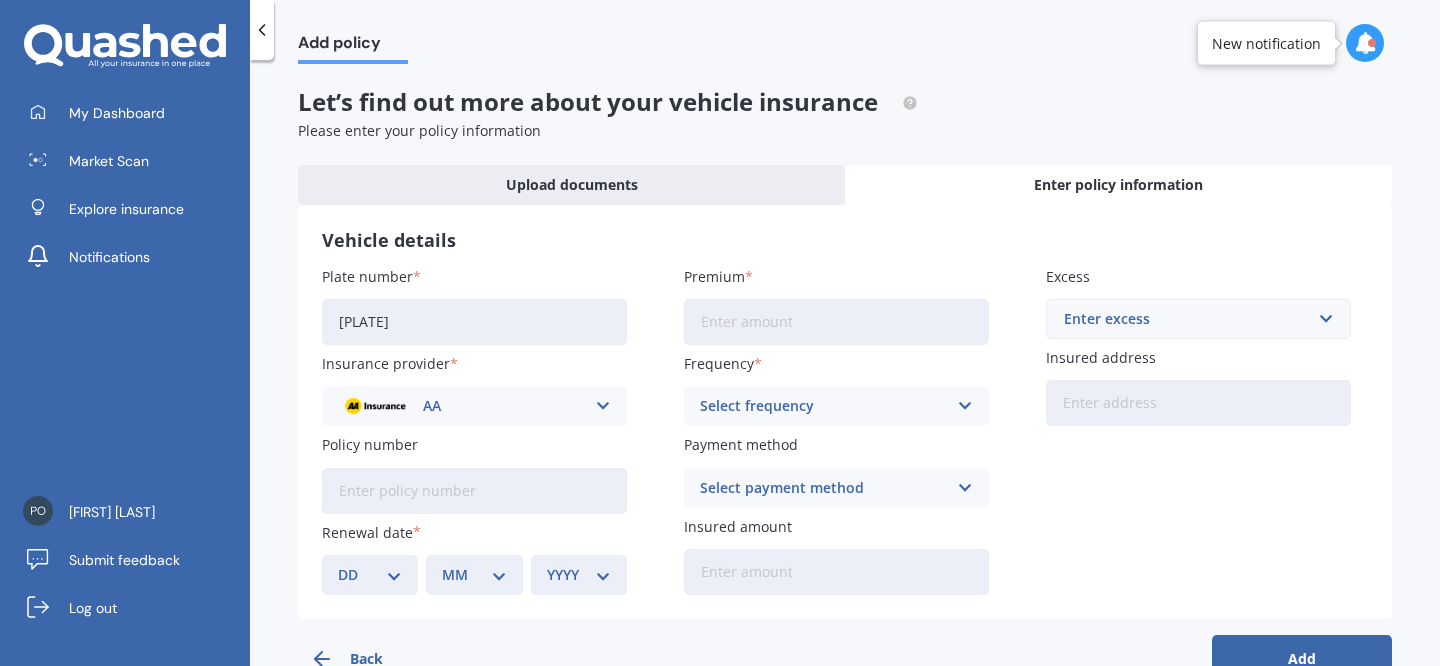 click on "Vehicle details" at bounding box center [845, 240] 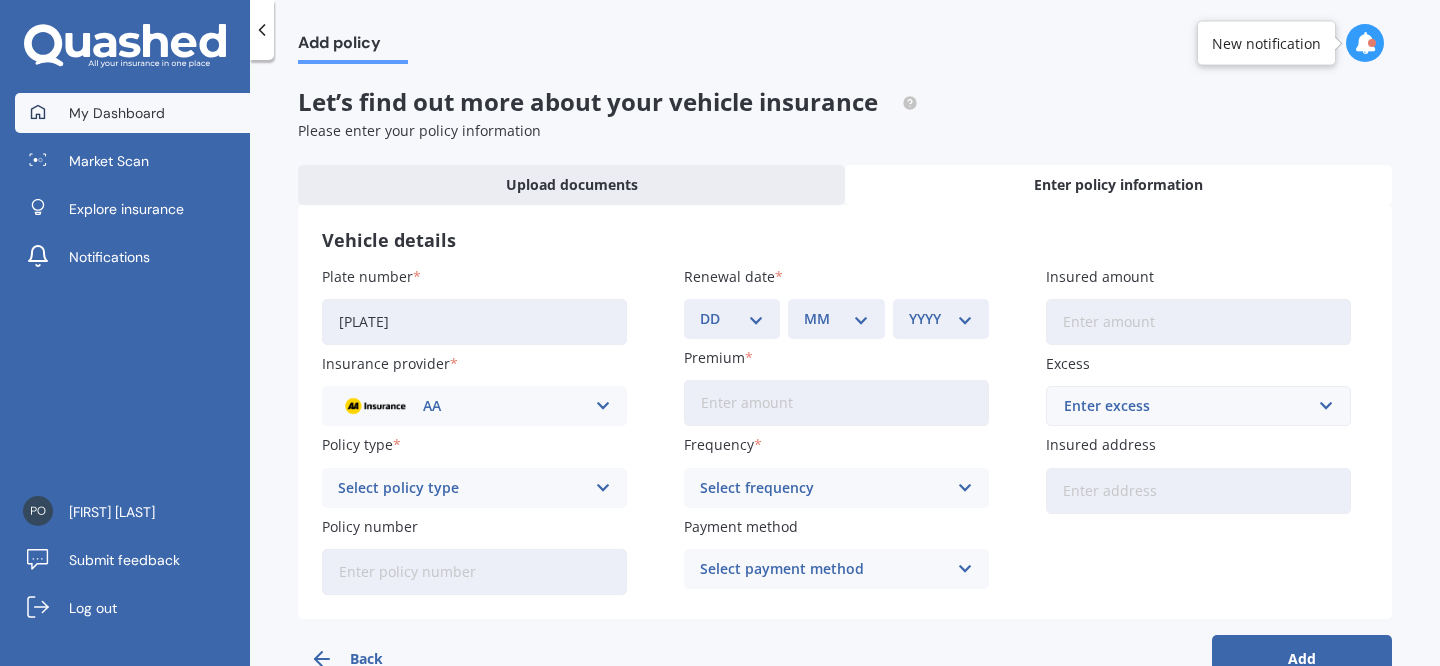 click on "My Dashboard" at bounding box center [117, 113] 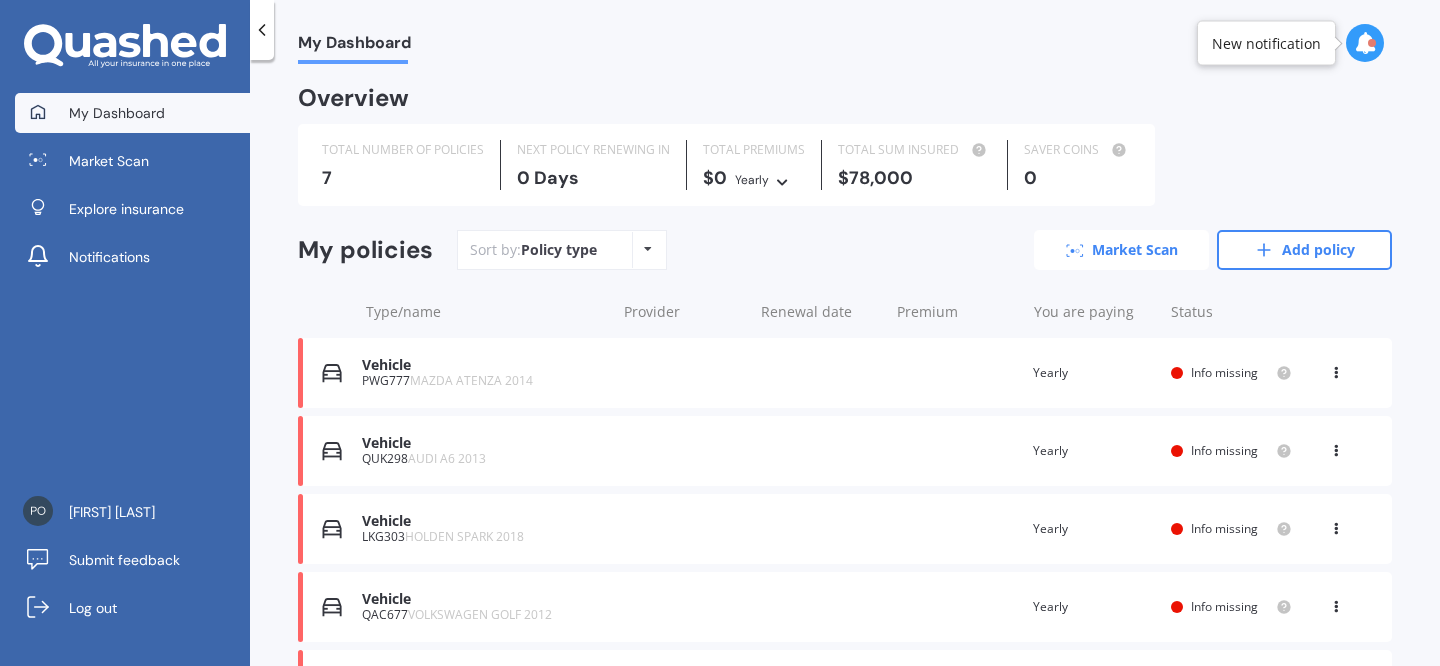 click on "Market Scan" at bounding box center (1121, 250) 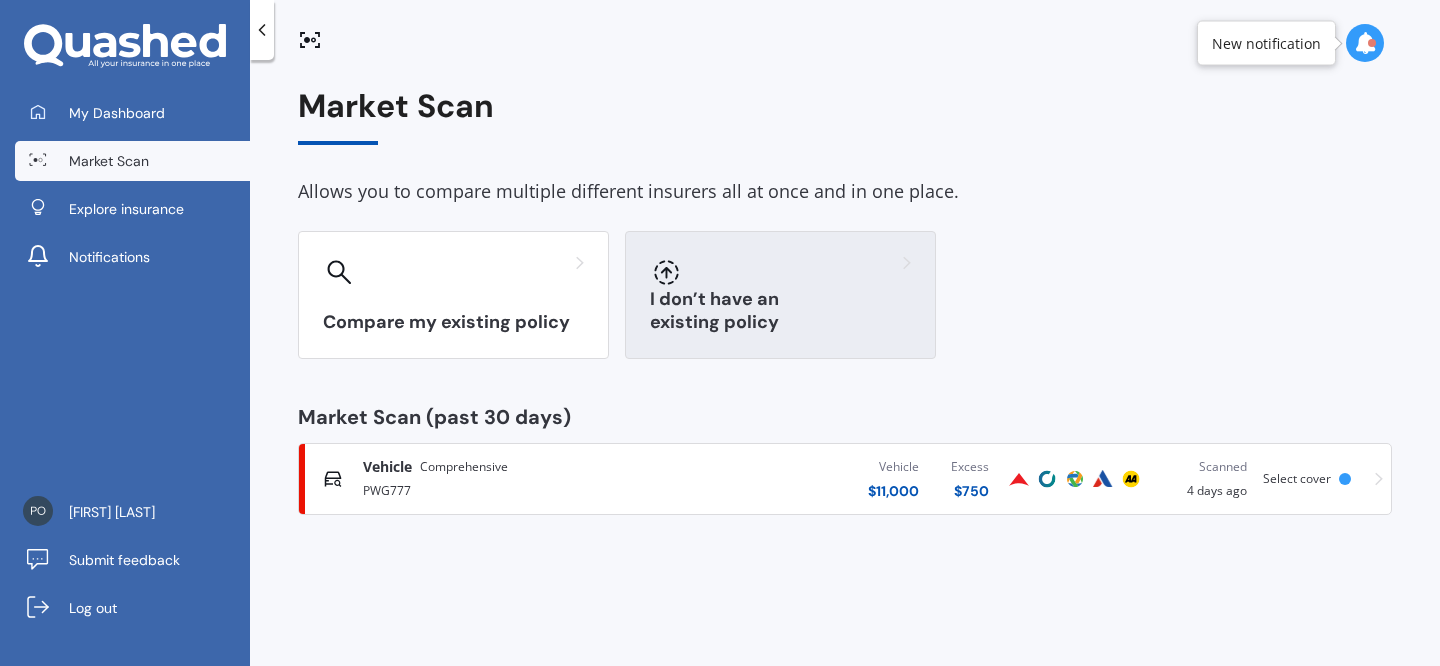click at bounding box center (780, 272) 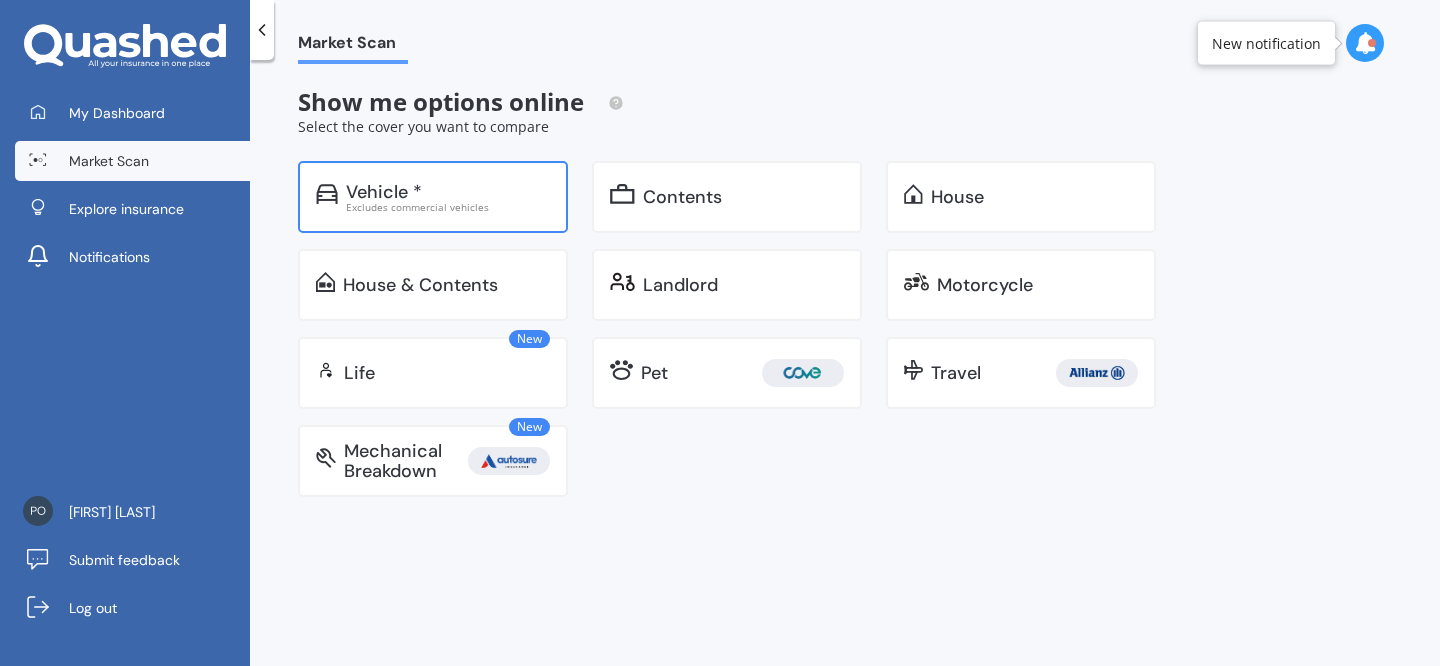 click on "Vehicle *" at bounding box center [448, 192] 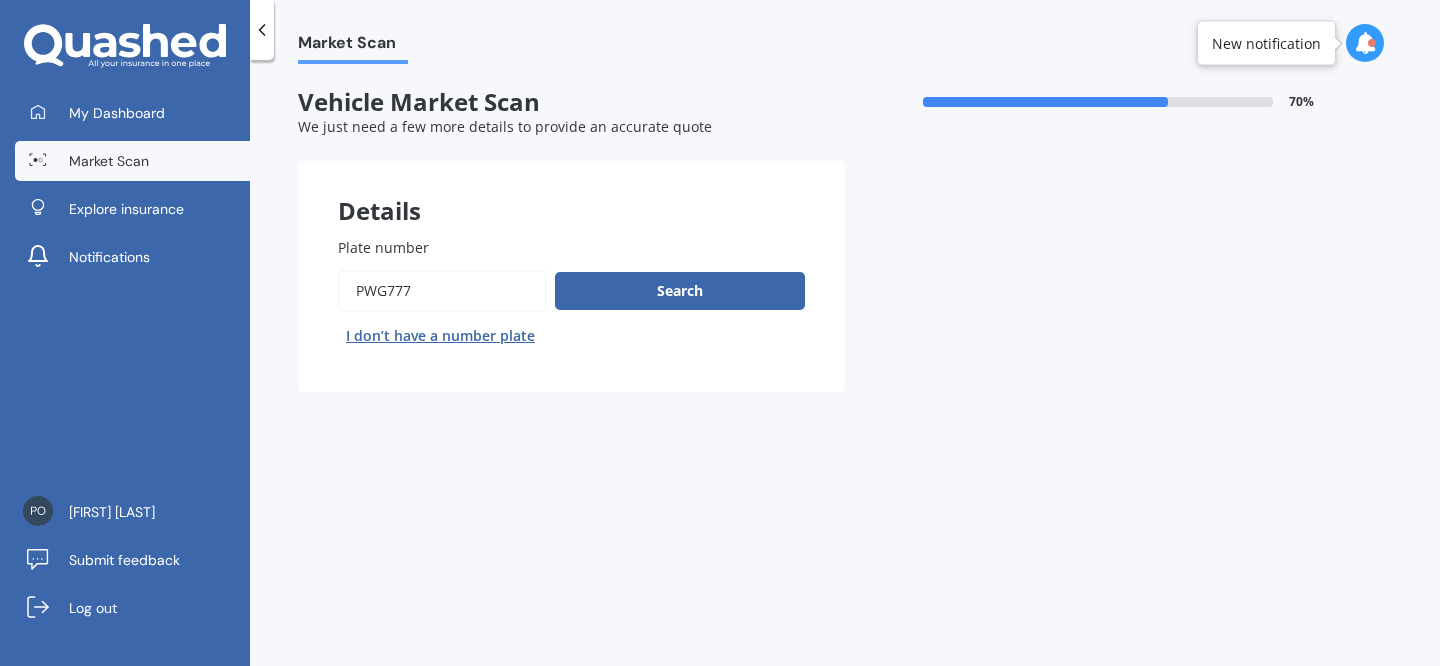 click on "Plate number" at bounding box center (442, 291) 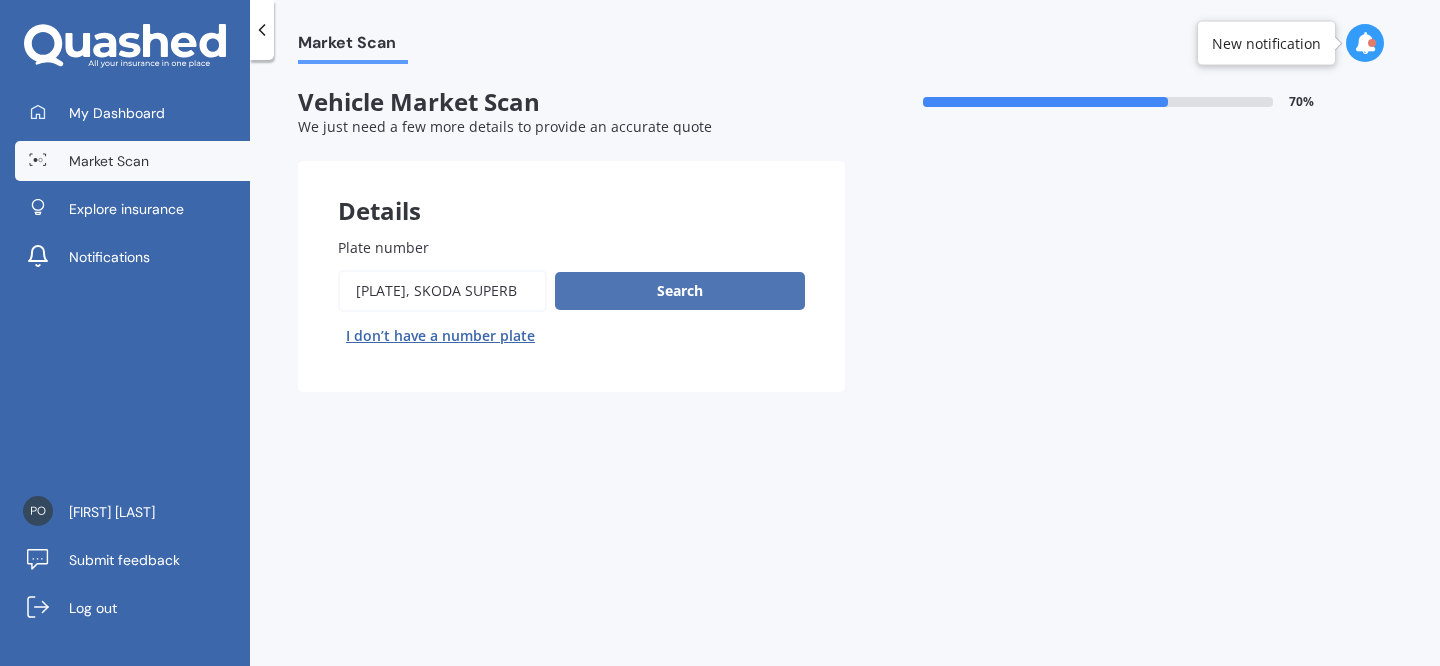 type on "[PLATE], SKODA SUPERB" 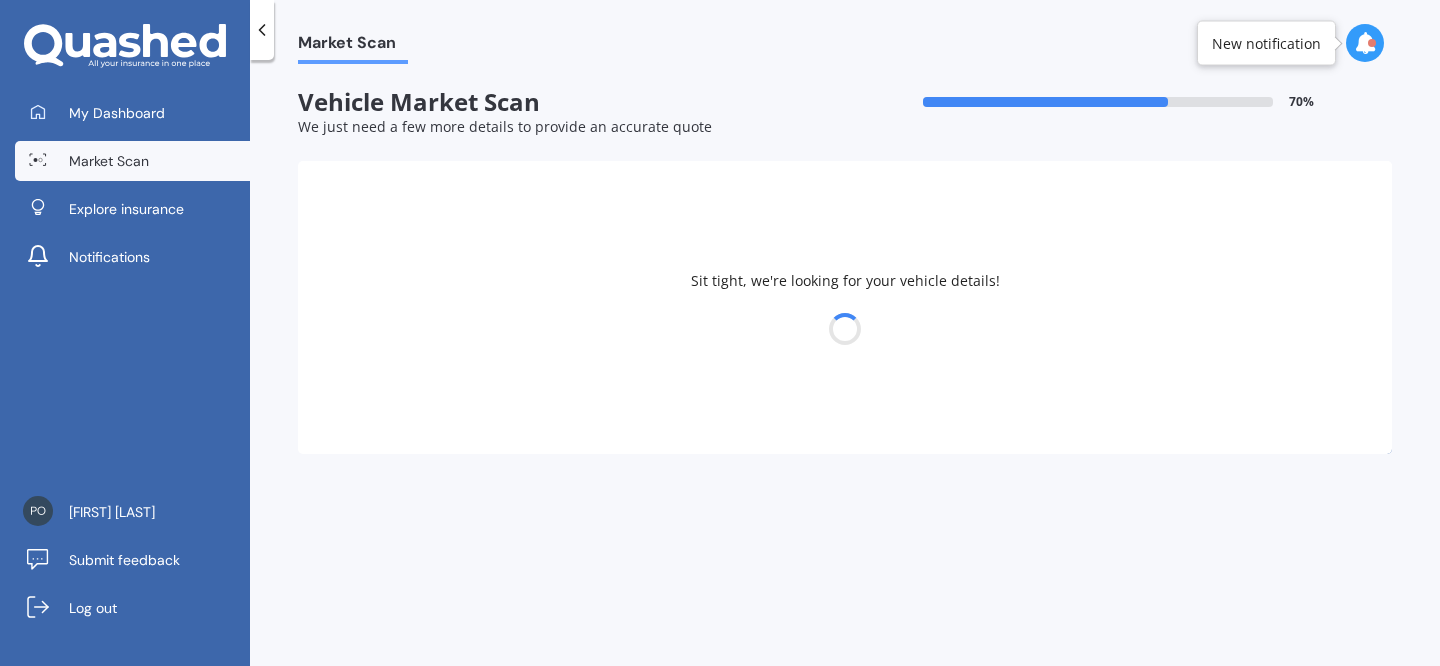 select on "SKODA" 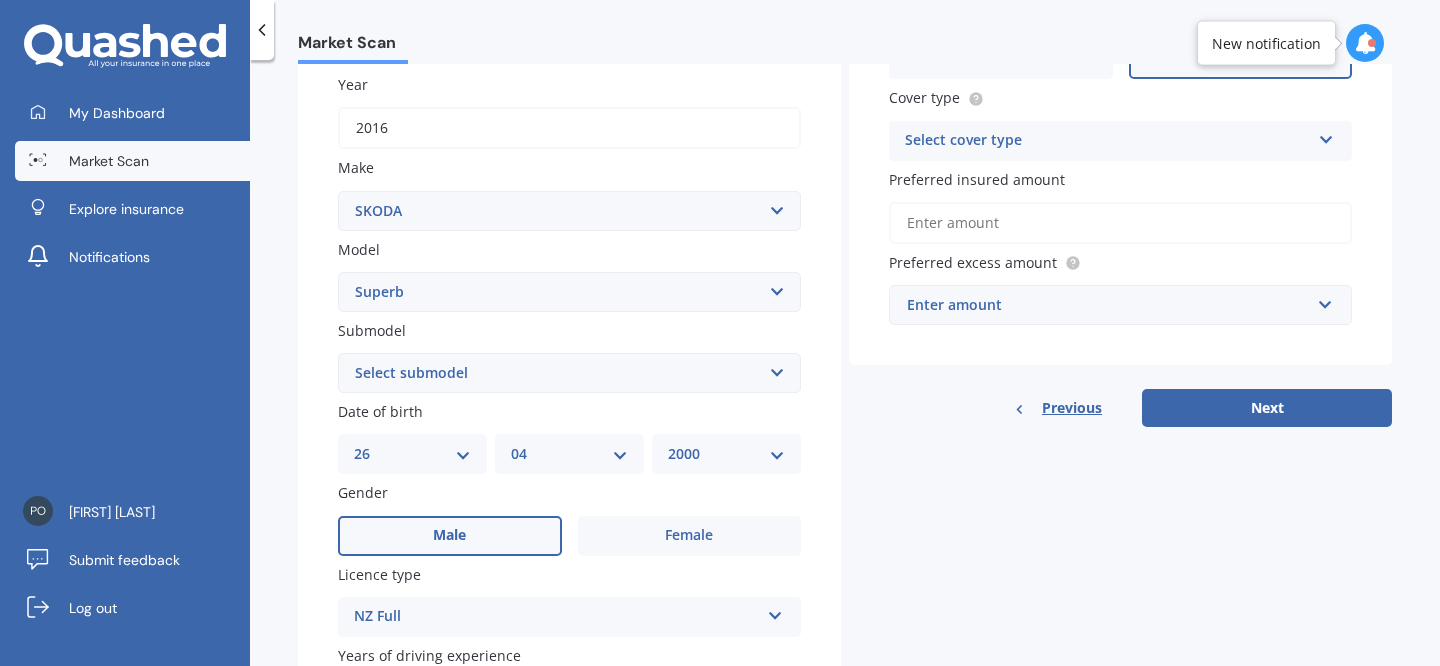 scroll, scrollTop: 294, scrollLeft: 0, axis: vertical 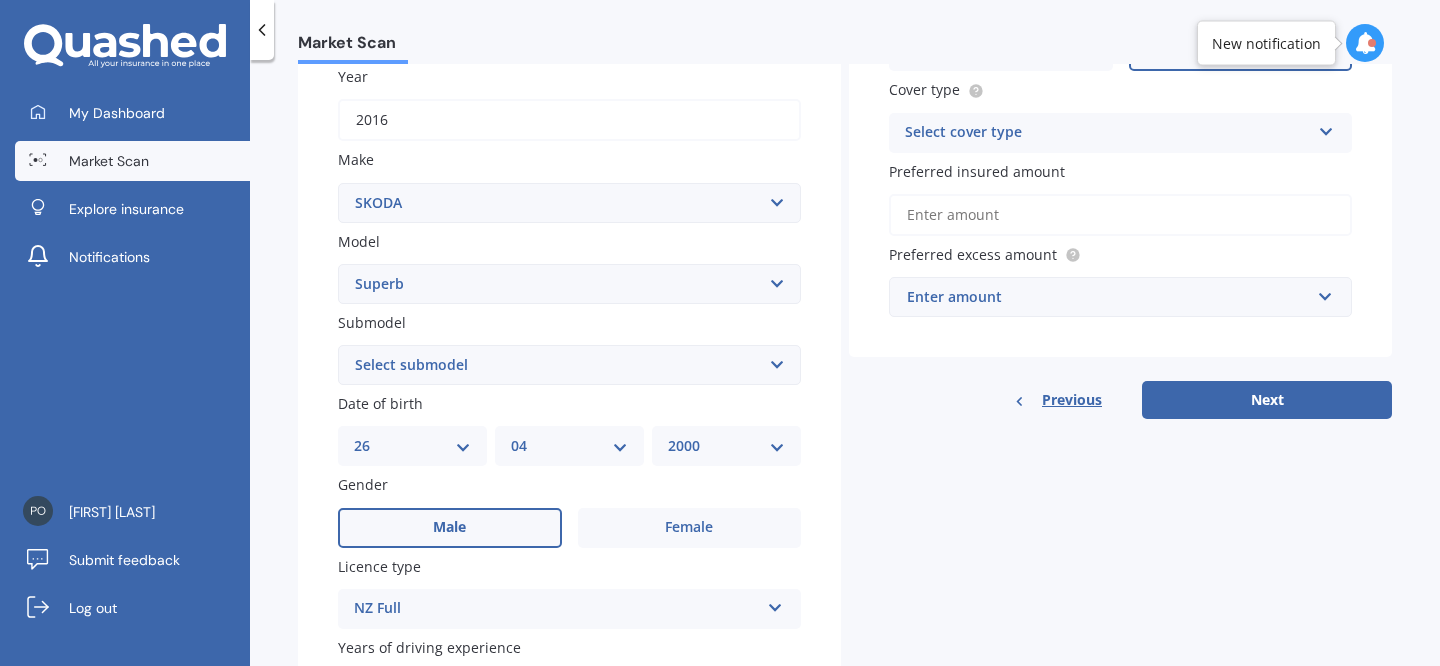 click on "Select submodel 2.0 TDI 2.5 V6 TDI 2.8 V6 4X4 Combi 5dr DSG 6sp 4WD 3.6i 4X4 Sedan 4dr DSG 6sp 4WD 3.6i Elegance Combi 5dr DSG 6sp 4WD 3.6i Elegance Sedan 4dr DSG 6sp 4WD 3.6i iV Sportline Sedan 4dr DSG 6sp 1.4T/85kW Piston - Elec iV Sportline Wagon 5dr DSG 6sp 1.4T/85kW Piston - Elec iV Style Sedan 4dr DSG 6sp 1.4T/85kW Piston - Elec iV Style Wagon 5dr DSG 6sp 1.4T/85kW Piston - Elec L&K 2.0 TSI TSI WGN PORTLINE 162KW" at bounding box center [569, 365] 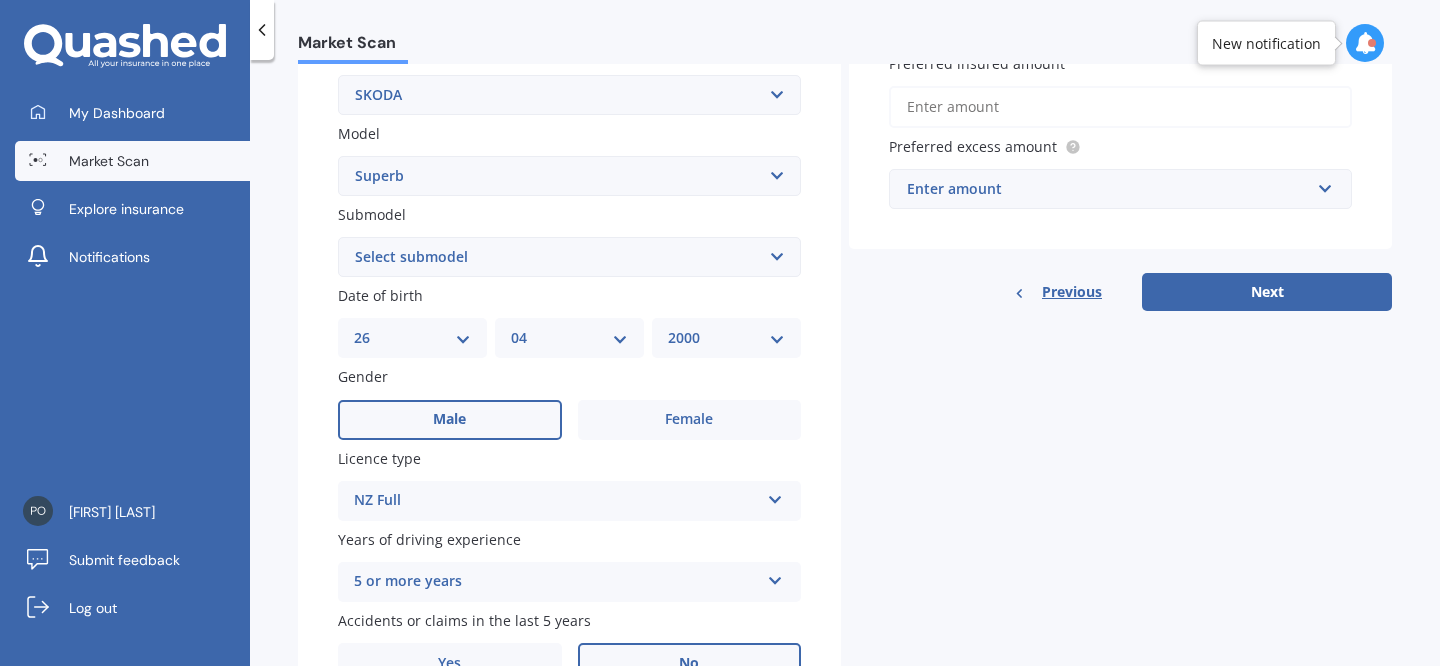 scroll, scrollTop: 366, scrollLeft: 0, axis: vertical 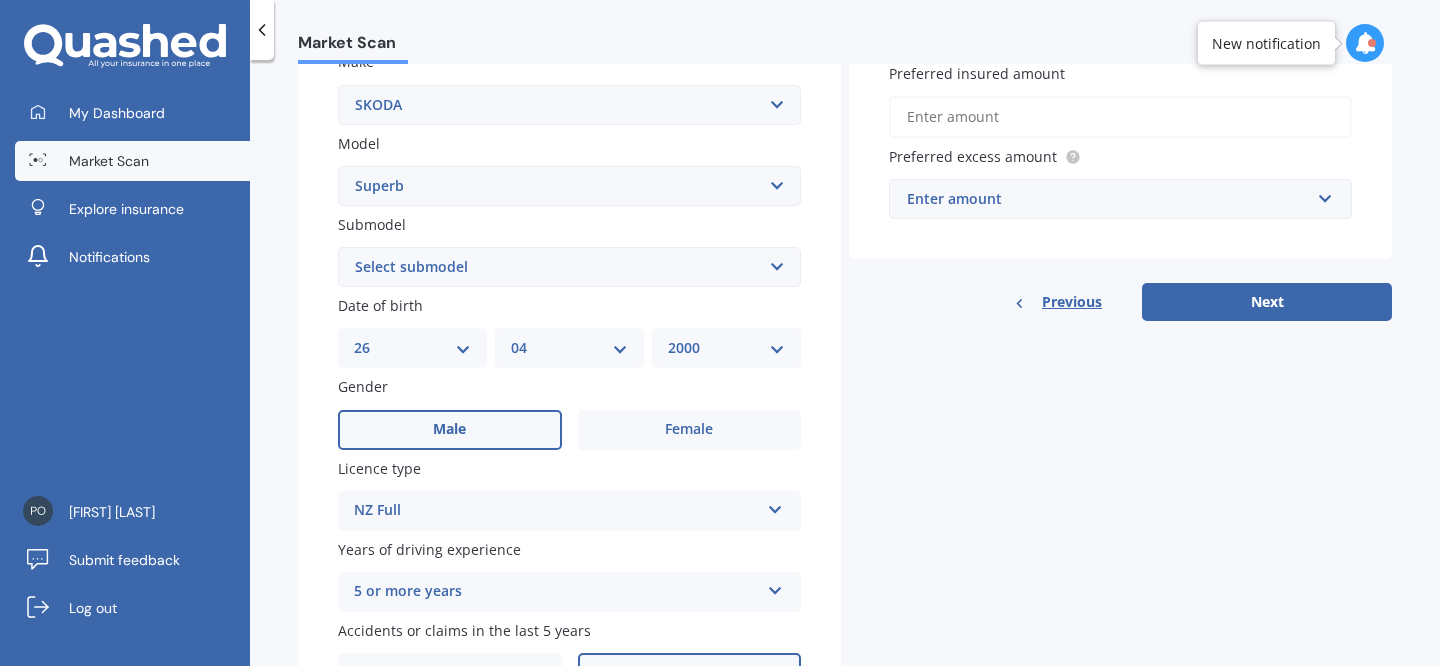 click on "Select submodel 2.0 TDI 2.5 V6 TDI 2.8 V6 4X4 Combi 5dr DSG 6sp 4WD 3.6i 4X4 Sedan 4dr DSG 6sp 4WD 3.6i Elegance Combi 5dr DSG 6sp 4WD 3.6i Elegance Sedan 4dr DSG 6sp 4WD 3.6i iV Sportline Sedan 4dr DSG 6sp 1.4T/85kW Piston - Elec iV Sportline Wagon 5dr DSG 6sp 1.4T/85kW Piston - Elec iV Style Sedan 4dr DSG 6sp 1.4T/85kW Piston - Elec iV Style Wagon 5dr DSG 6sp 1.4T/85kW Piston - Elec L&K 2.0 TSI TSI WGN PORTLINE 162KW" at bounding box center (569, 267) 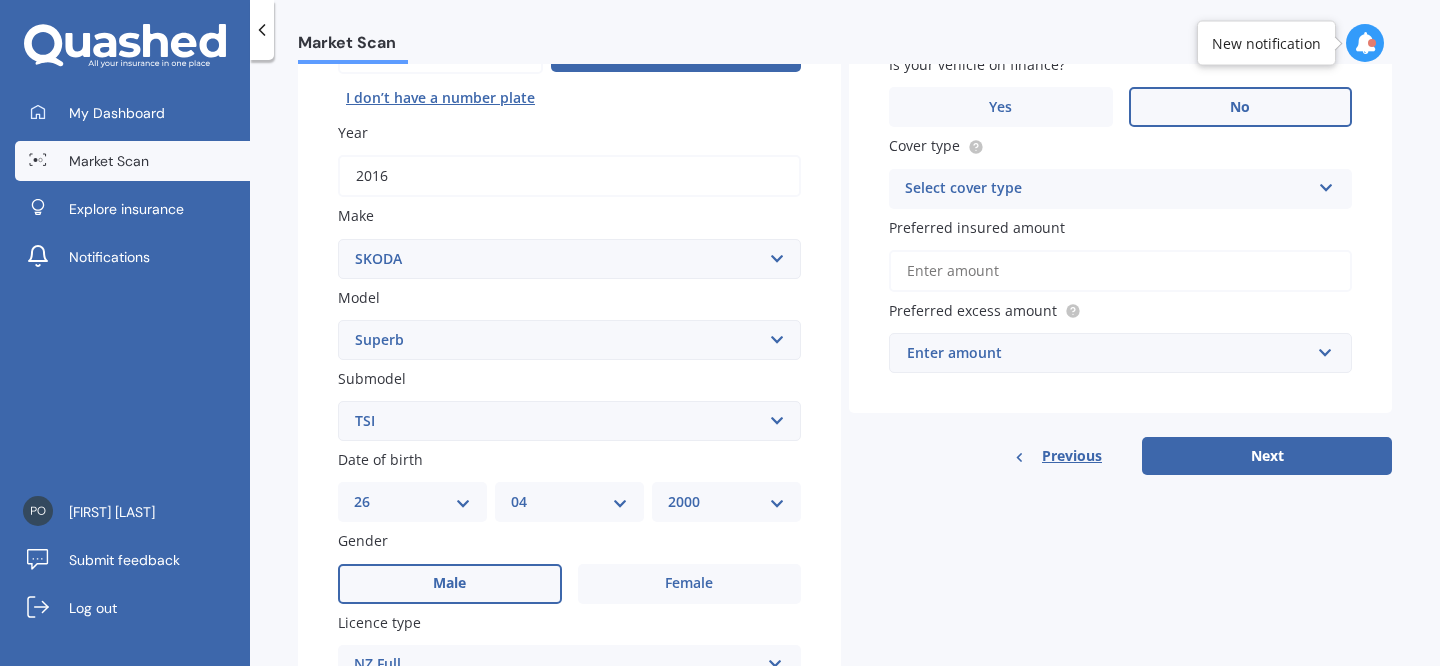 scroll, scrollTop: 193, scrollLeft: 0, axis: vertical 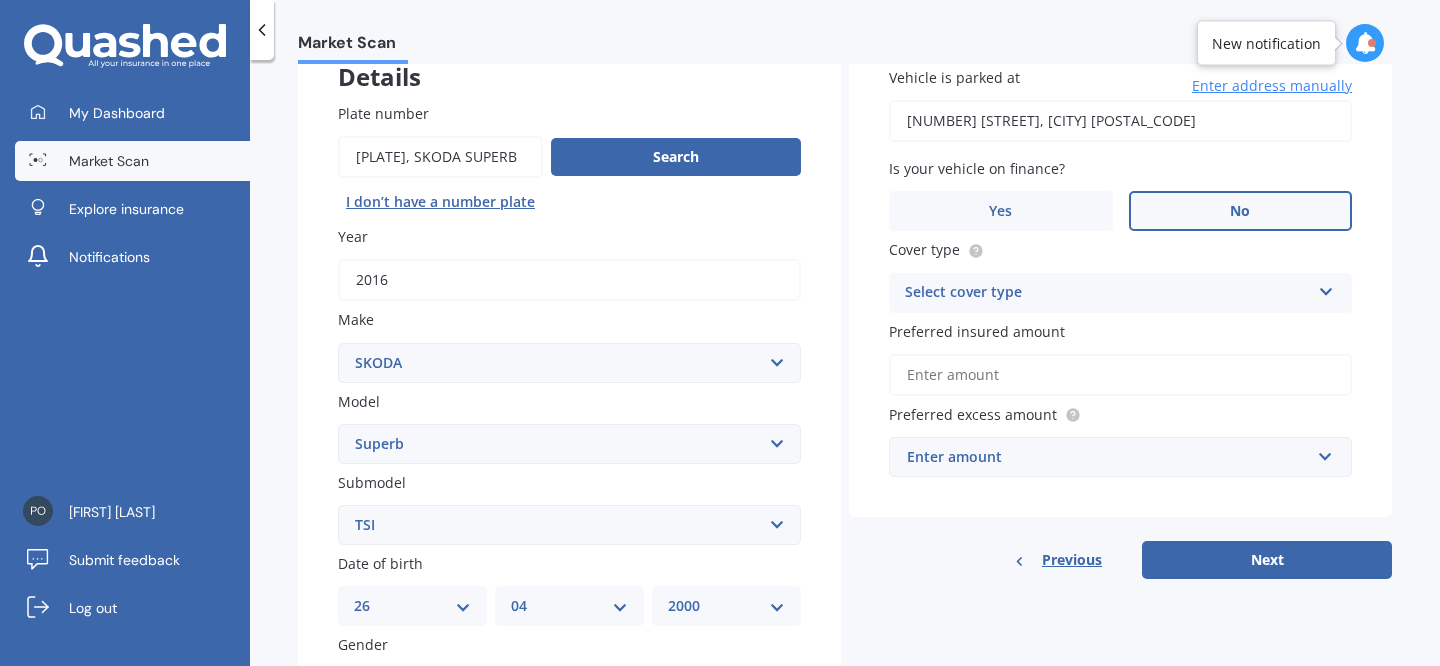 click on "[NUMBER] [STREET], [CITY] [POSTAL_CODE]" at bounding box center (1120, 121) 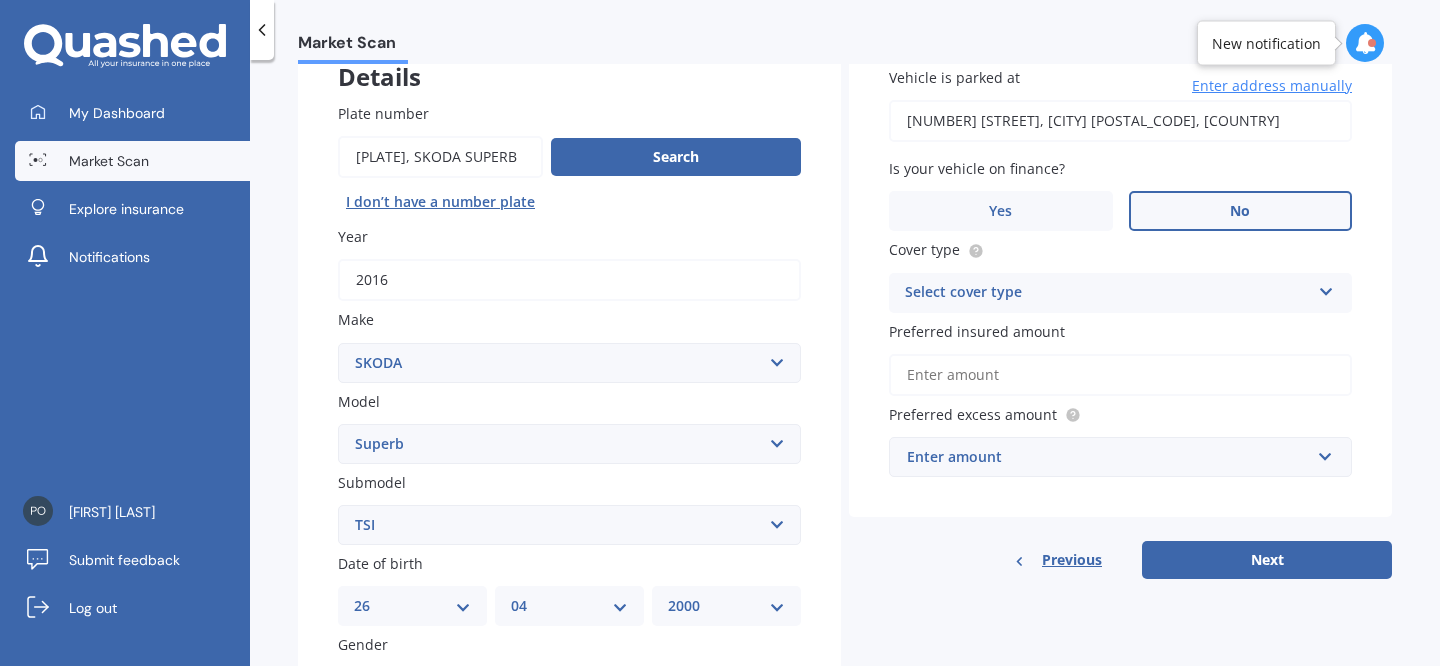type on "[NUMBER] [STREET], [CITY] [POSTAL_CODE]" 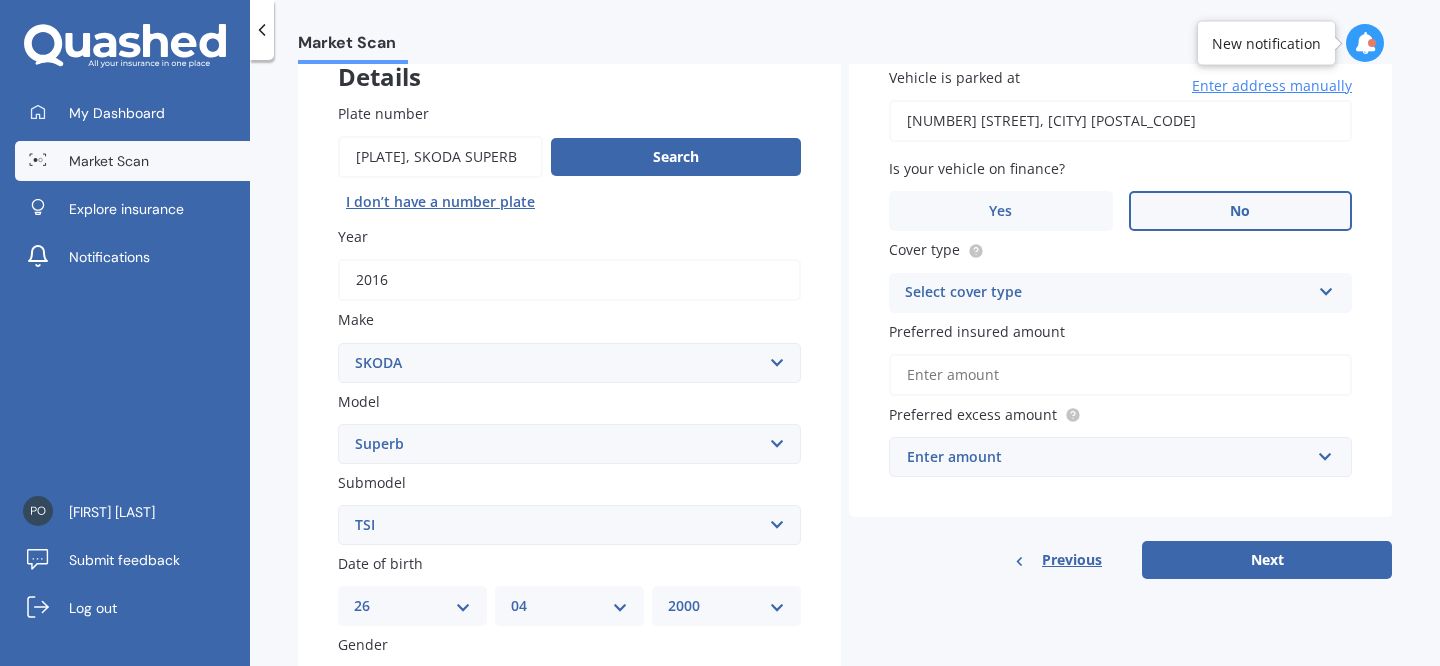 click on "Select cover type" at bounding box center (1107, 293) 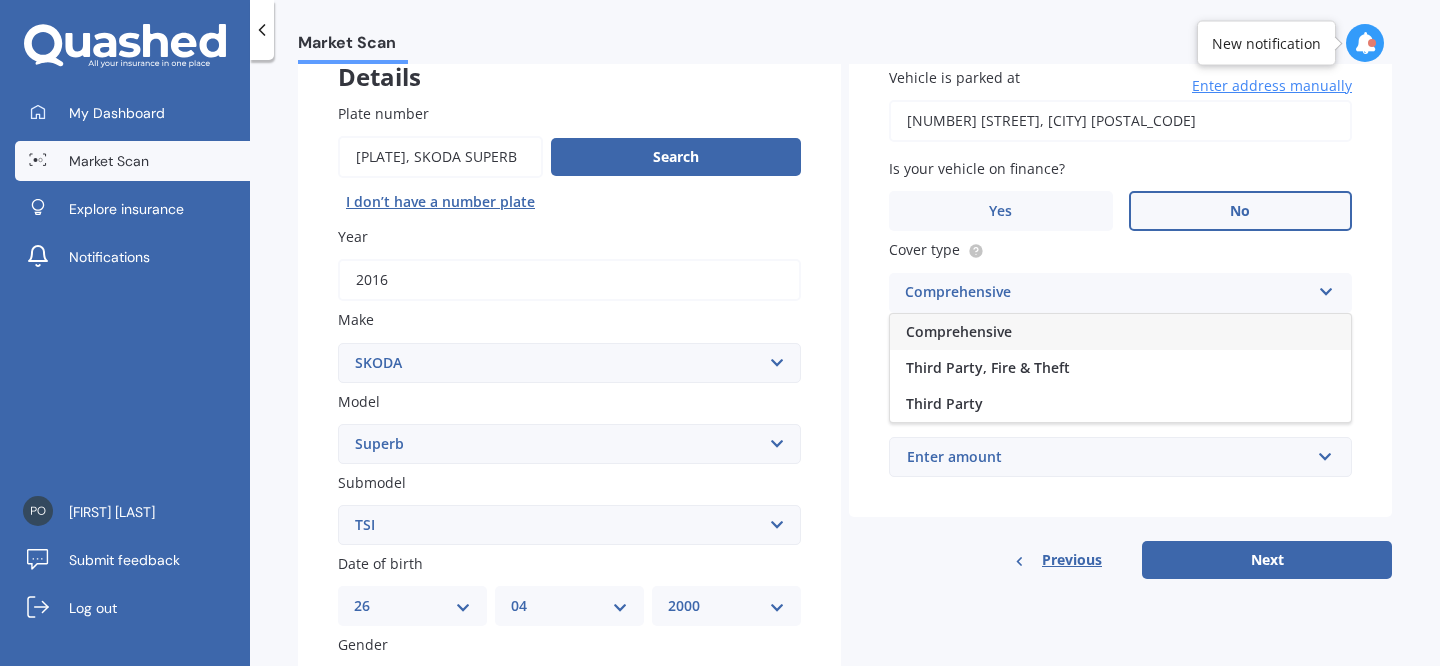 click on "Comprehensive" at bounding box center [1120, 332] 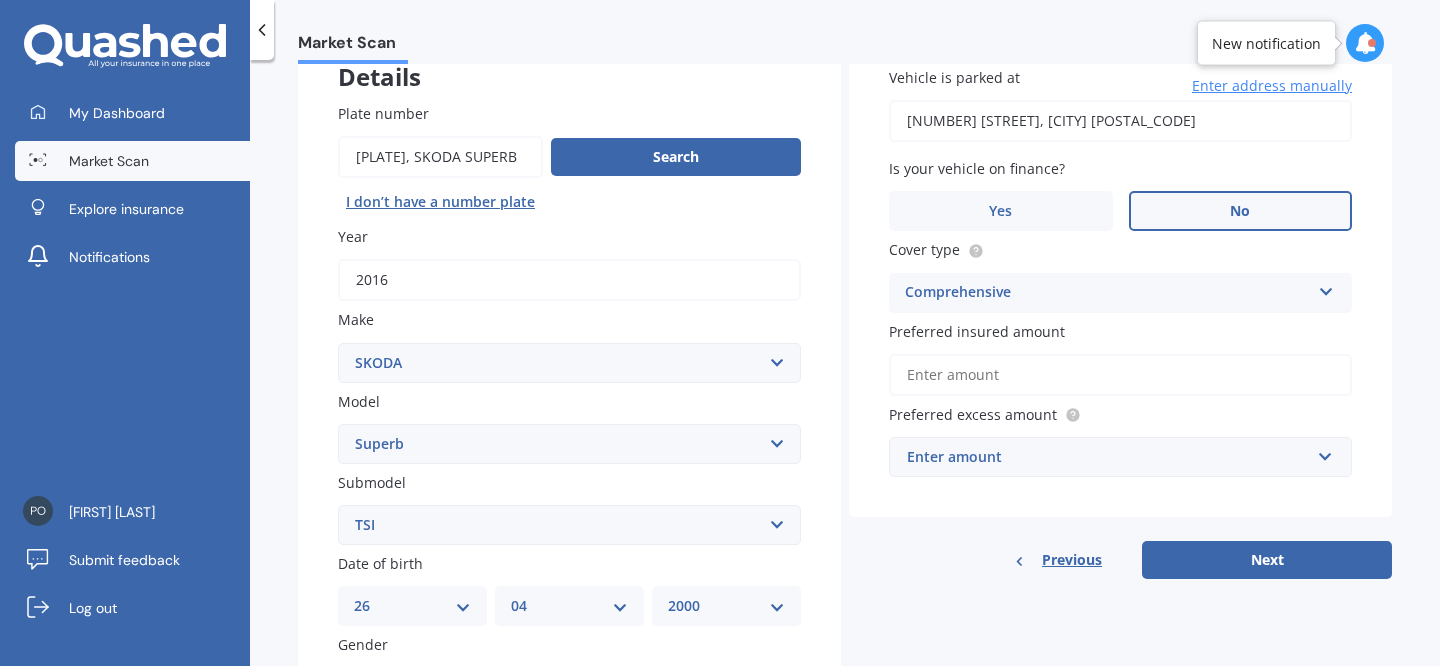 click on "Preferred insured amount" at bounding box center [1120, 375] 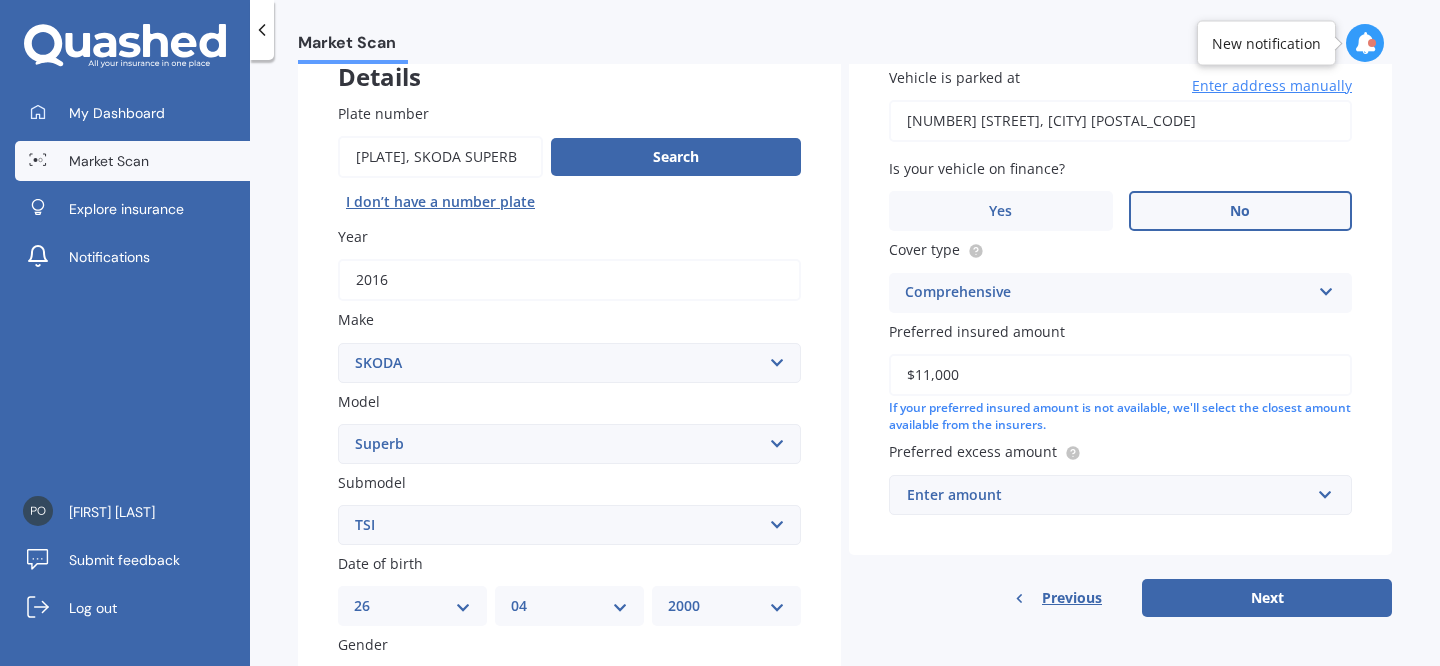 type on "$11,000" 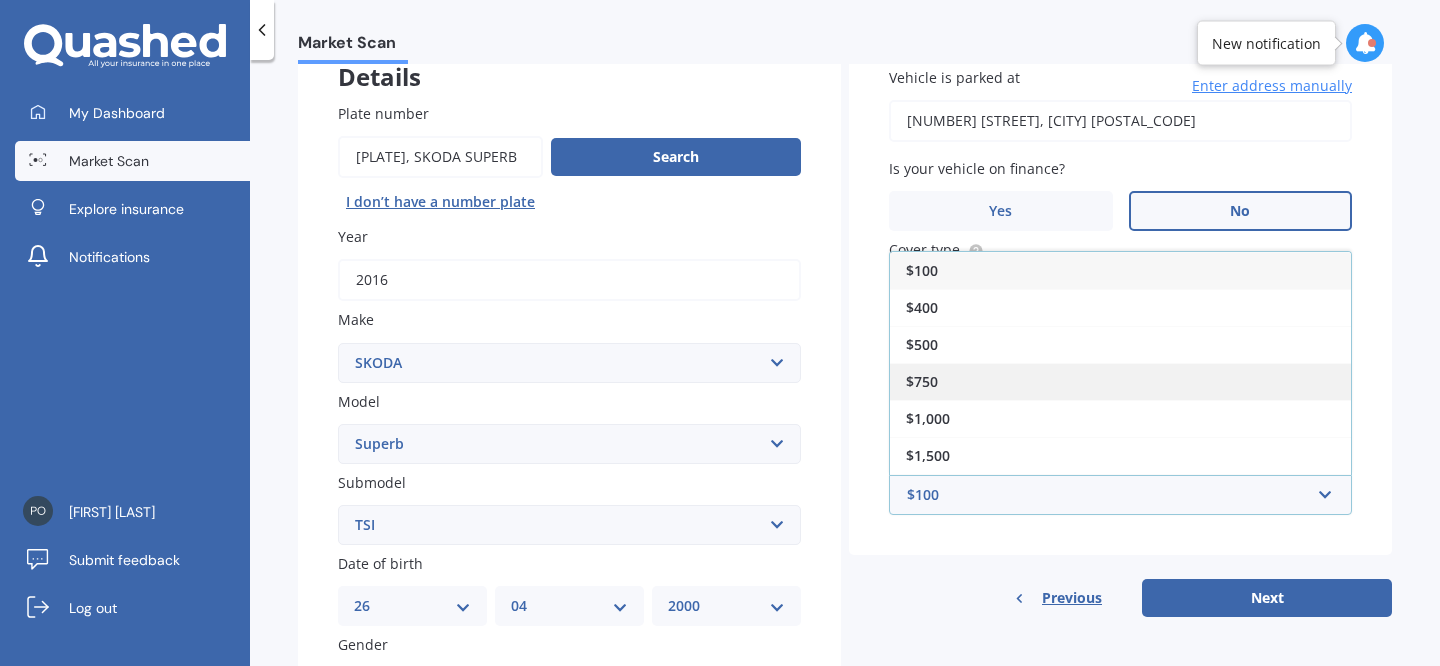 click on "$750" at bounding box center [1120, 381] 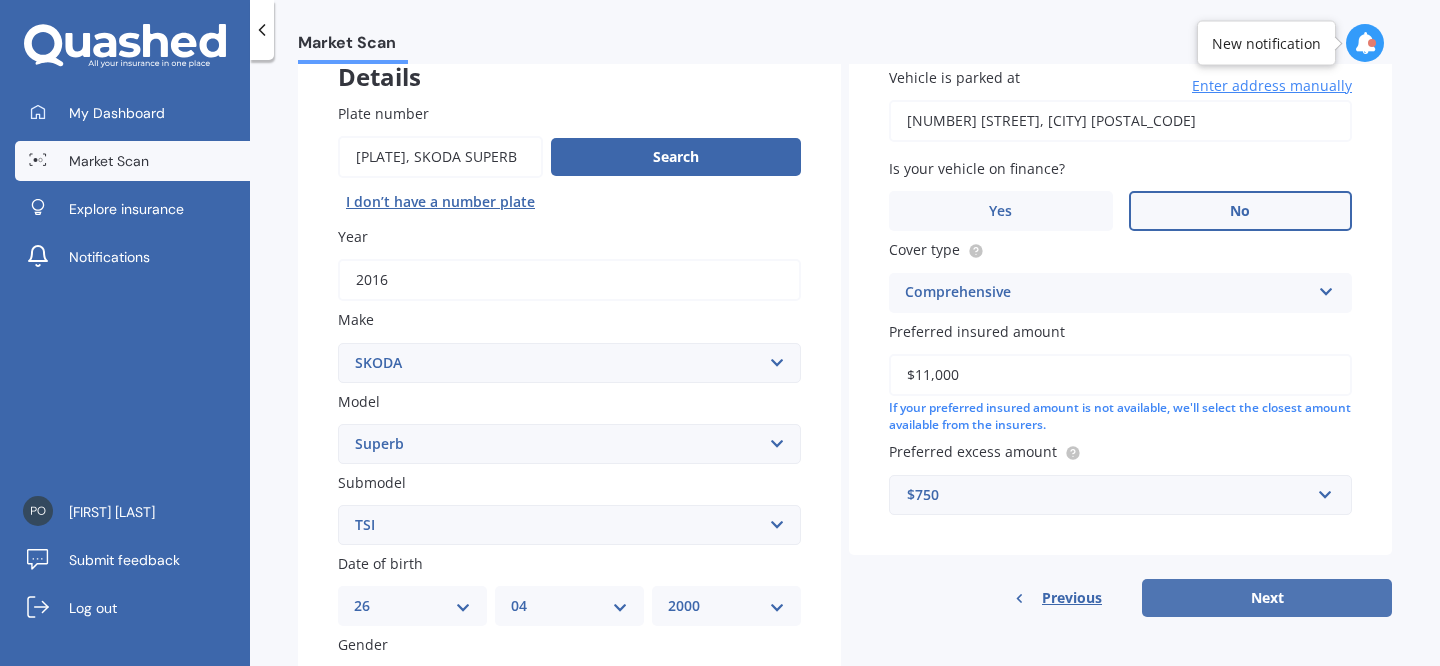 click on "Next" at bounding box center (1267, 598) 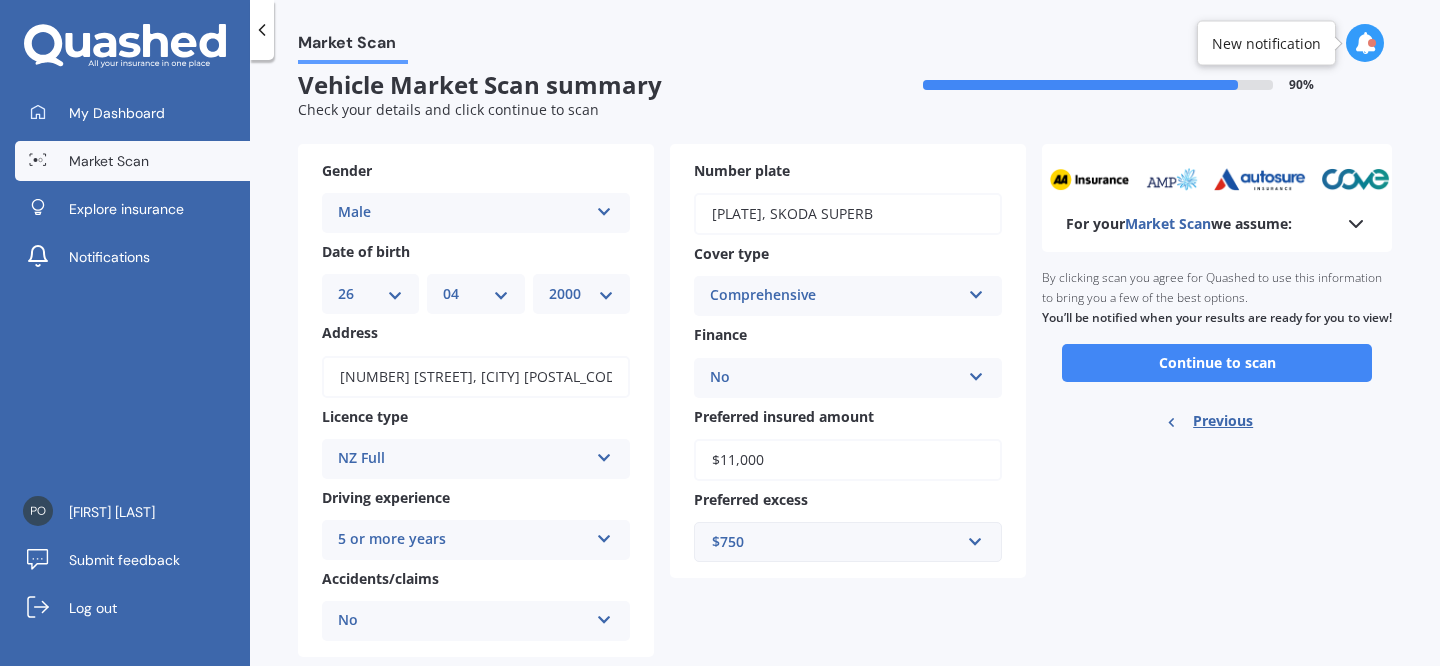 scroll, scrollTop: 0, scrollLeft: 0, axis: both 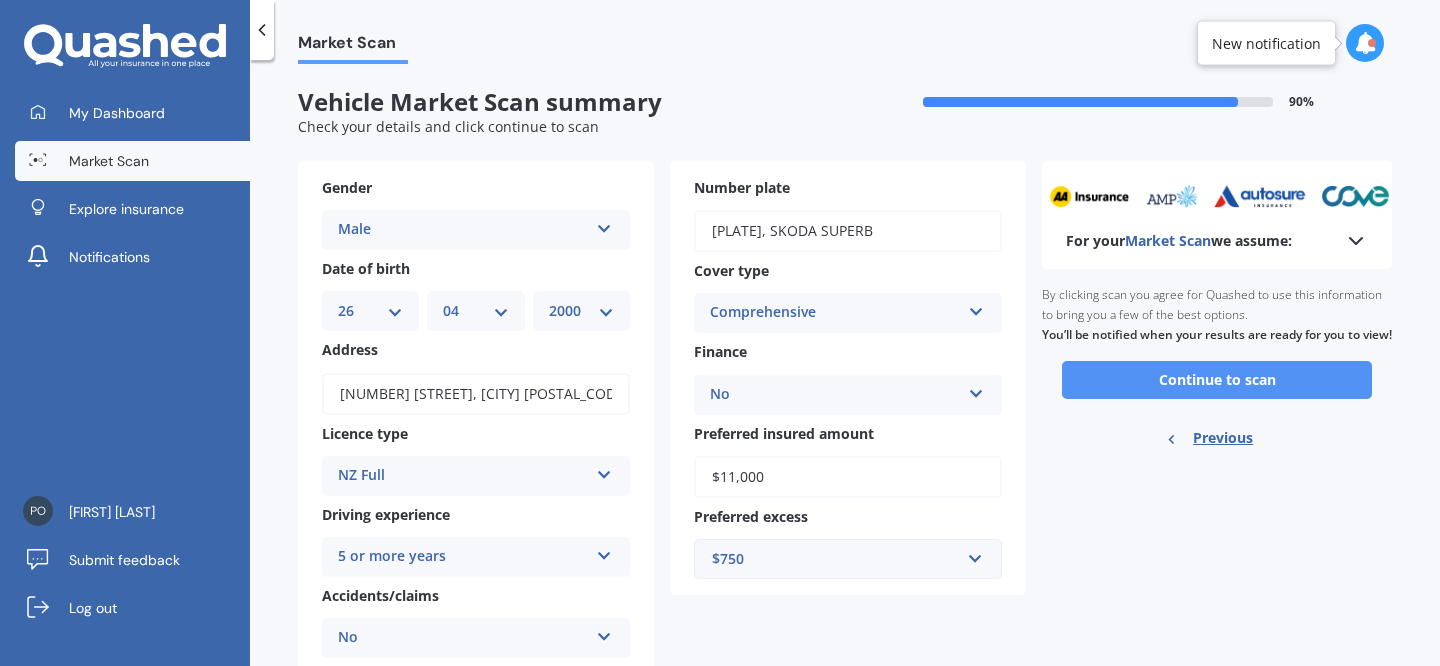 click on "Continue to scan" at bounding box center (1217, 380) 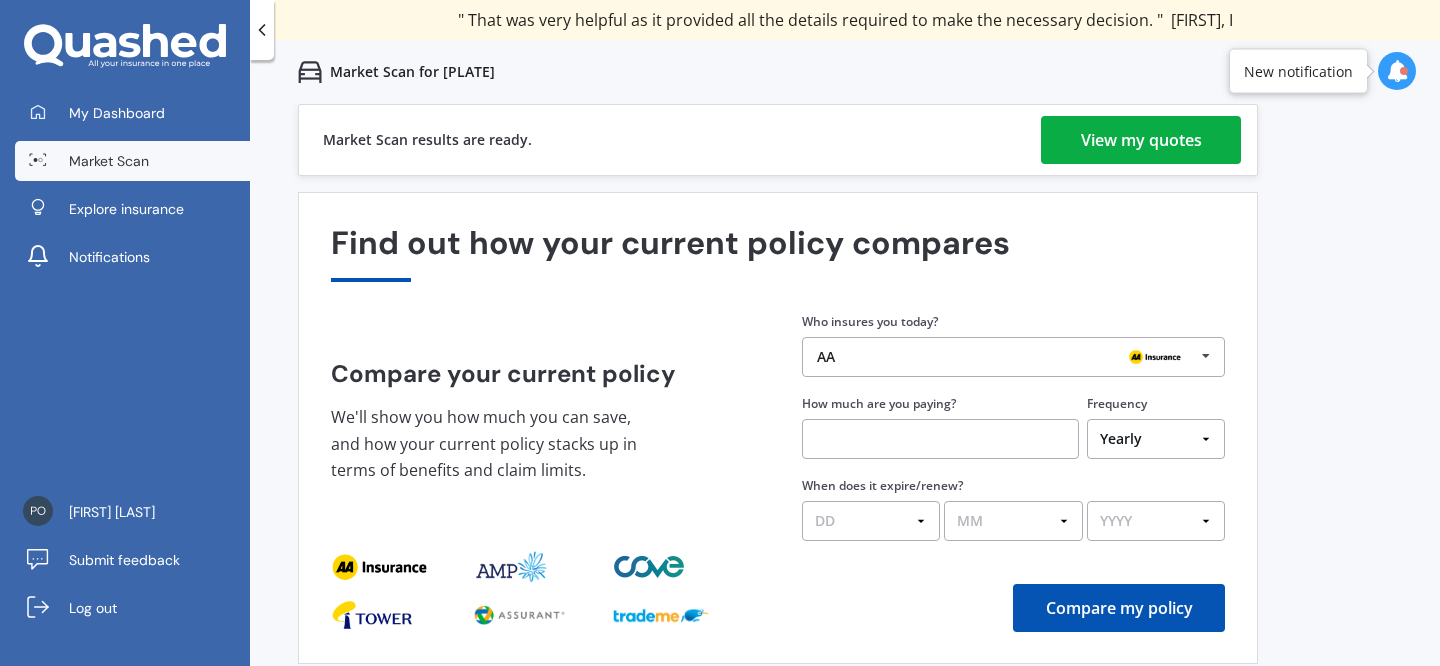 click on "View my quotes" at bounding box center (1141, 140) 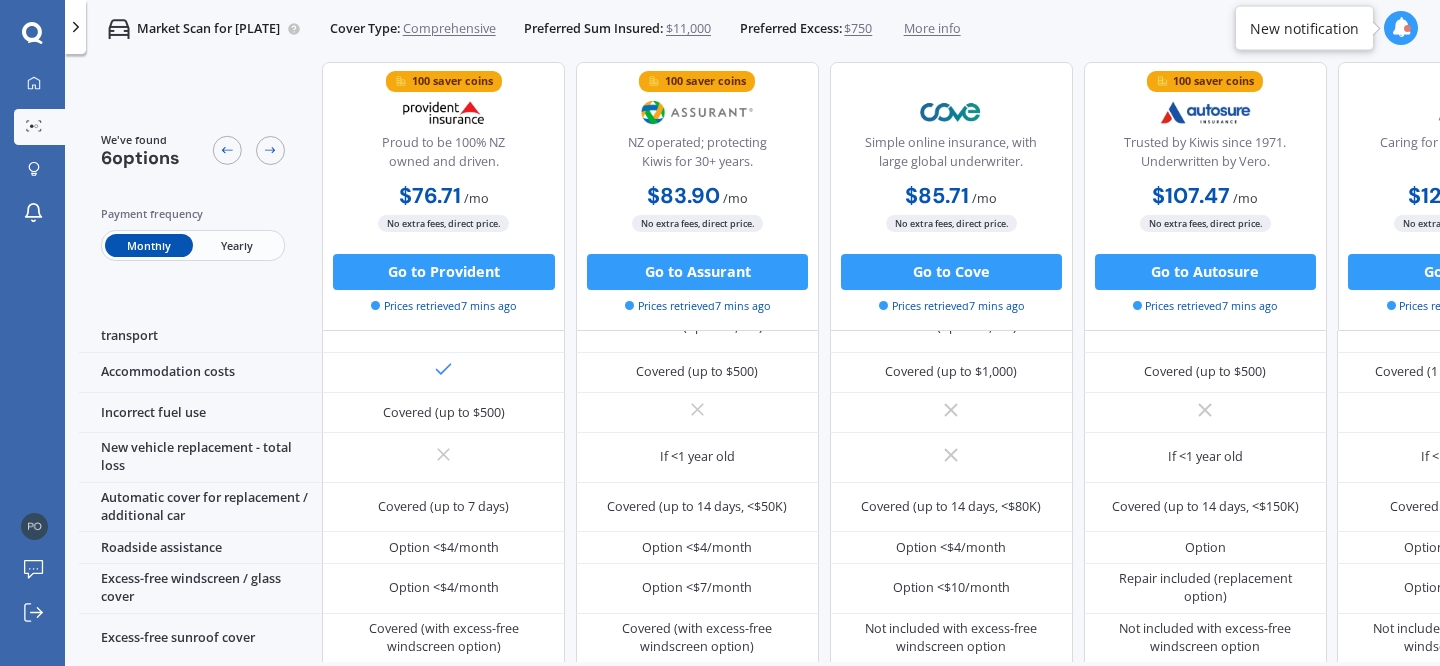 scroll, scrollTop: 0, scrollLeft: 0, axis: both 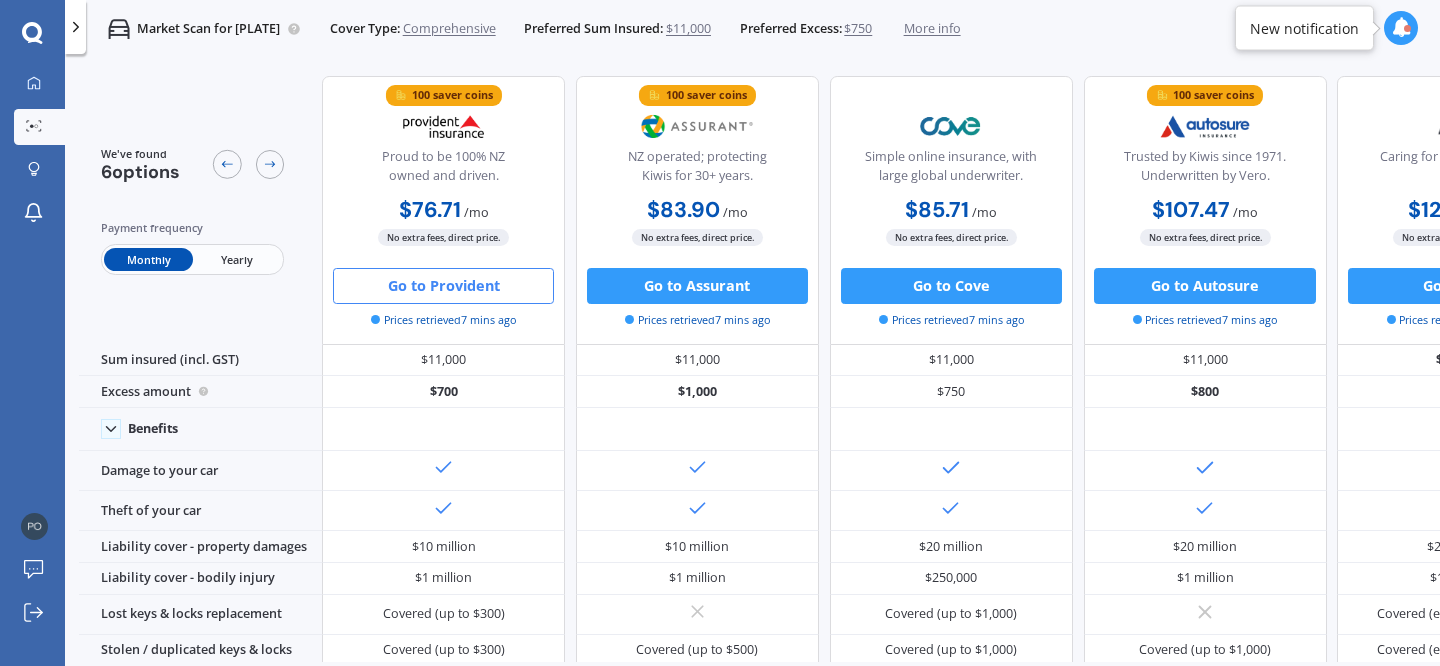 click on "Go to Provident" at bounding box center (443, 286) 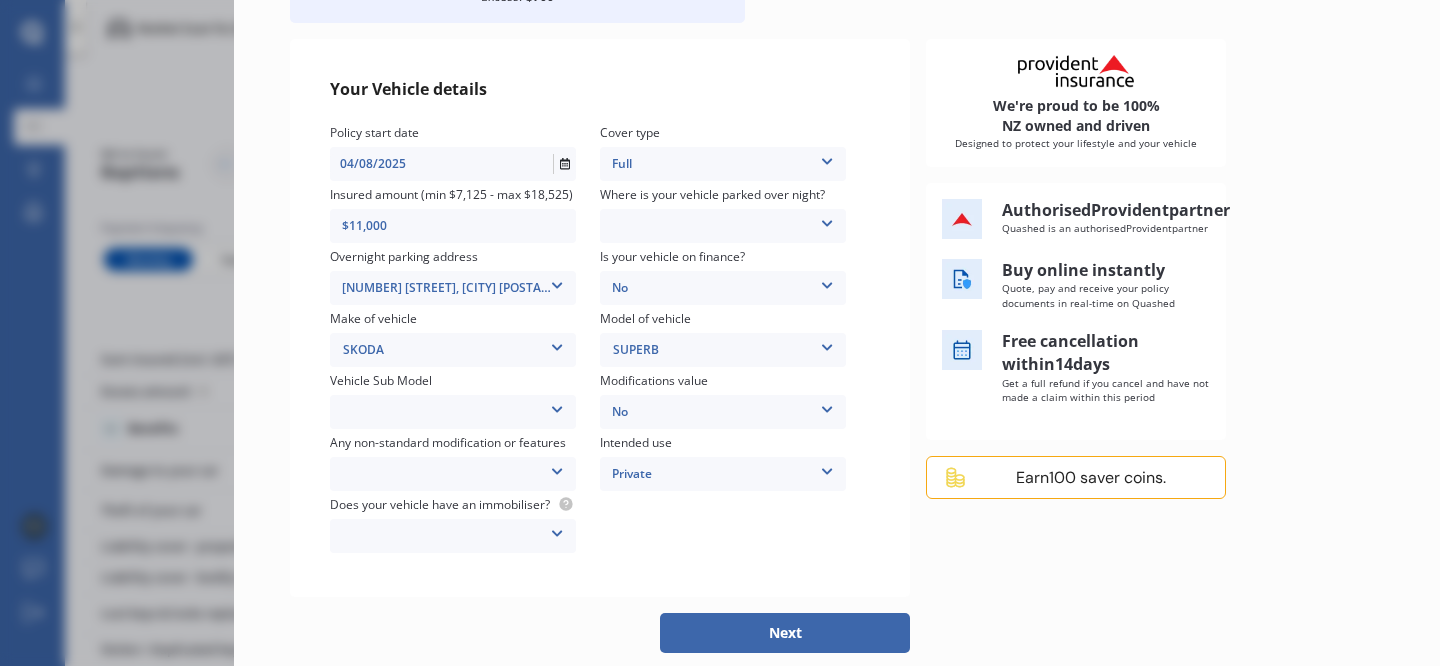 scroll, scrollTop: 192, scrollLeft: 0, axis: vertical 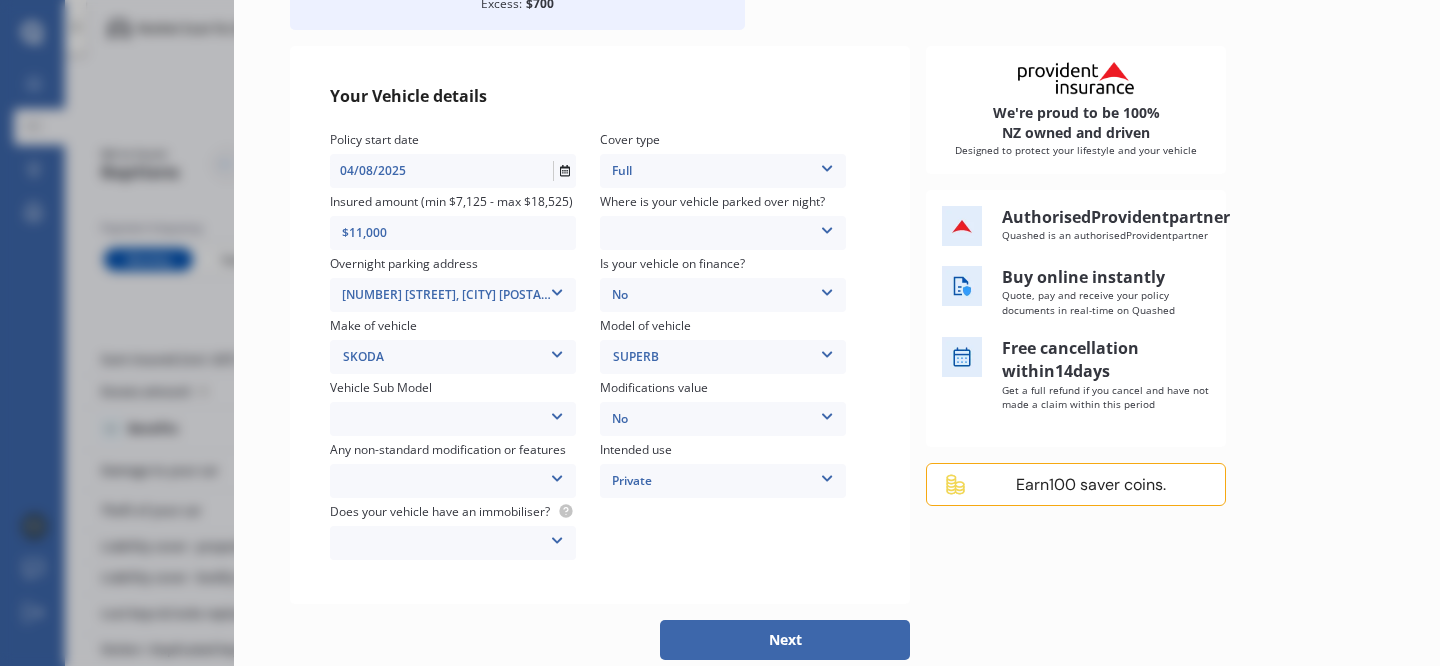 click on "None Nitrous Oxide System(NOS) Roll Cage Full Racing Harness" at bounding box center [453, 481] 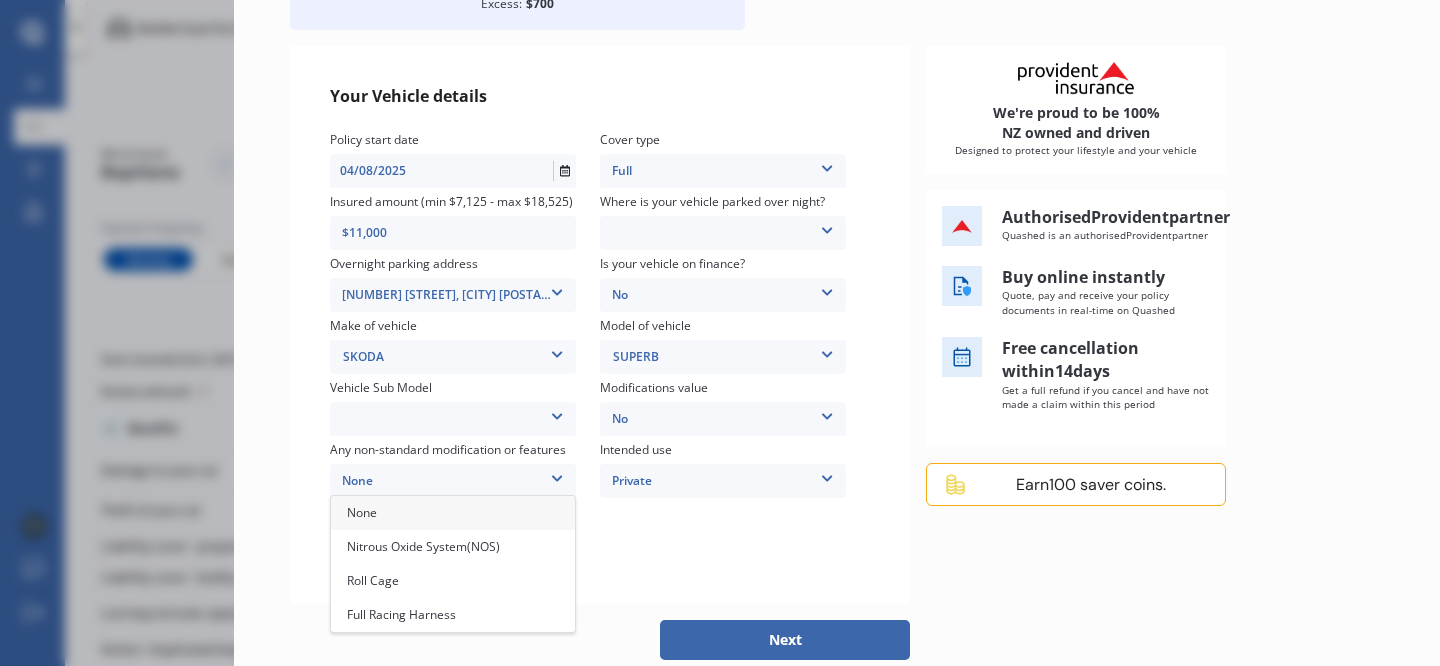click on "None" at bounding box center [453, 513] 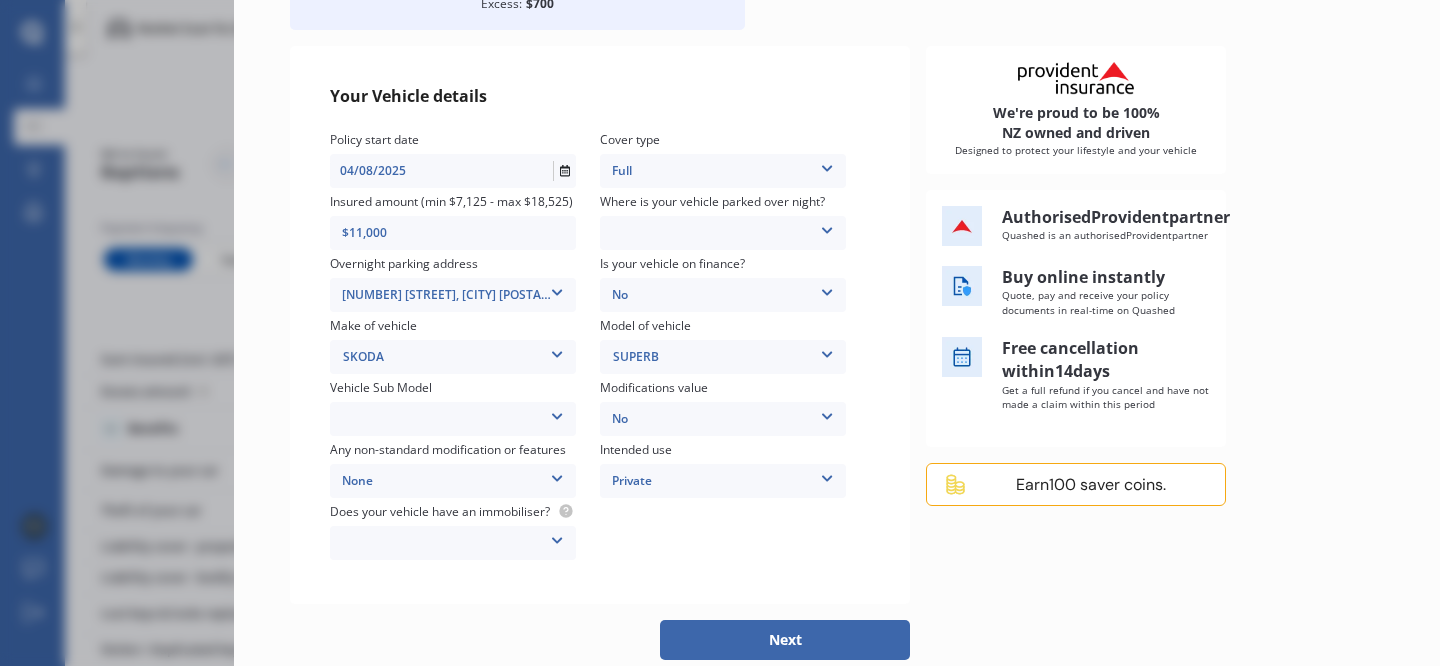 click on "Yes No" at bounding box center (453, 543) 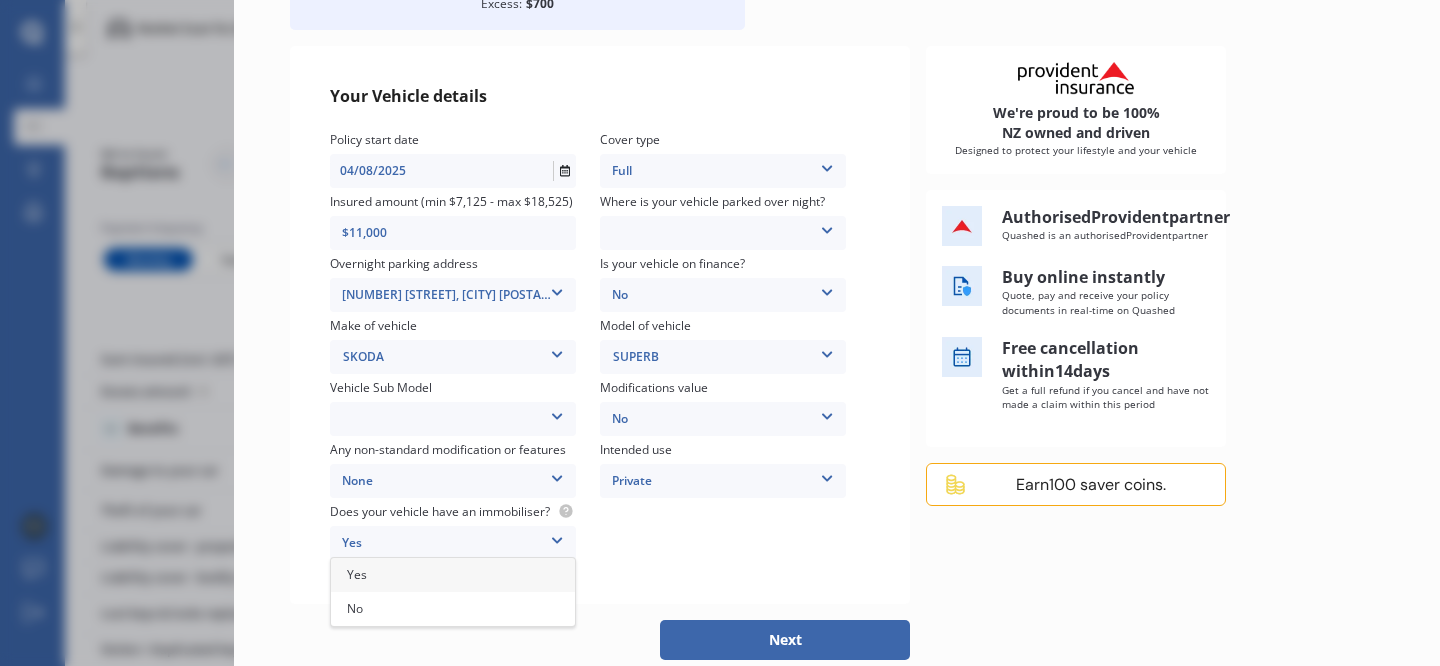 click on "Yes" at bounding box center [453, 575] 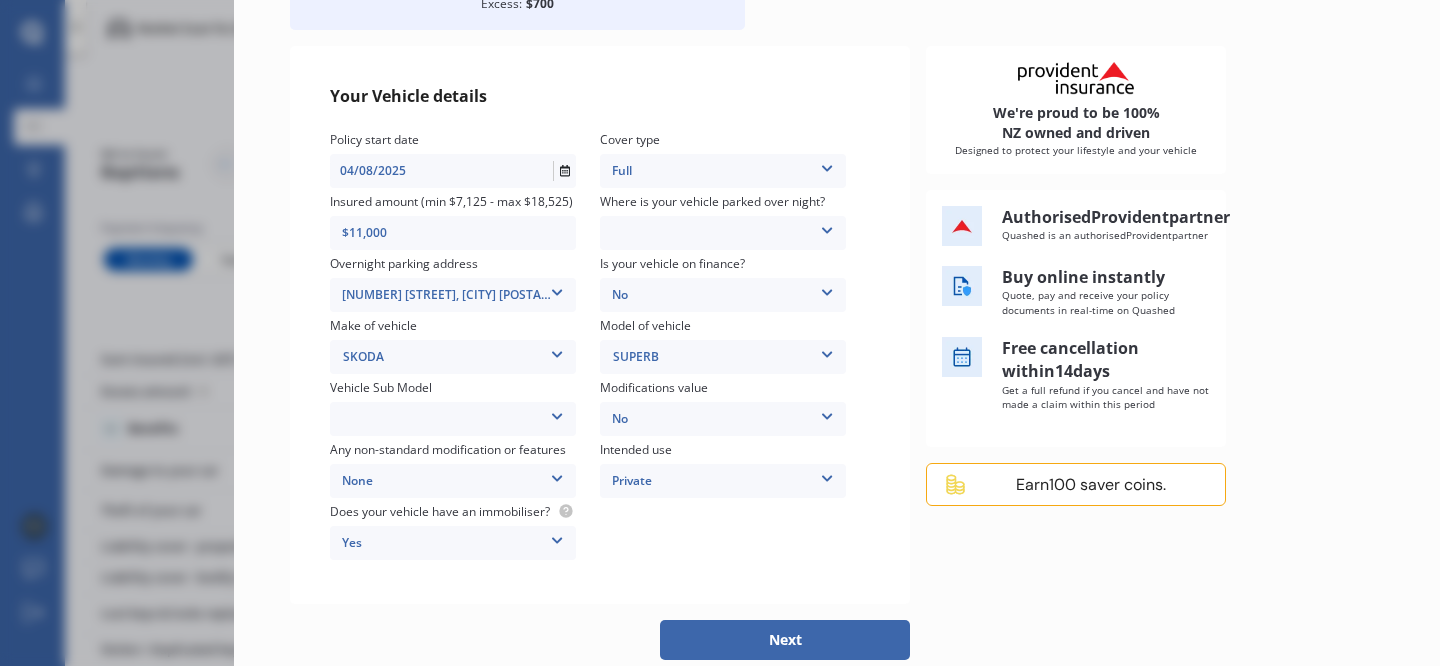 scroll, scrollTop: 173, scrollLeft: 0, axis: vertical 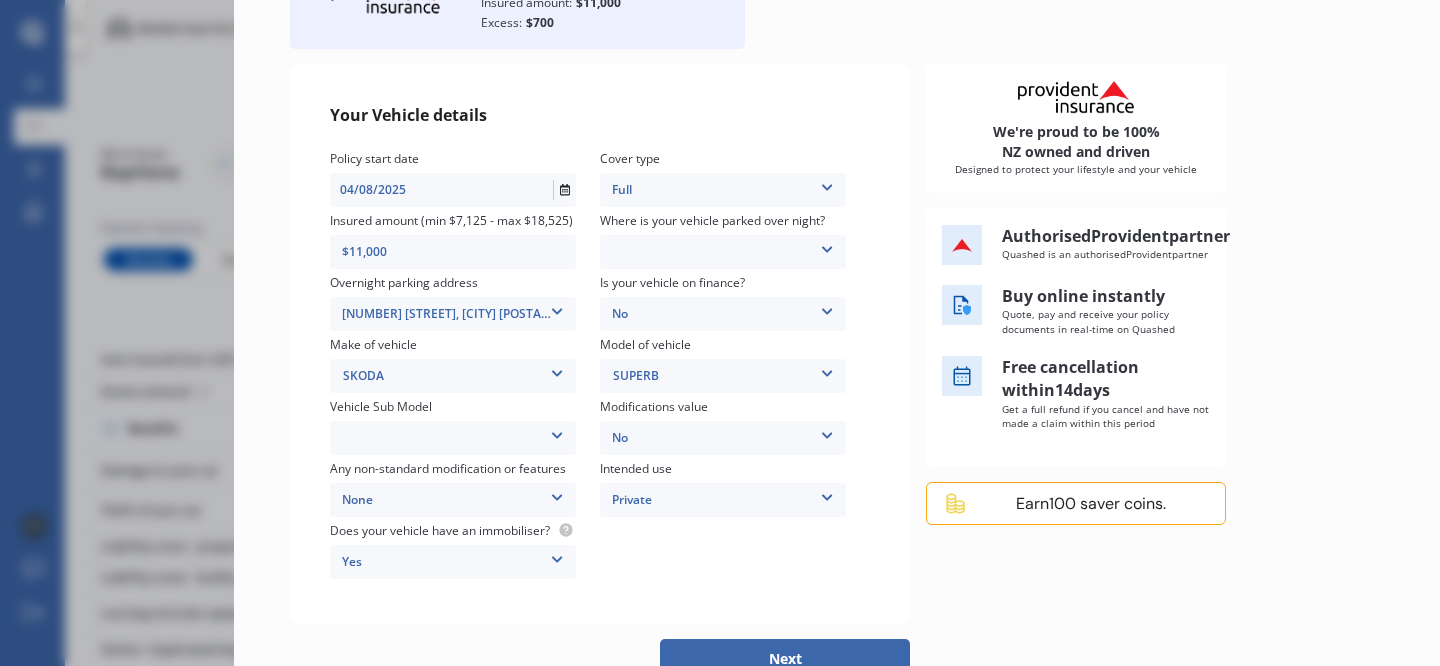 click on "Superb 3V TSI Wagon 5dr DSG 7sp 1.8T (132kW) MY16" at bounding box center [453, 438] 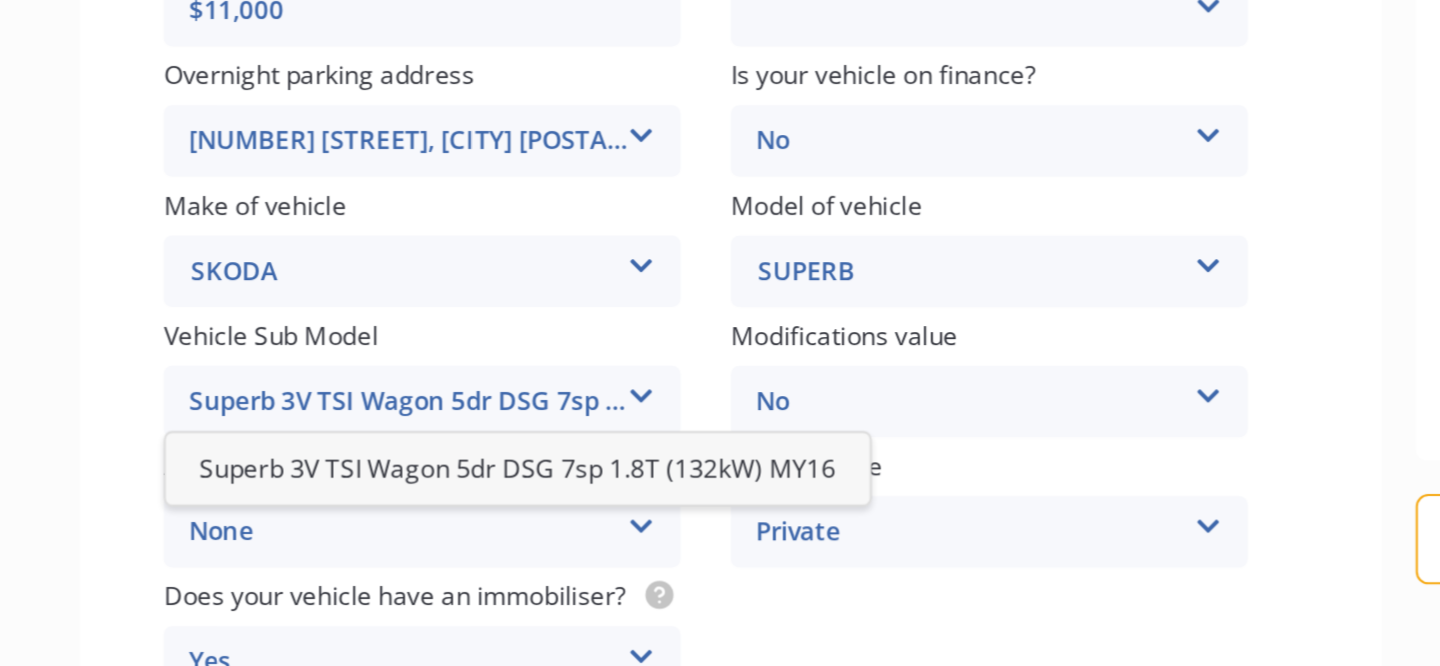 click on "Superb 3V TSI Wagon 5dr DSG 7sp 1.8T (132kW) MY16" at bounding box center [498, 469] 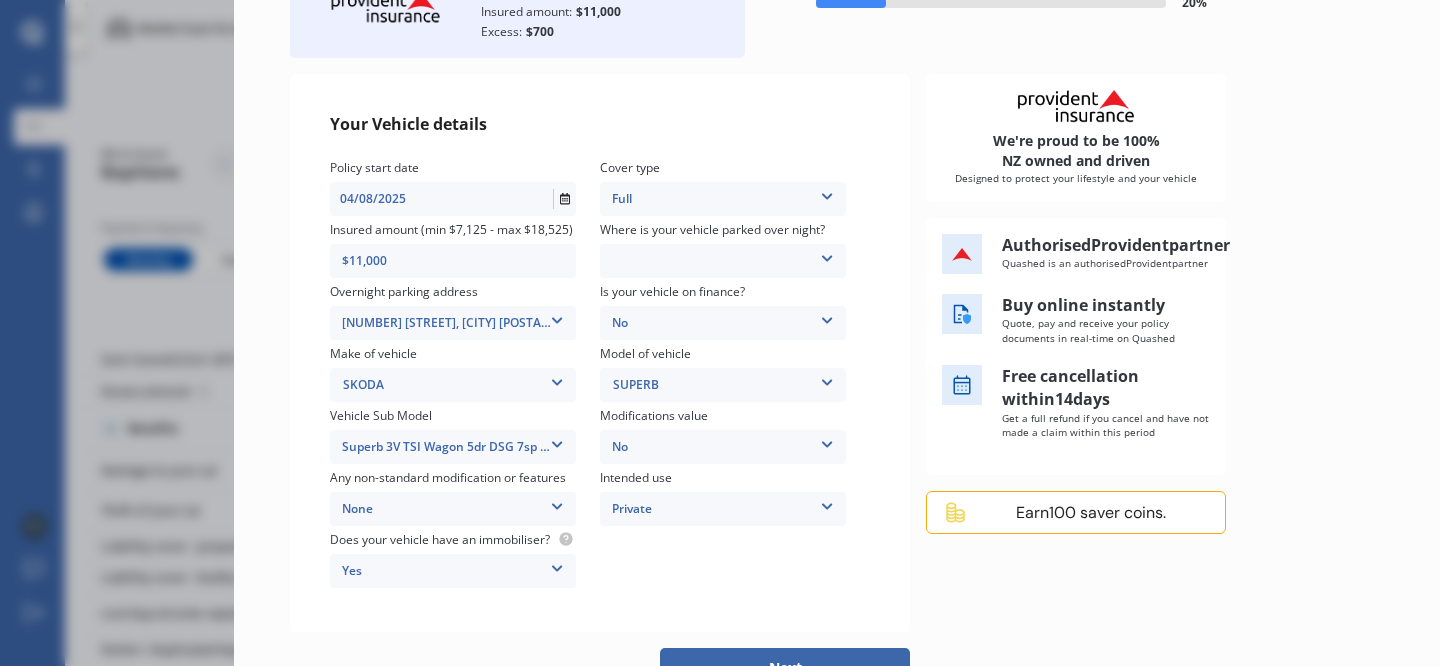 scroll, scrollTop: 158, scrollLeft: 0, axis: vertical 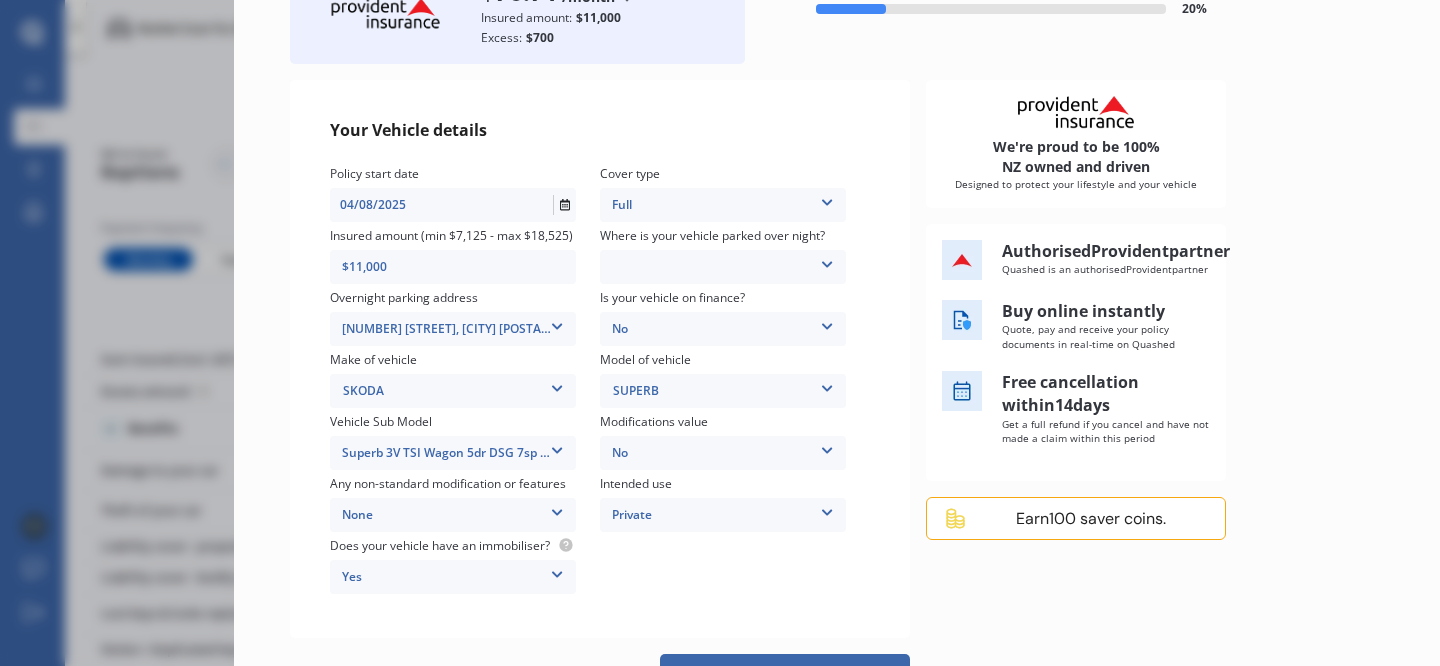 click on "Where is your vehicle parked over night? Garage (fully enclosed) Off Street Parking Other" at bounding box center (735, 257) 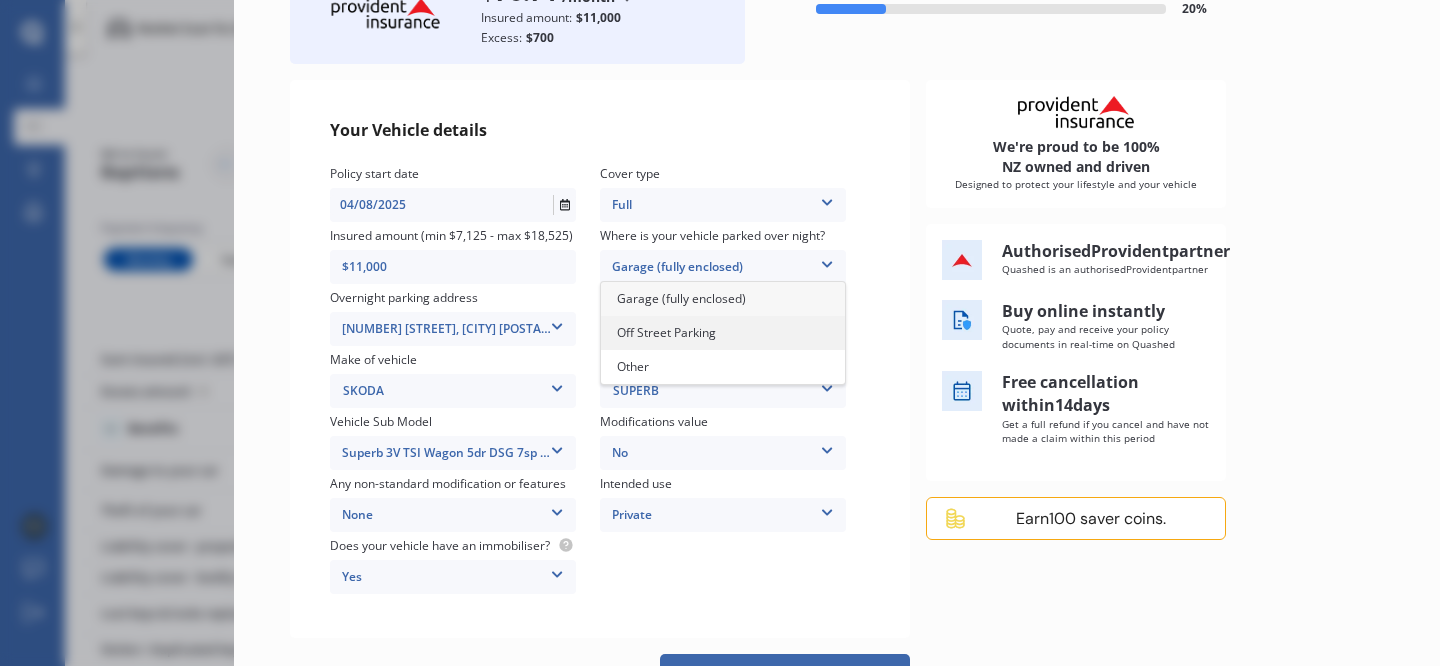 click on "Off Street Parking" at bounding box center [723, 333] 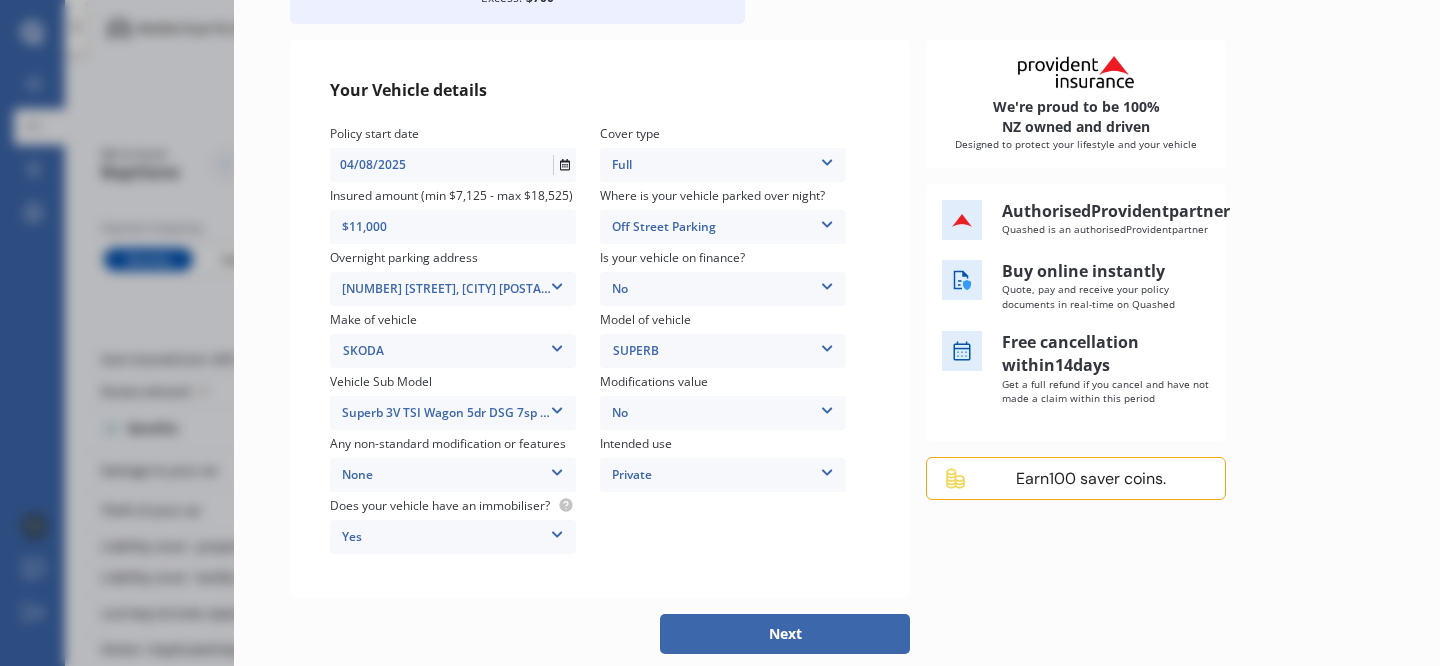 scroll, scrollTop: 212, scrollLeft: 0, axis: vertical 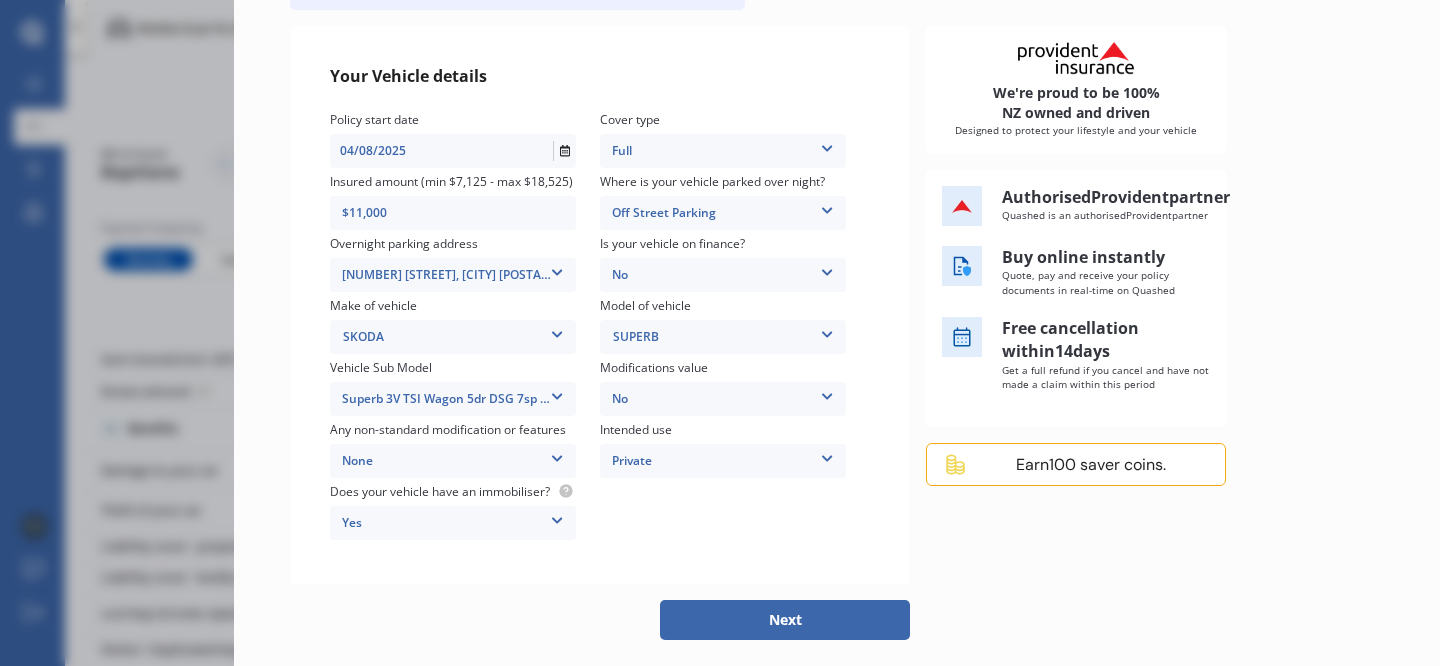 click on "Off Street Parking" at bounding box center [723, 213] 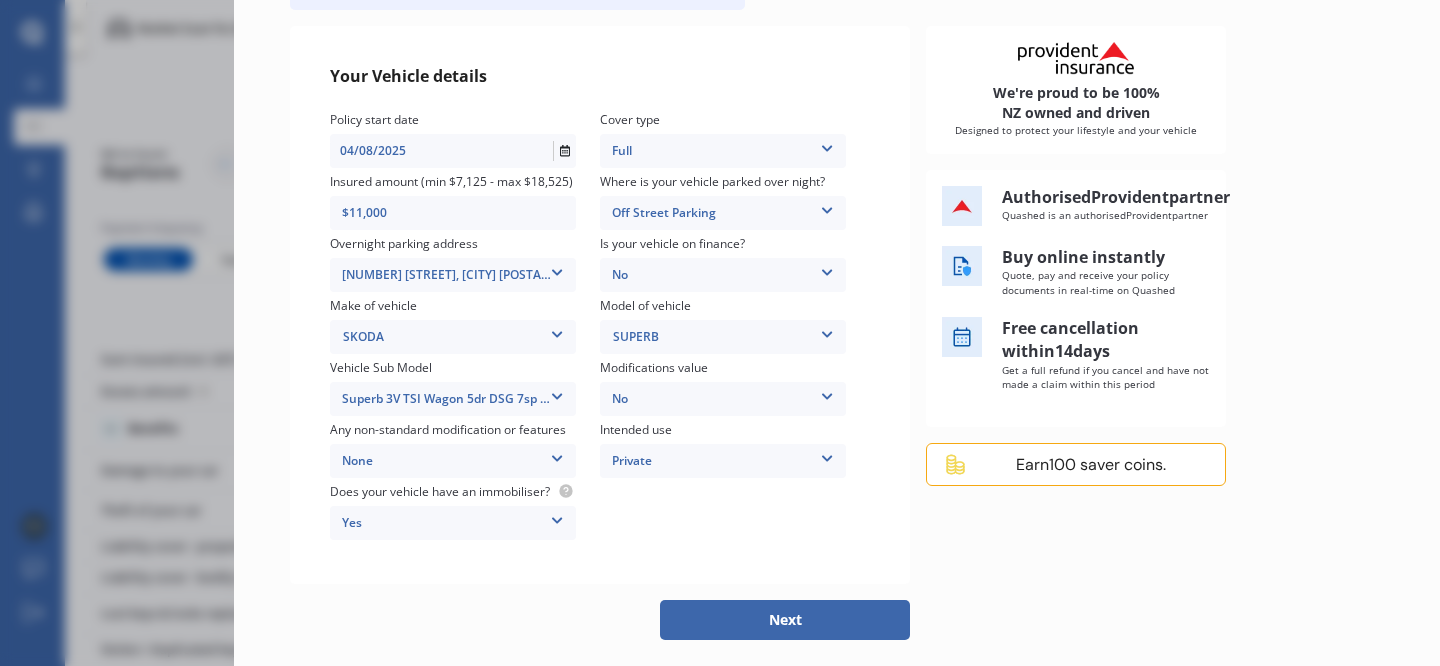 click on "Full" at bounding box center (723, 151) 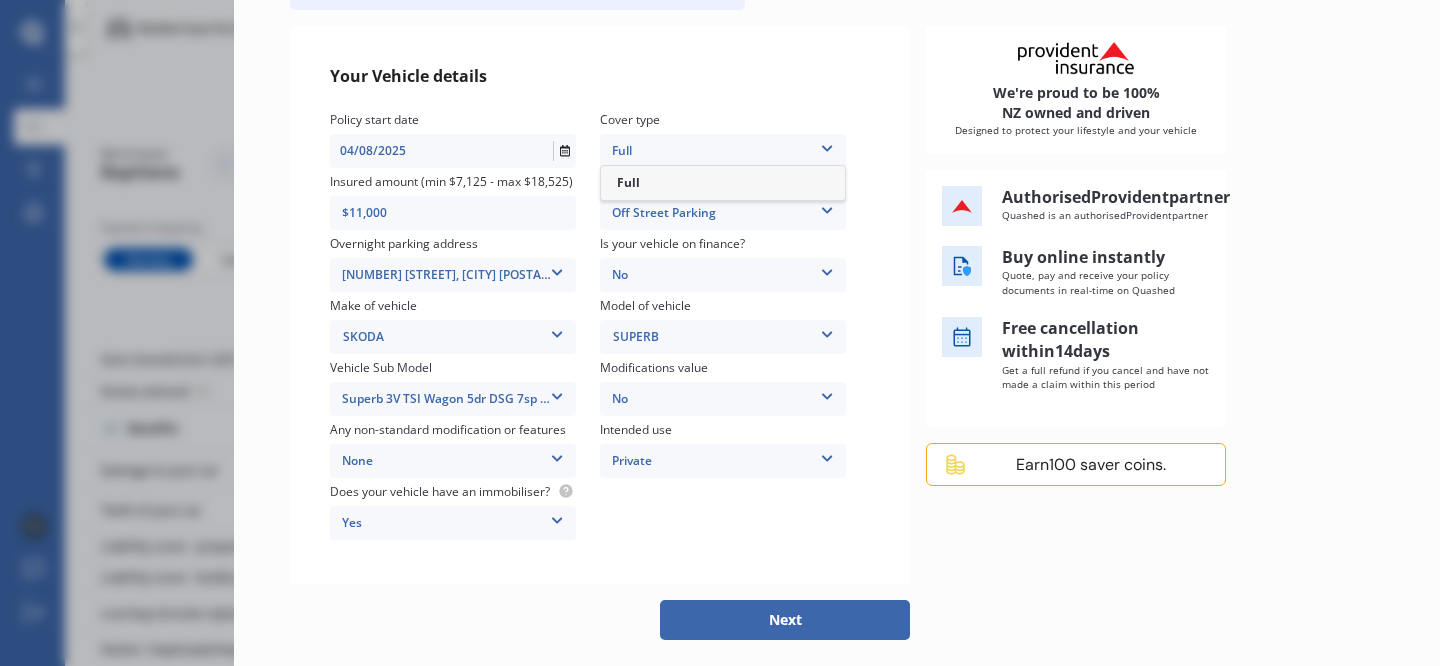 click on "Full" at bounding box center (723, 183) 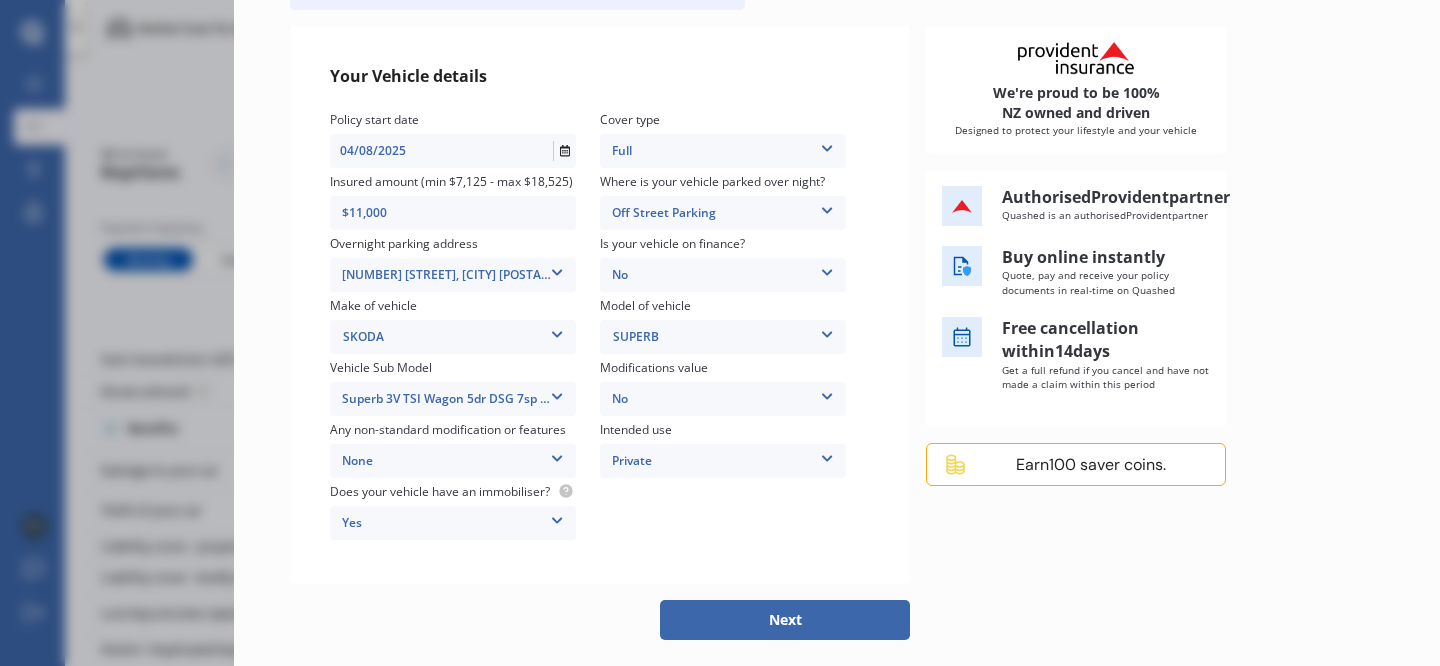 click on "SUPERB" at bounding box center [724, 337] 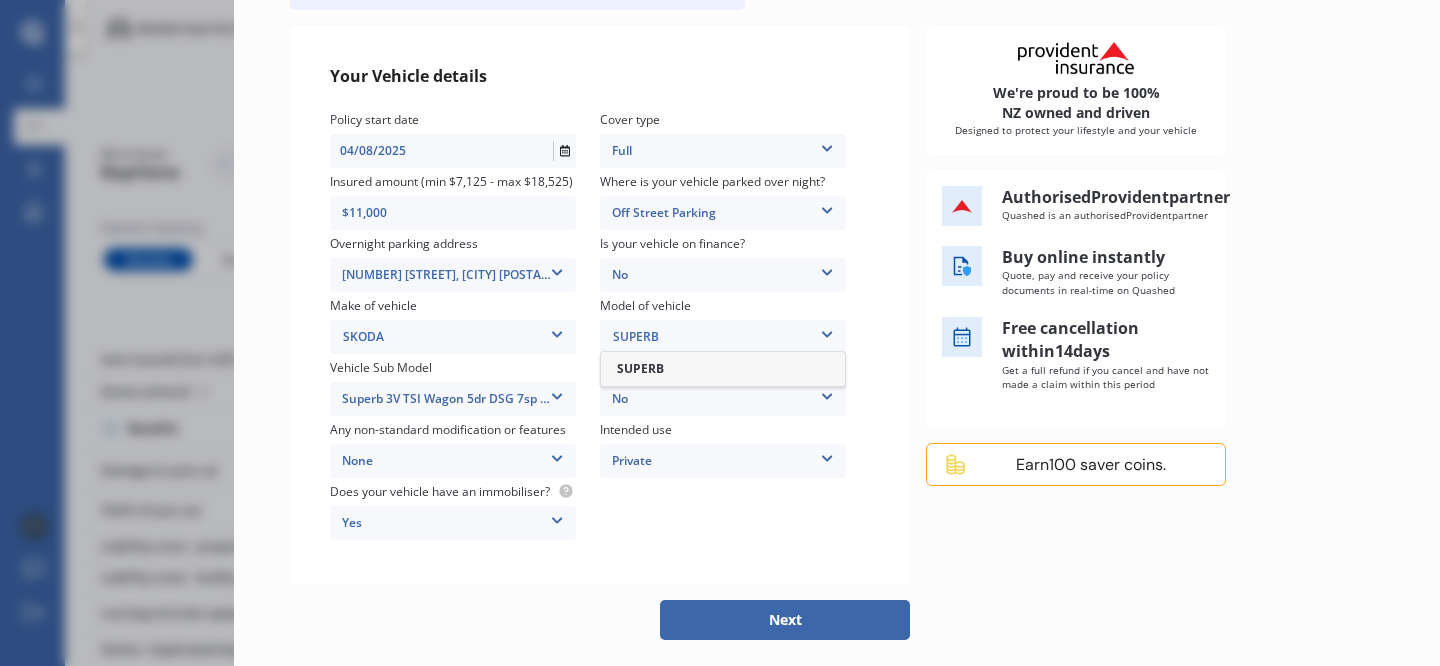 click on "Model of vehicle SUPERB SUPERB" at bounding box center [735, 327] 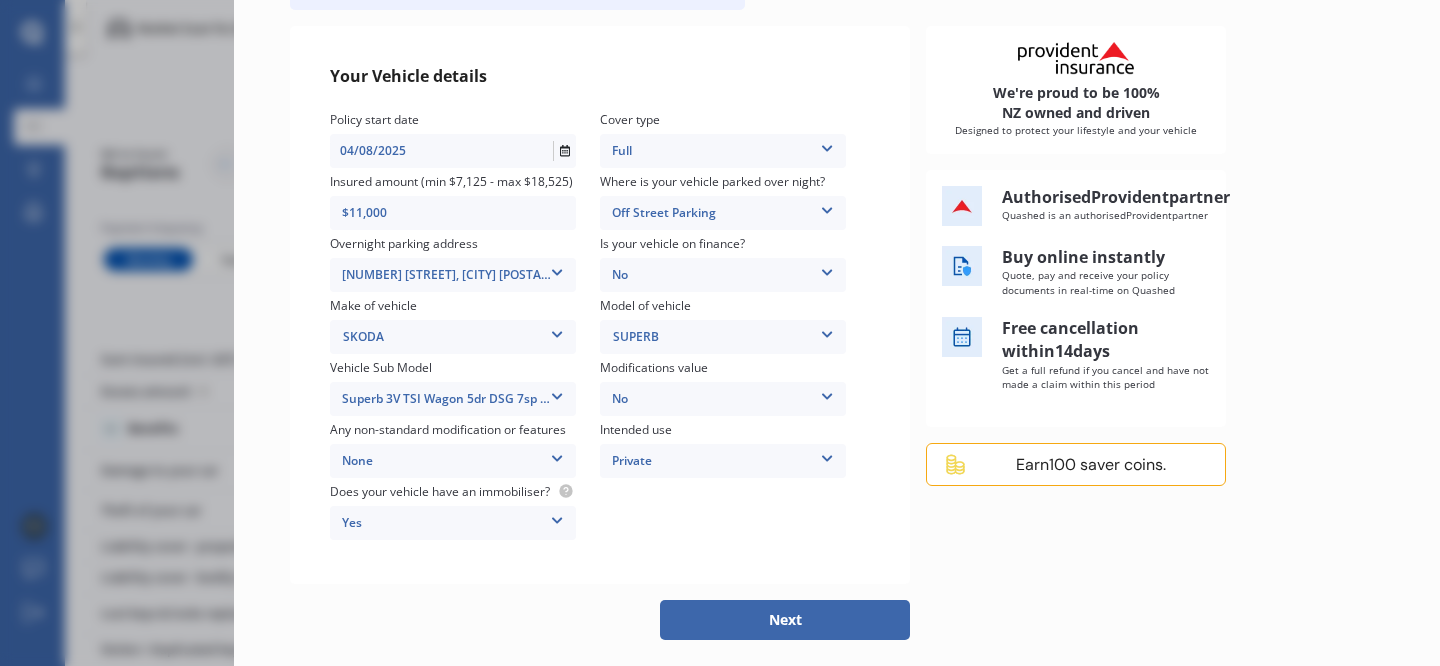 click on "No No Up to $4000 Up to $6000 Greater than $6000" at bounding box center [723, 399] 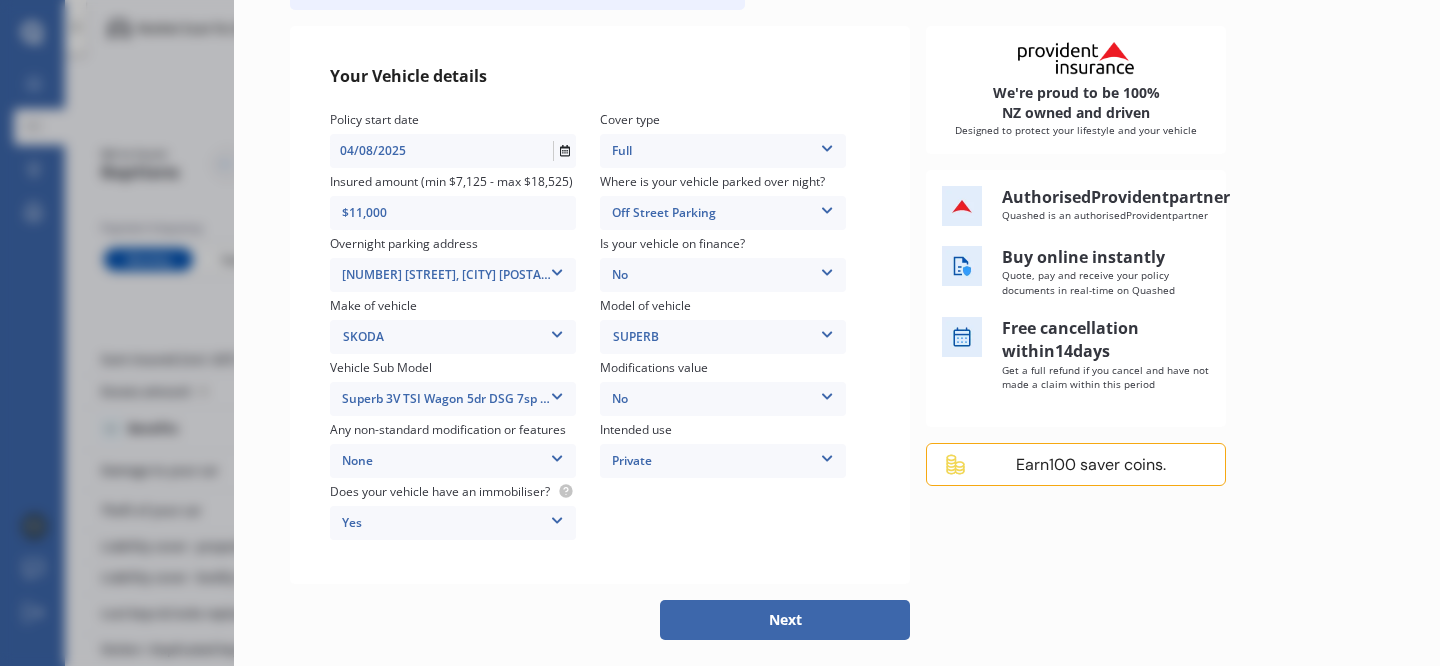 click on "Modifications value No No Up to $4000 Up to $6000 Greater than $6000" at bounding box center (735, 389) 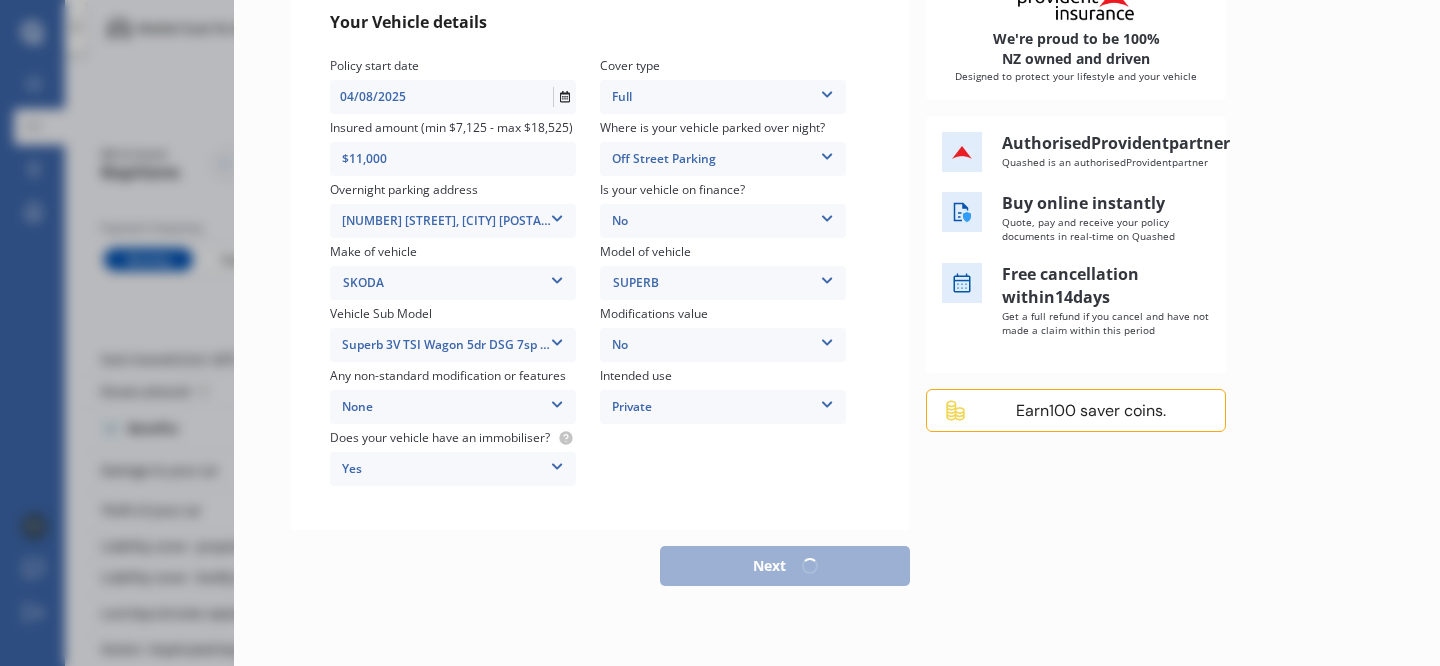 scroll, scrollTop: 0, scrollLeft: 0, axis: both 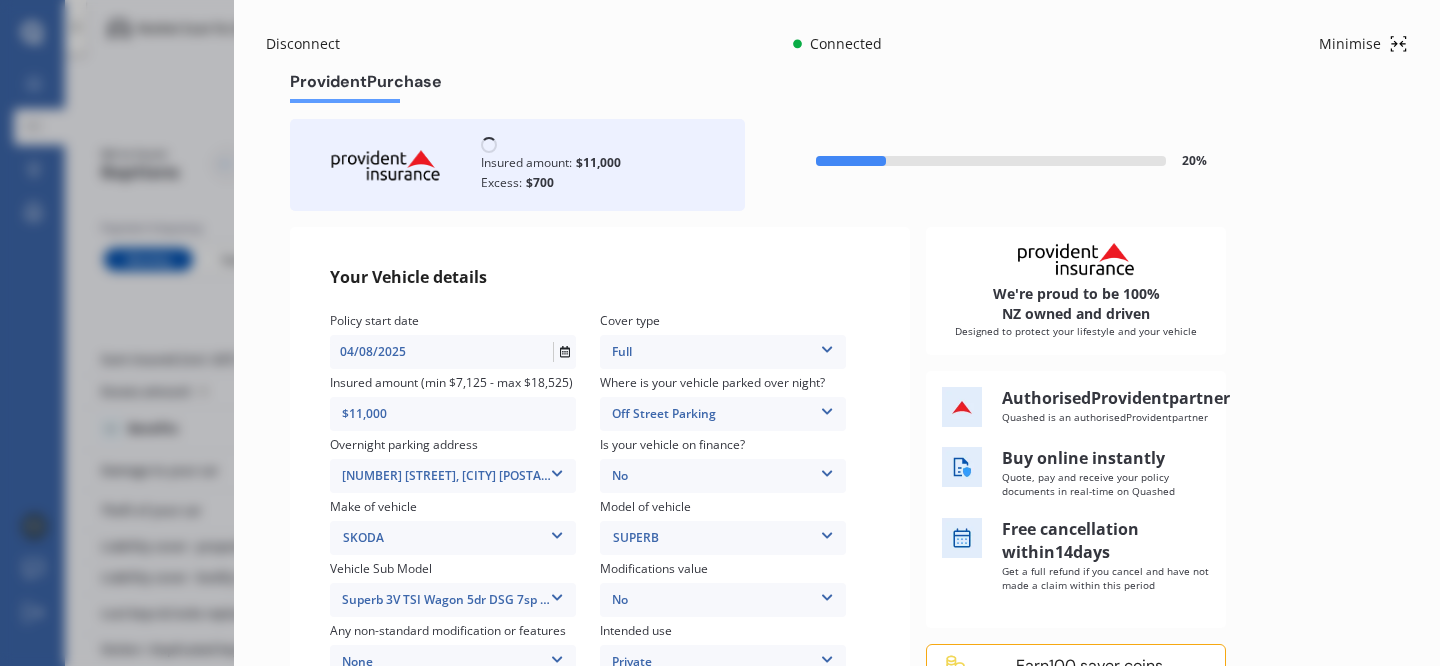 select on "26" 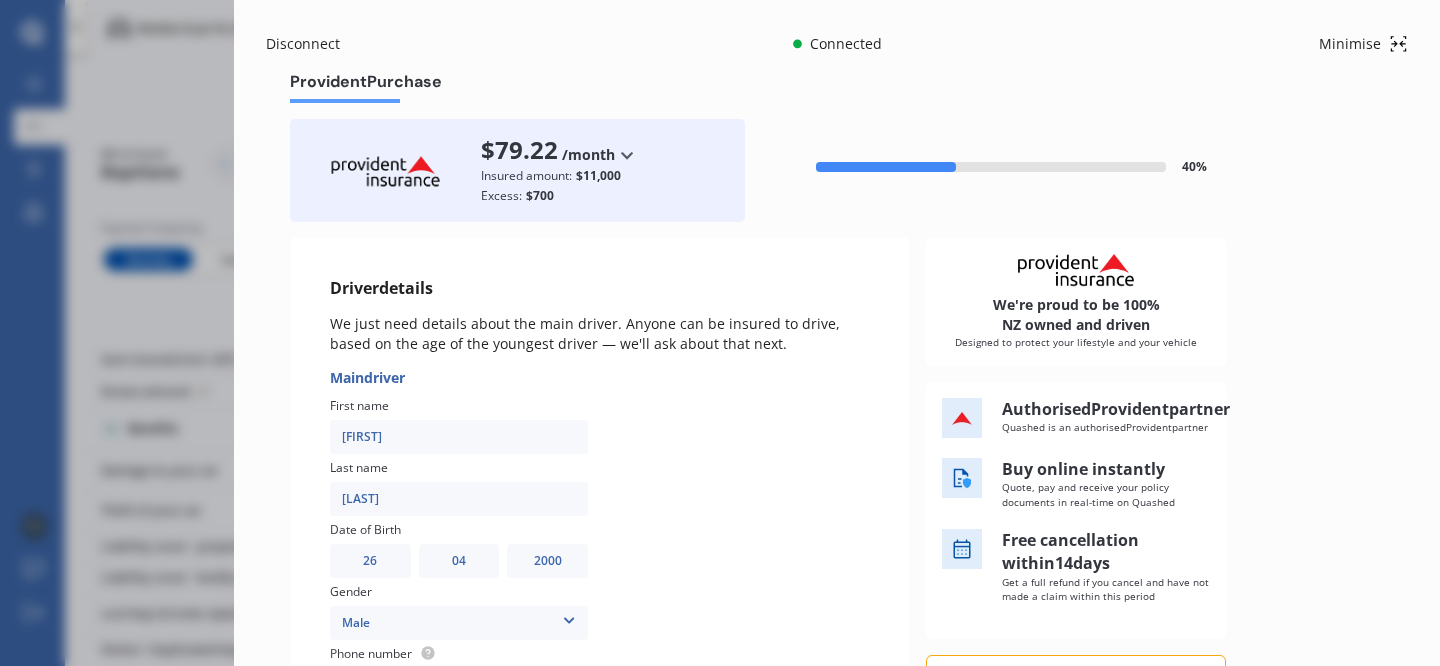 click on "Minimise" at bounding box center (1350, 44) 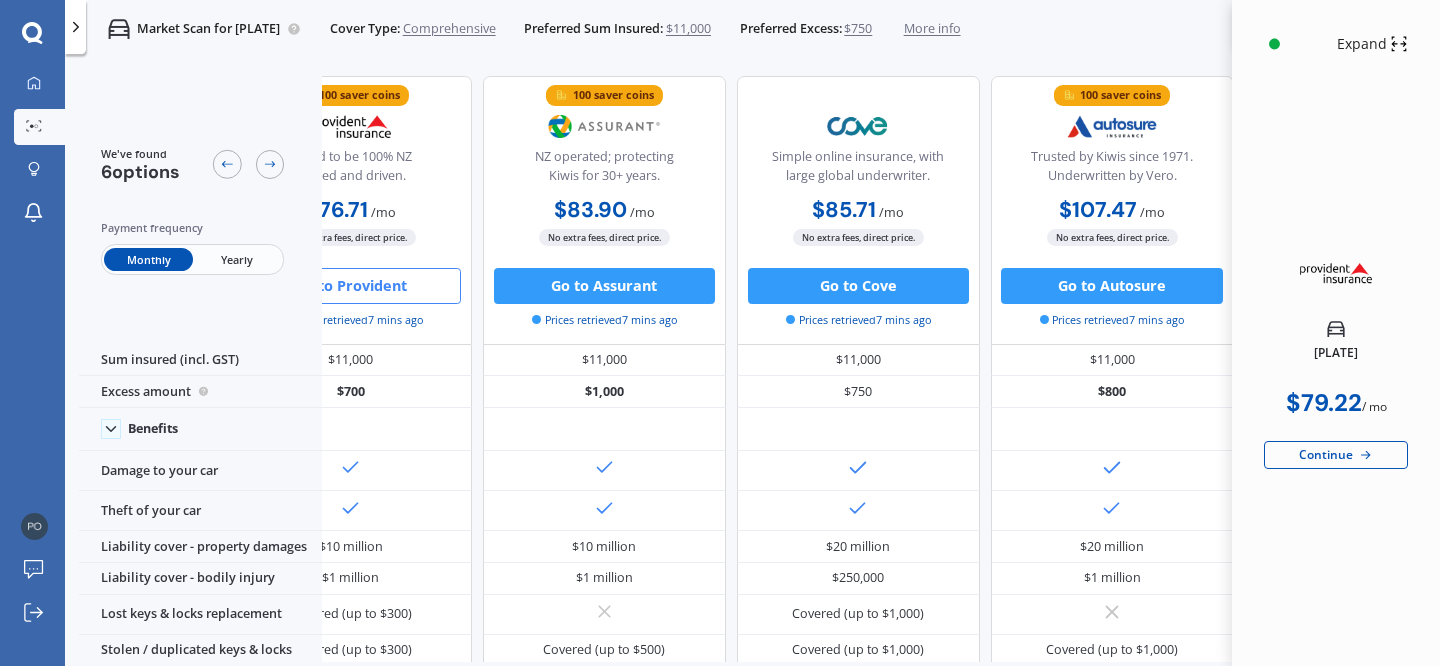 scroll, scrollTop: 0, scrollLeft: 0, axis: both 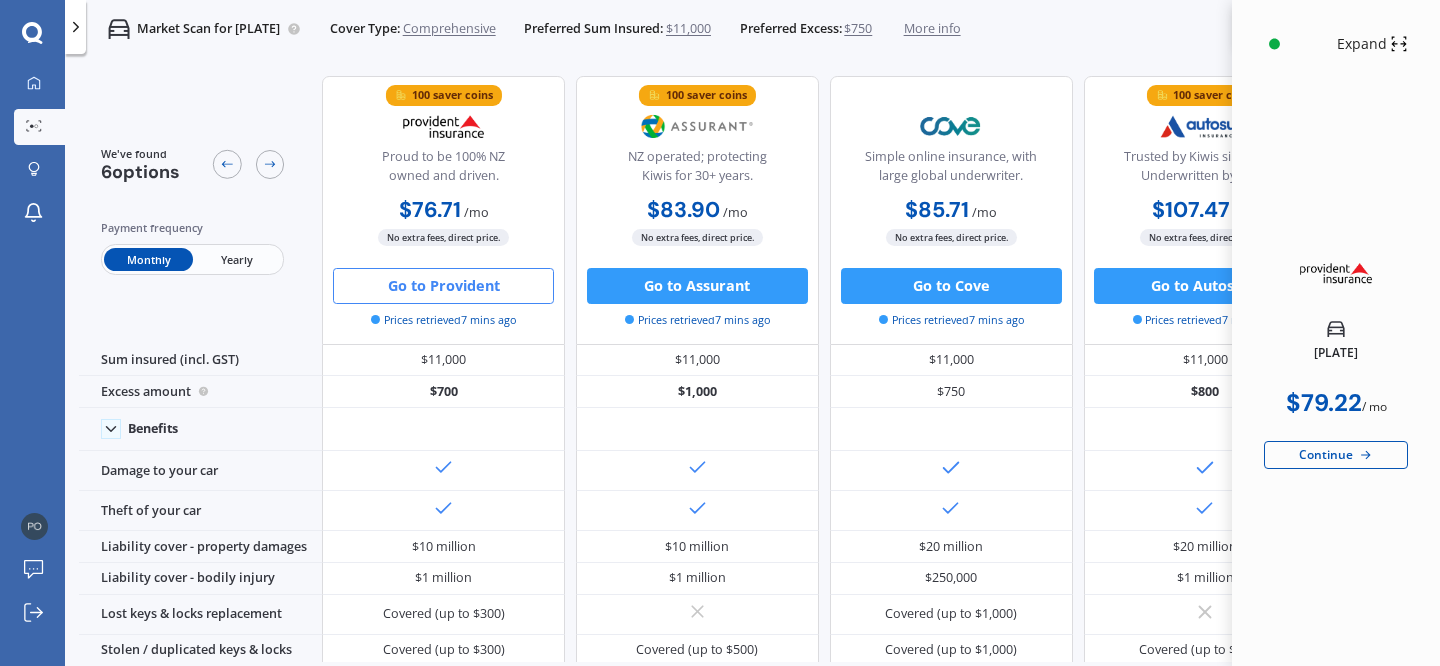 click 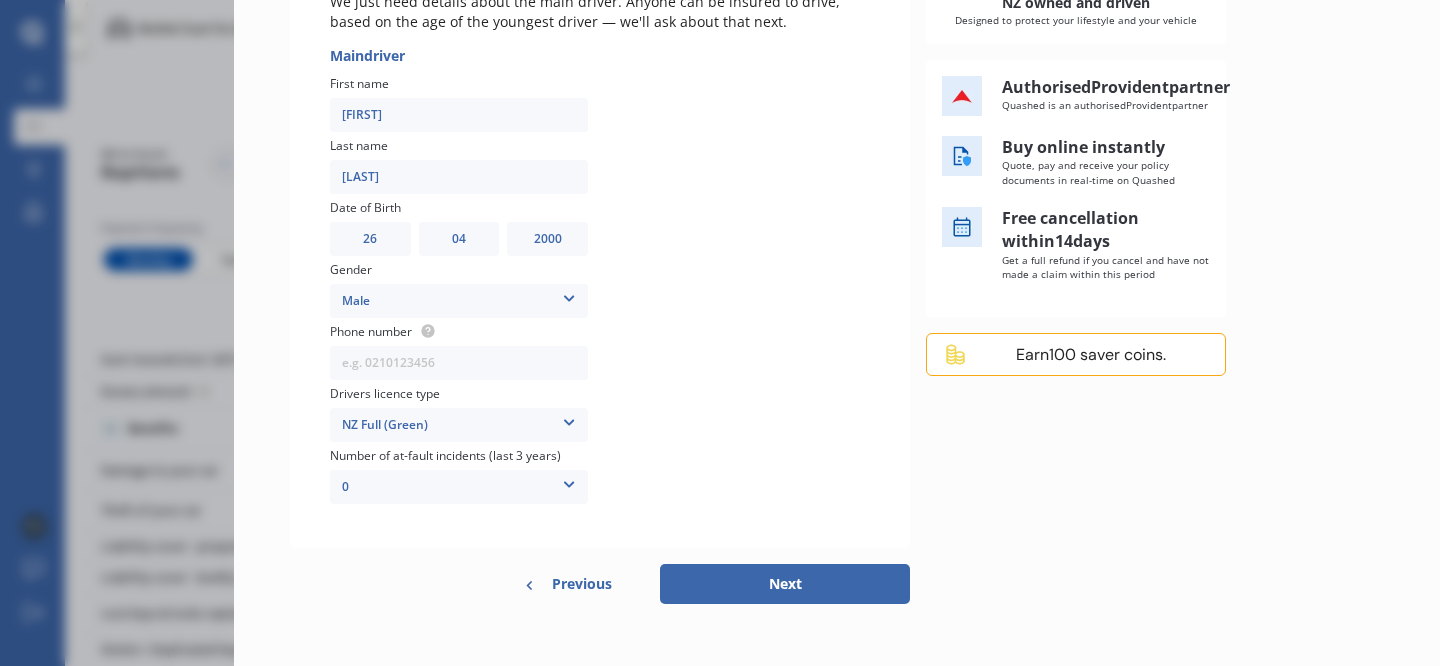 scroll, scrollTop: 324, scrollLeft: 0, axis: vertical 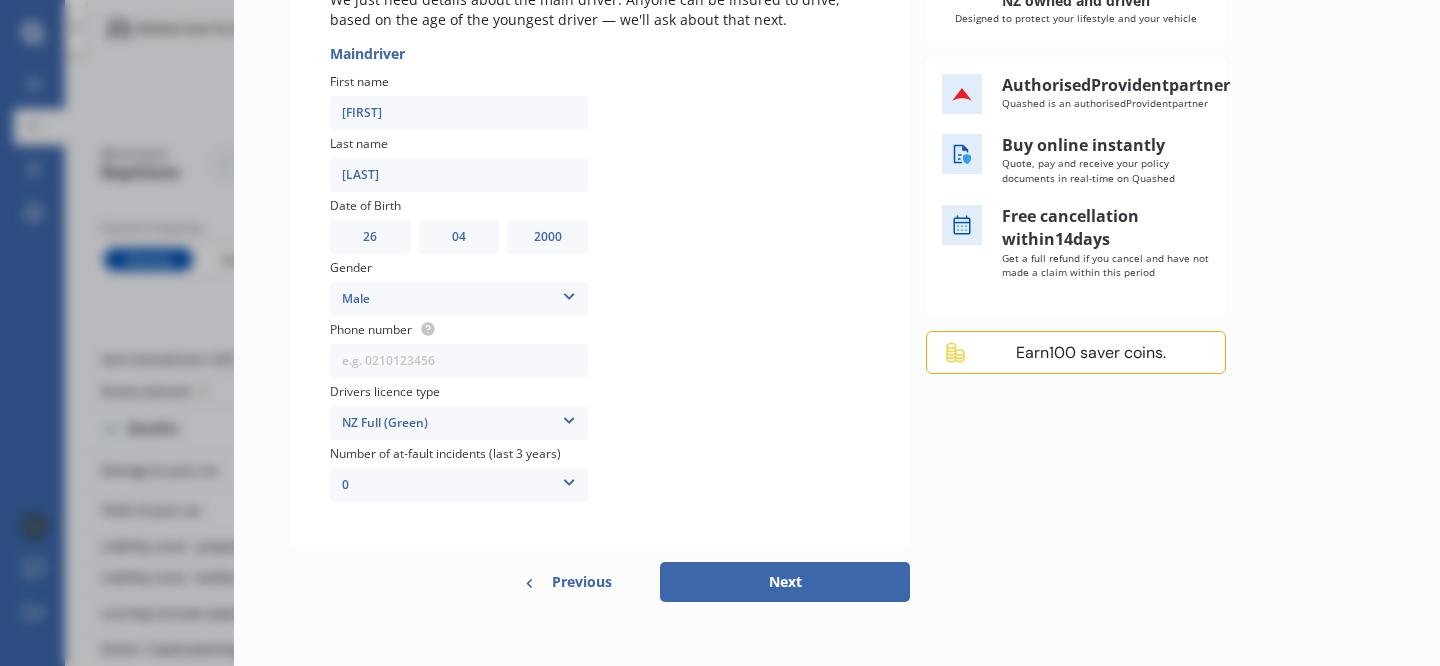 click on "Next" at bounding box center (785, 582) 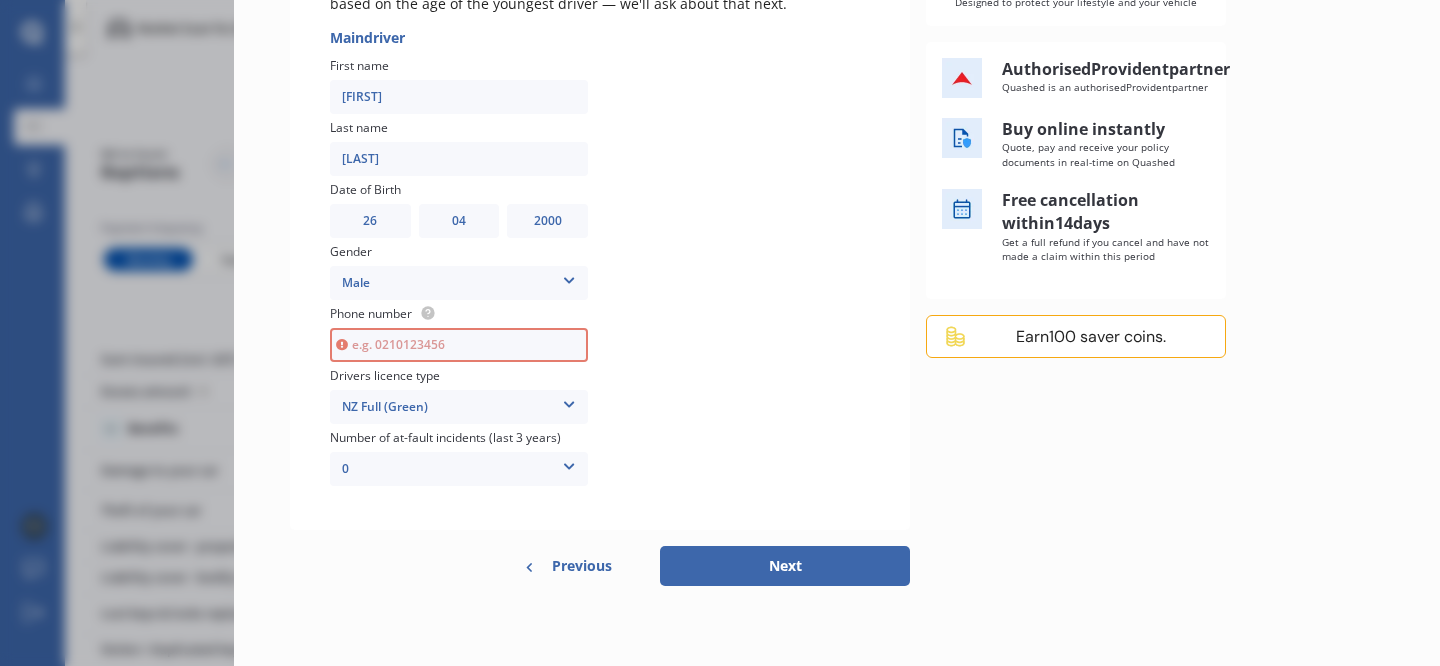 click at bounding box center (459, 345) 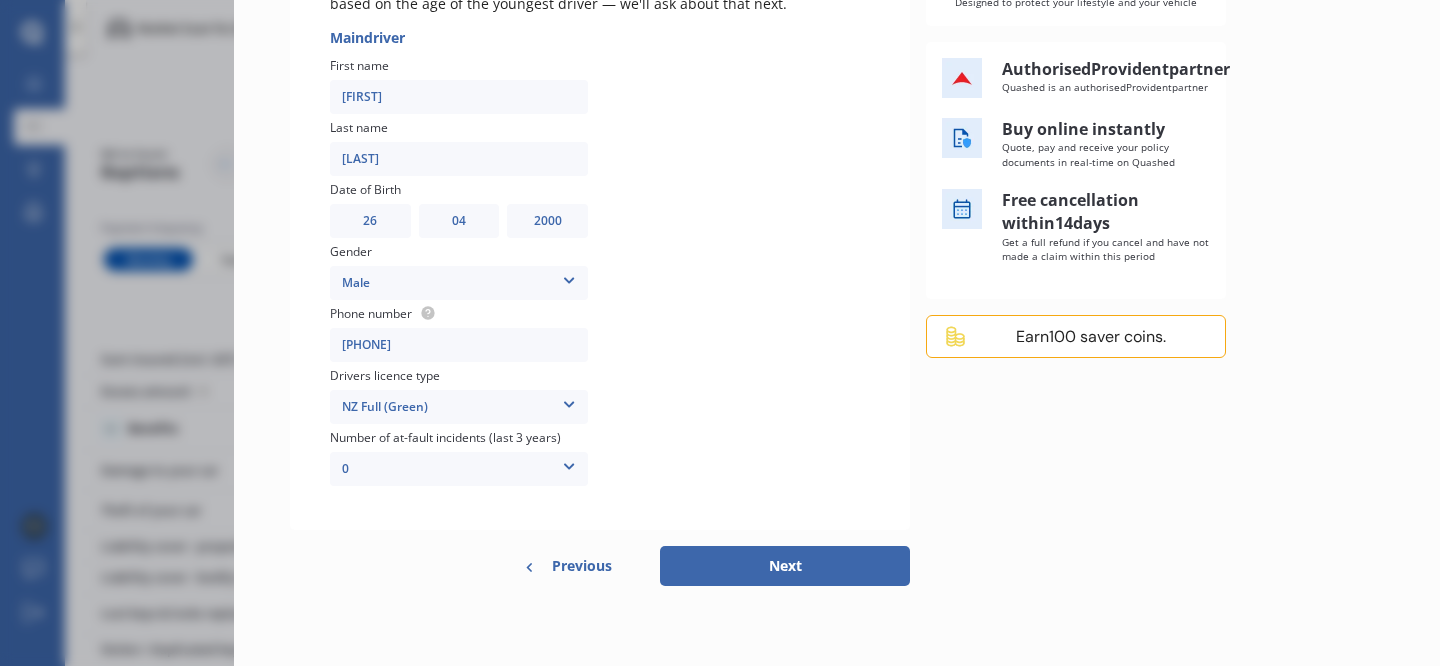 click on "Next" at bounding box center [785, 566] 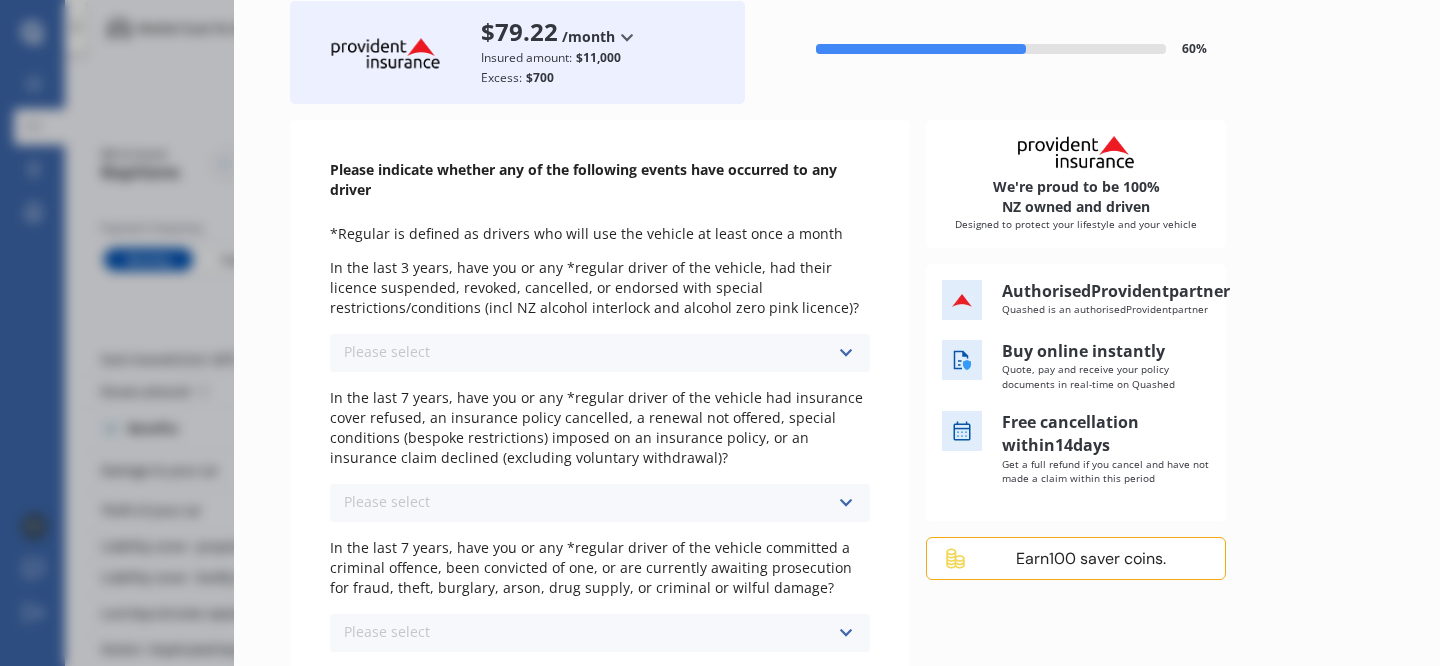 scroll, scrollTop: 119, scrollLeft: 0, axis: vertical 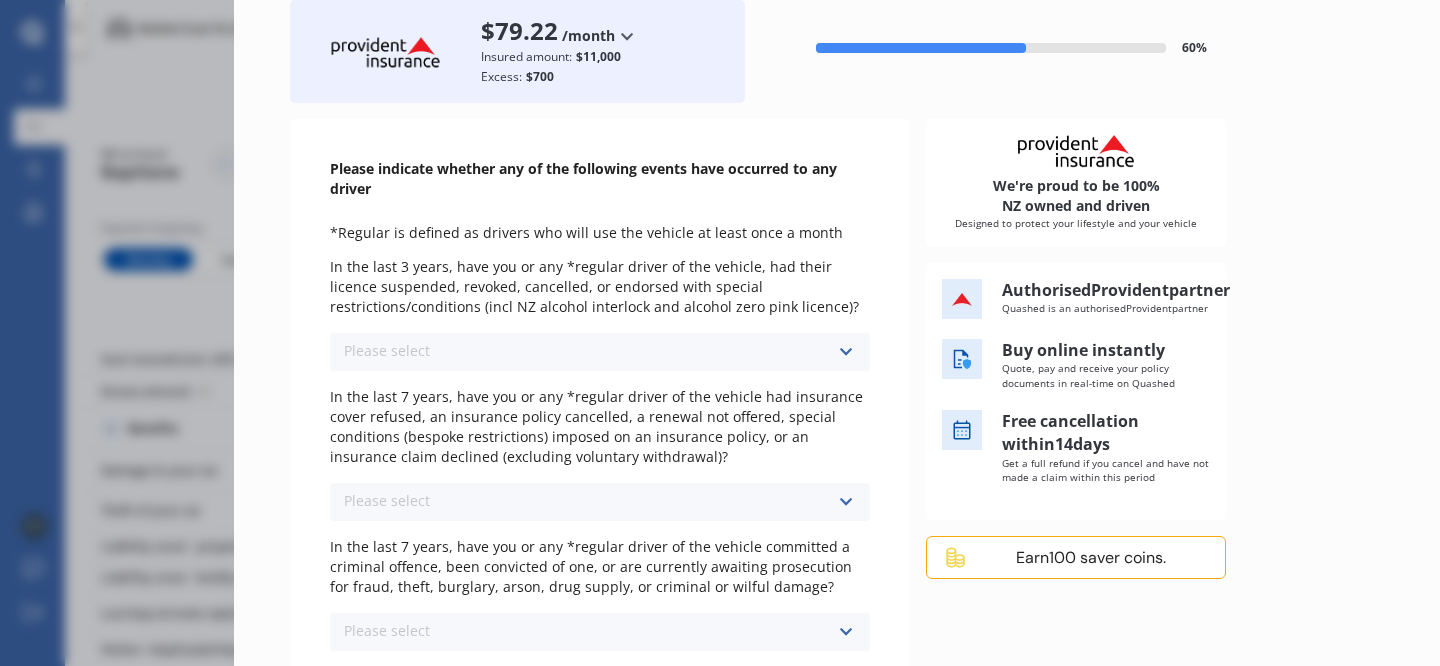 click on "Please select No Yes" at bounding box center [600, 352] 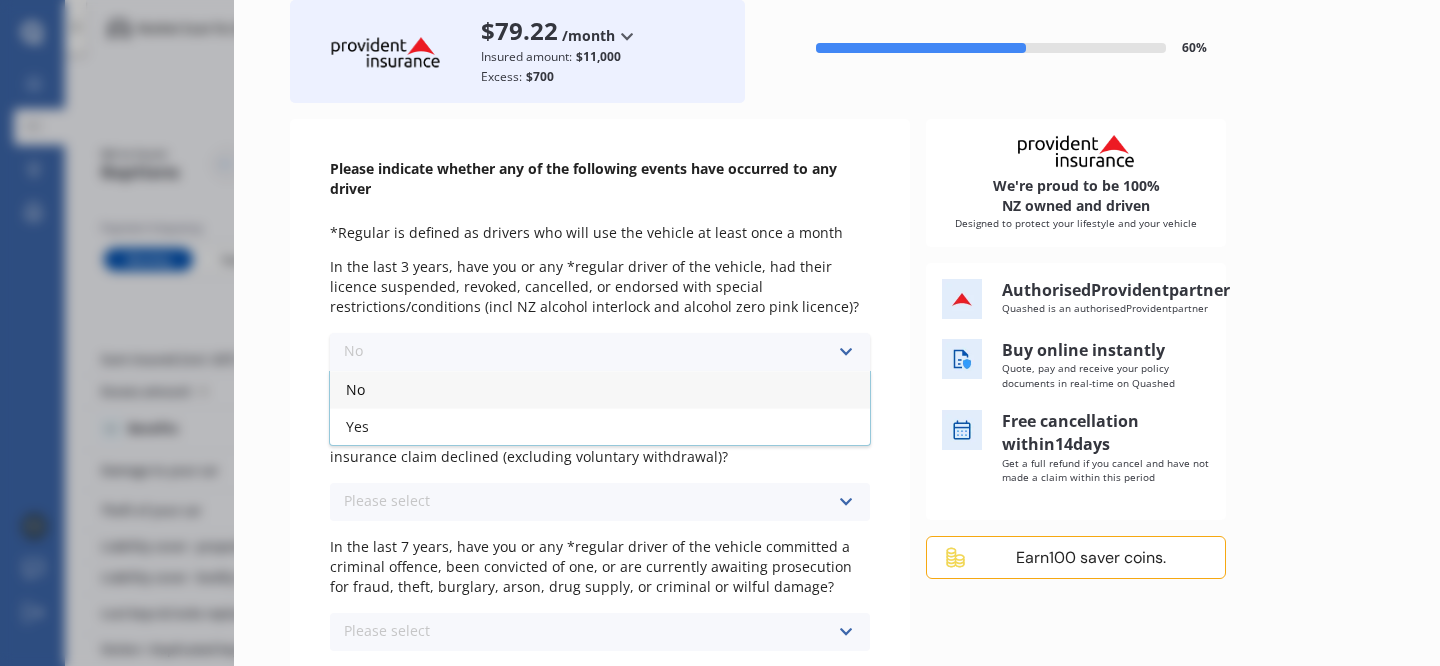click on "No" at bounding box center (600, 389) 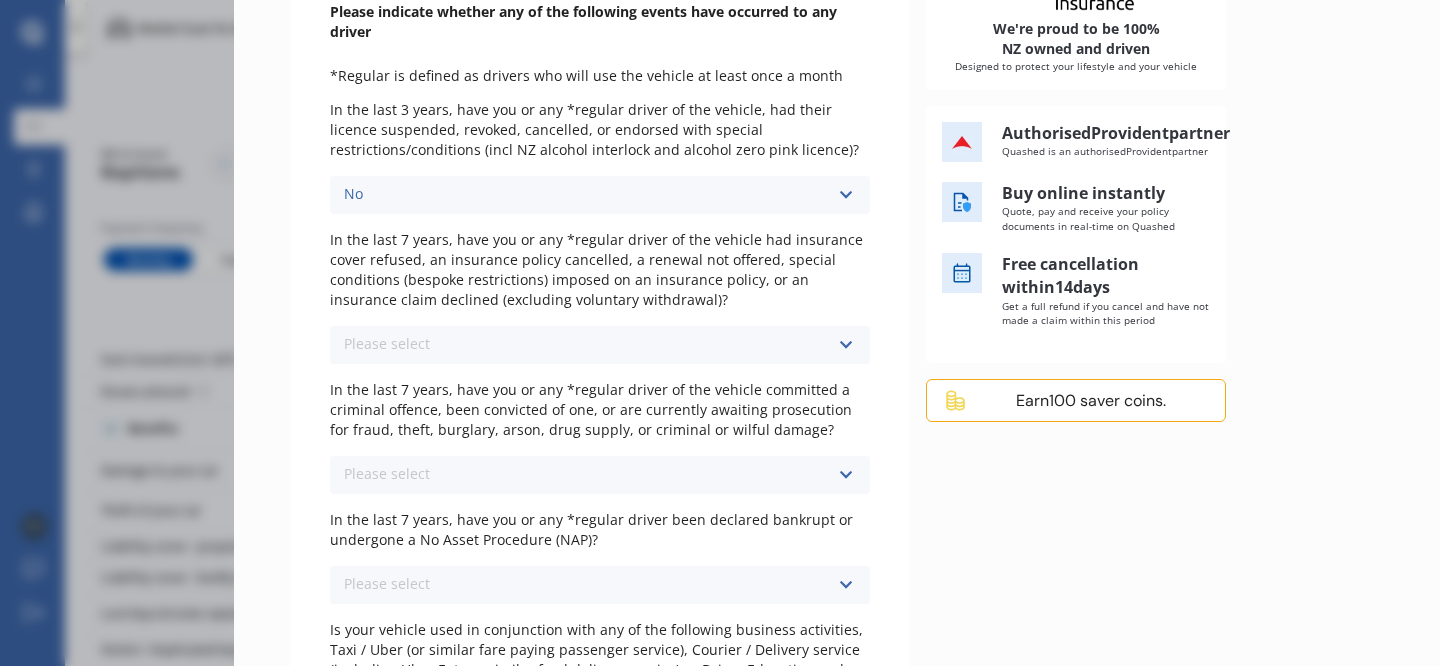 scroll, scrollTop: 279, scrollLeft: 0, axis: vertical 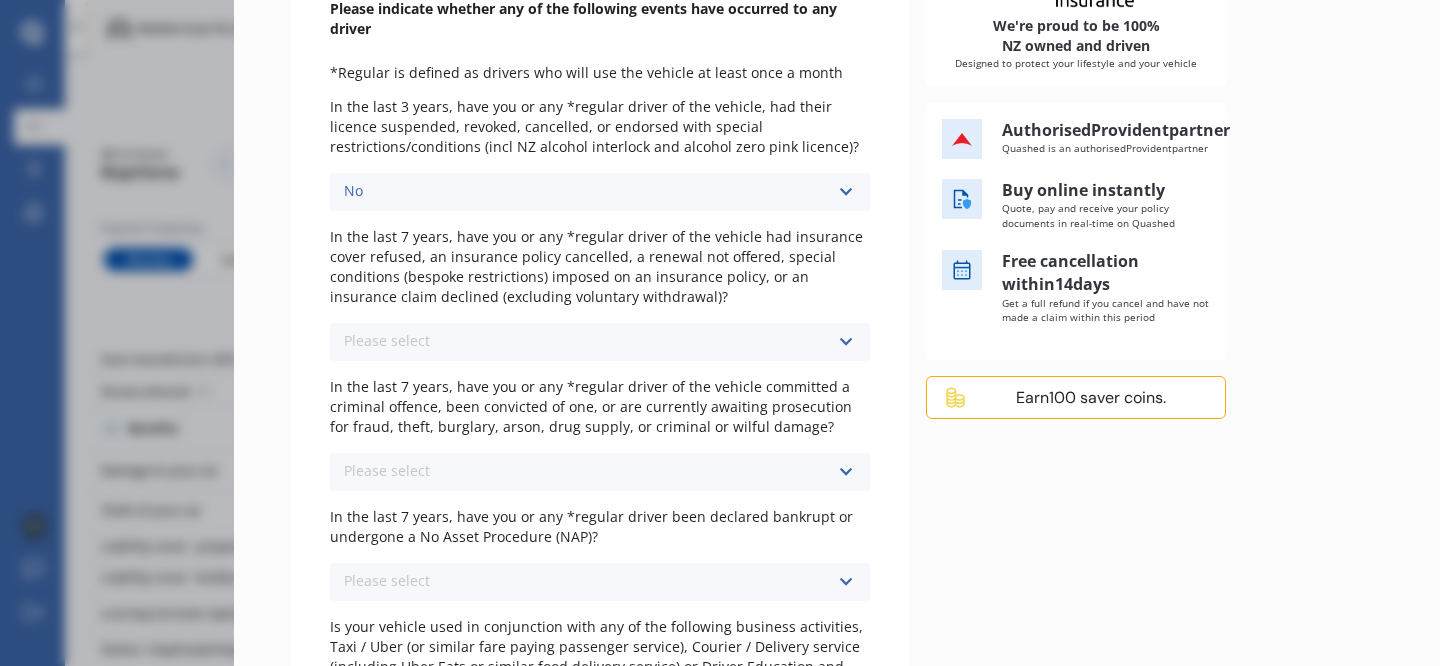 click on "Please select No Yes" at bounding box center [600, 342] 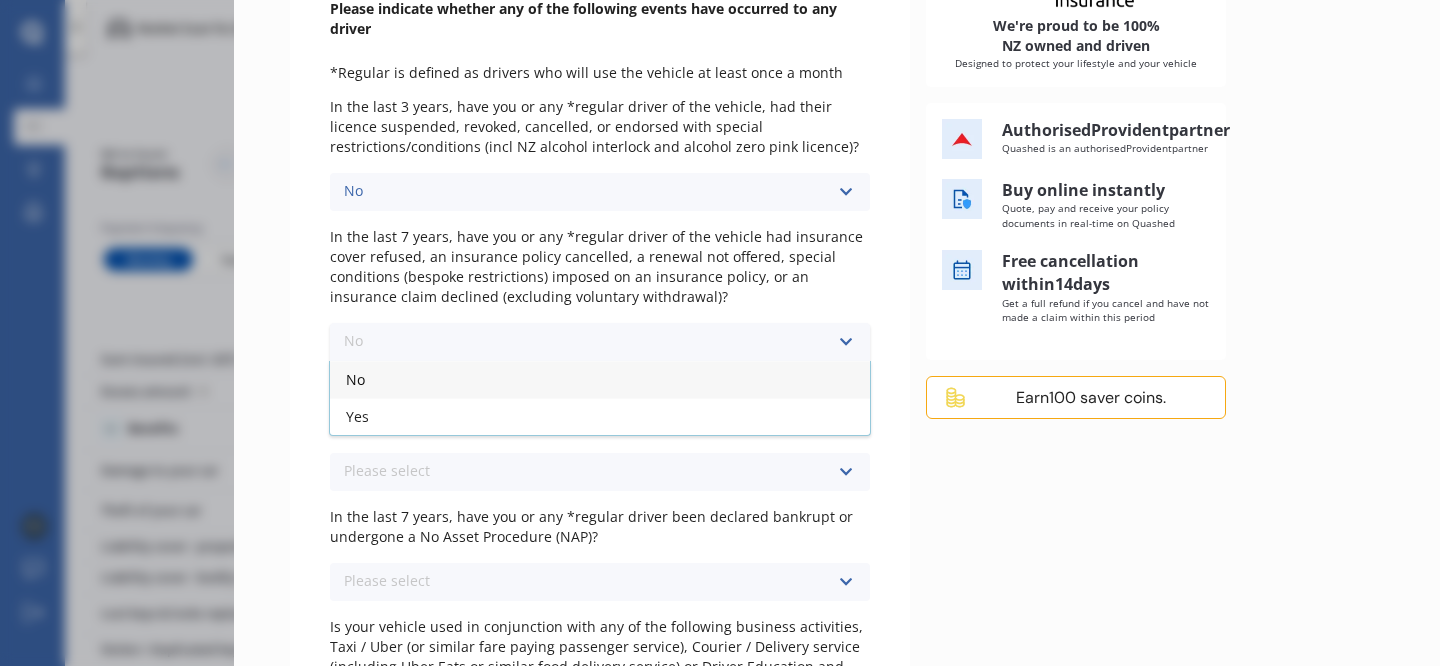 click on "No" at bounding box center [600, 379] 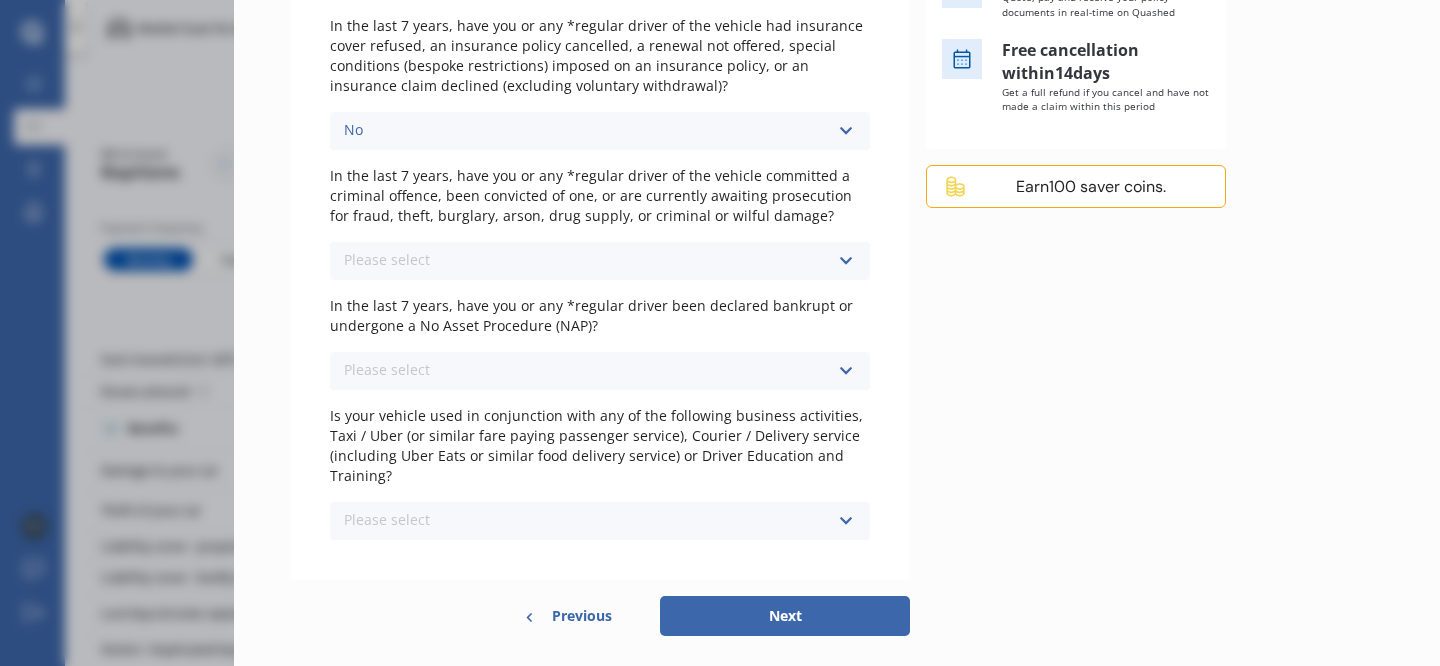 scroll, scrollTop: 492, scrollLeft: 0, axis: vertical 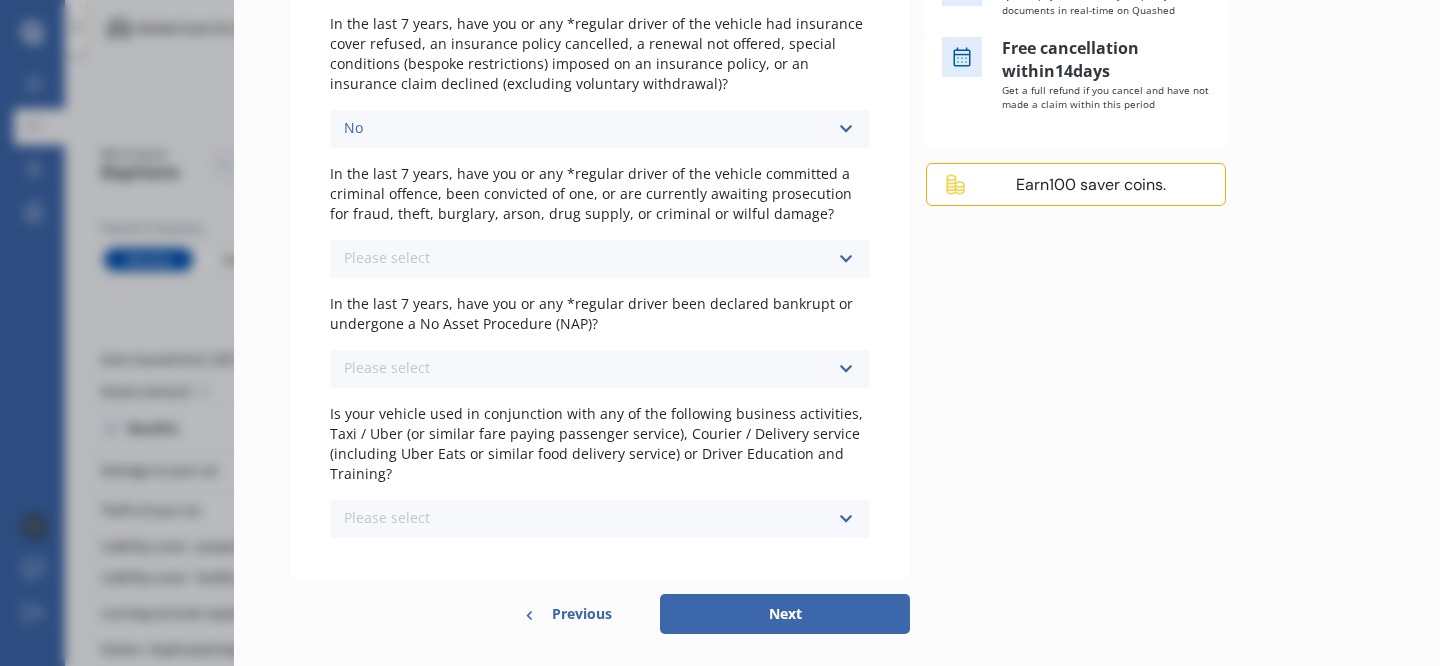 click on "Please select No Yes" at bounding box center (600, 259) 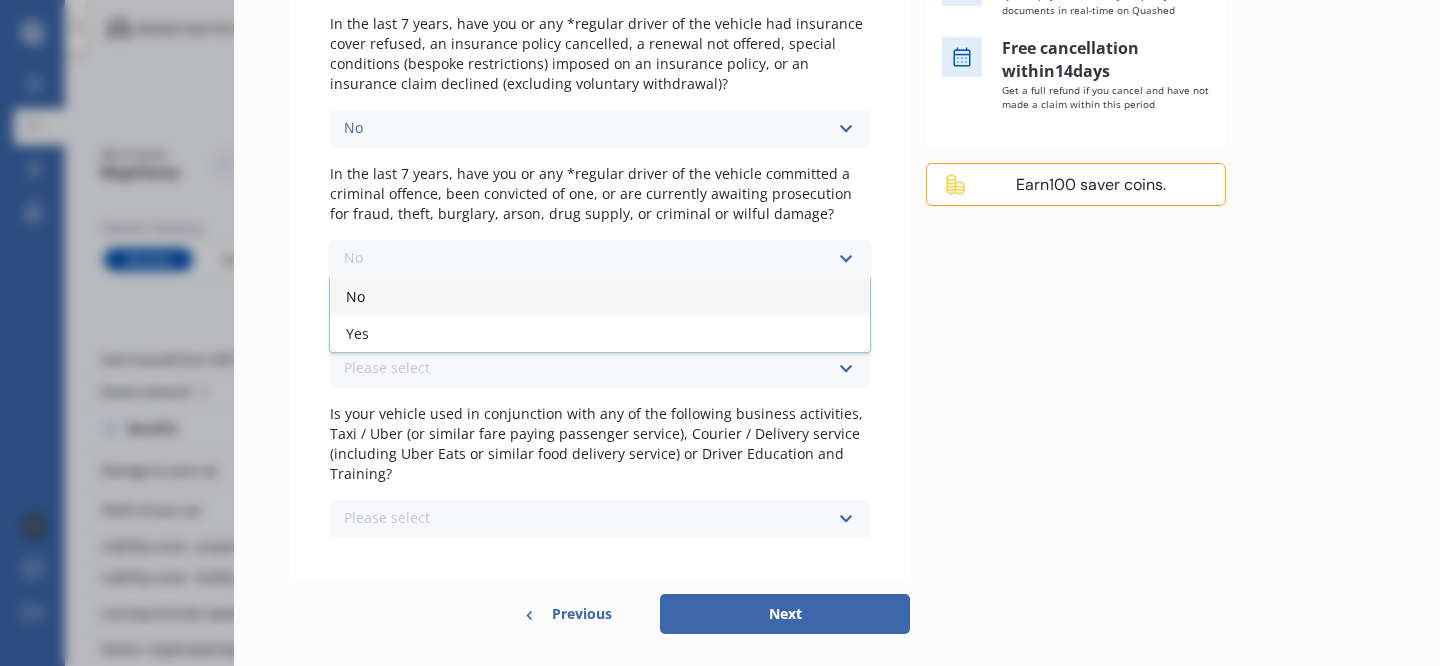 click on "No" at bounding box center (600, 296) 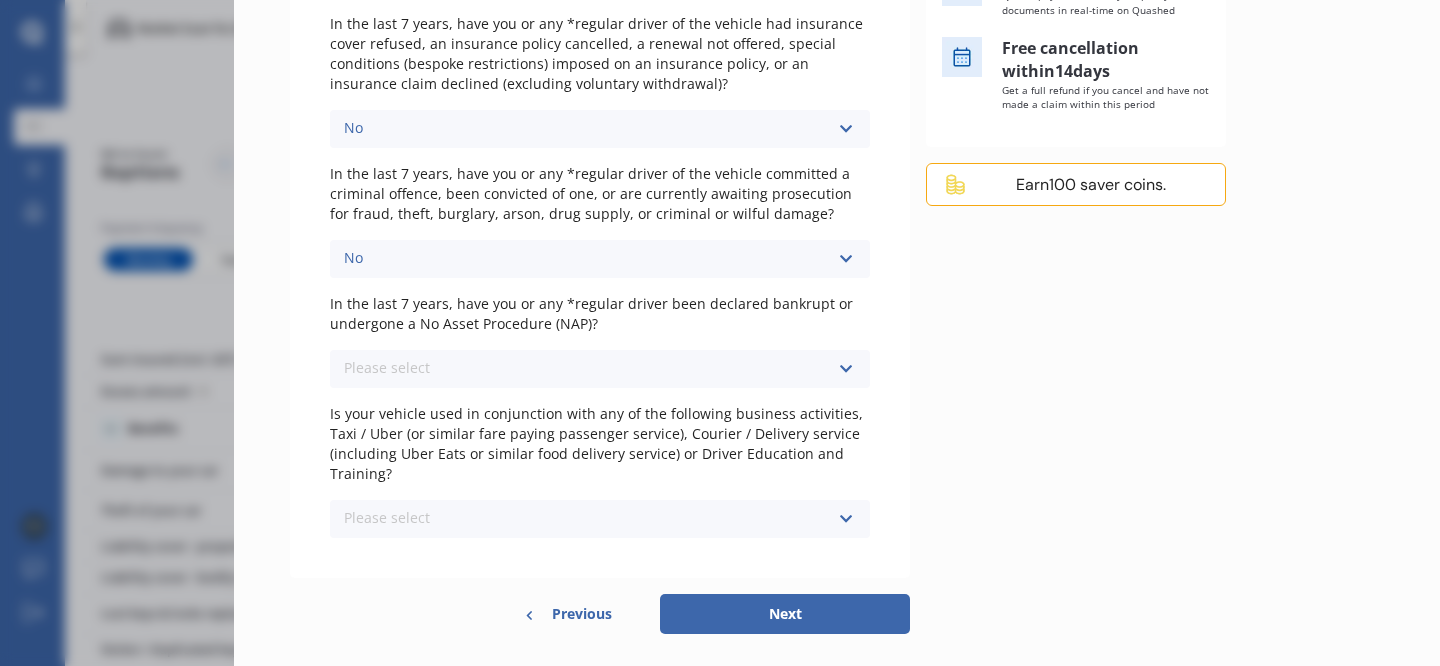 click on "Please select No Yes" at bounding box center [600, 369] 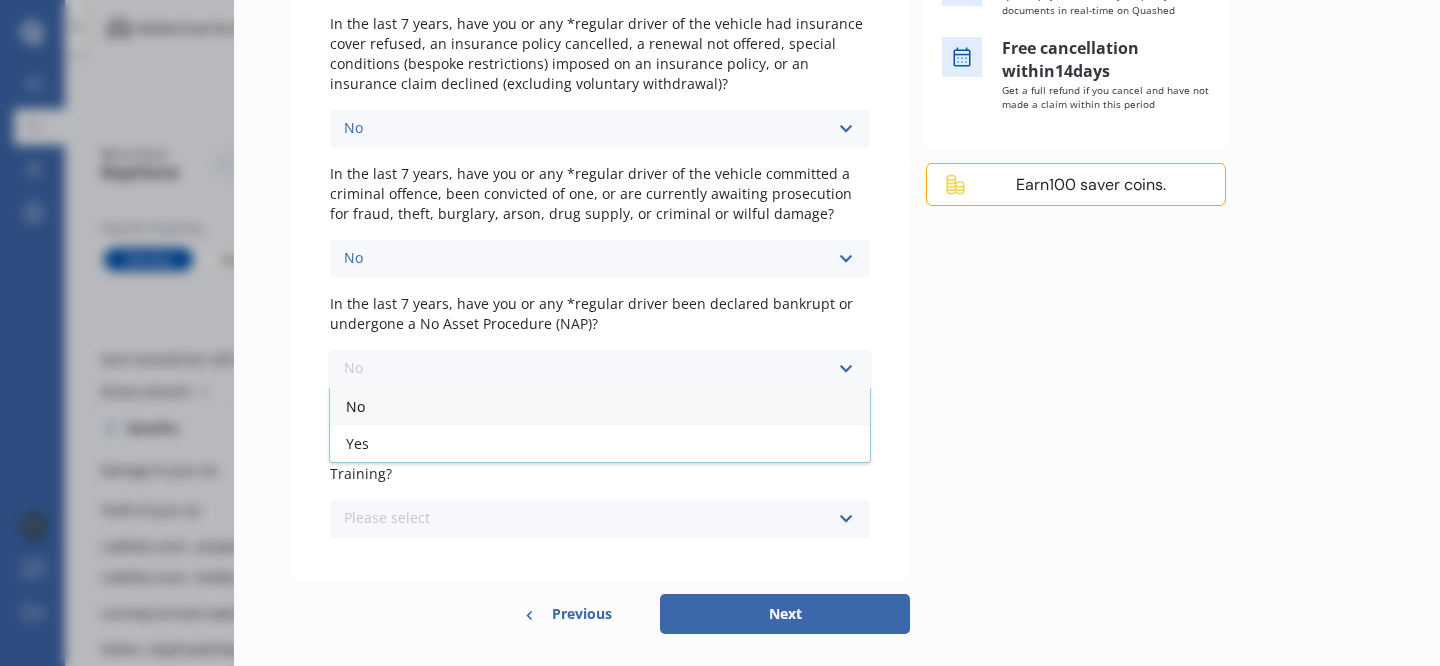 click on "No" at bounding box center [600, 406] 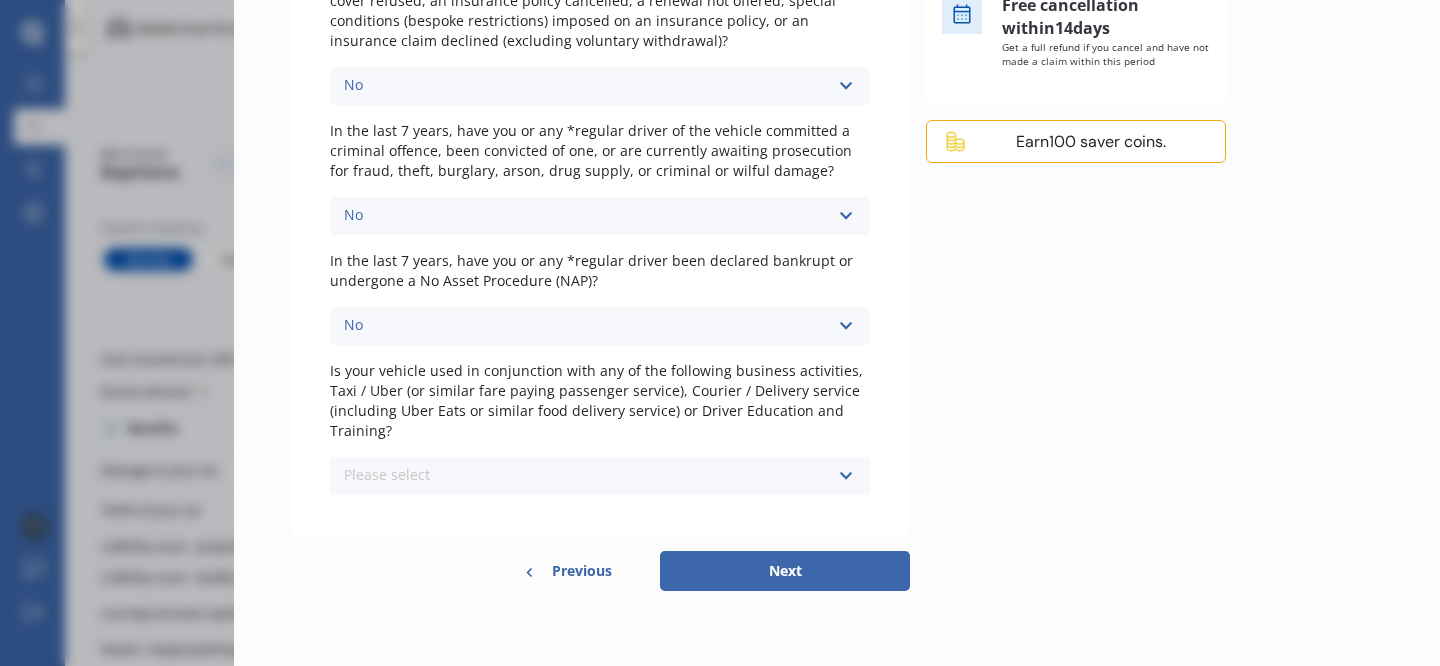 scroll, scrollTop: 536, scrollLeft: 0, axis: vertical 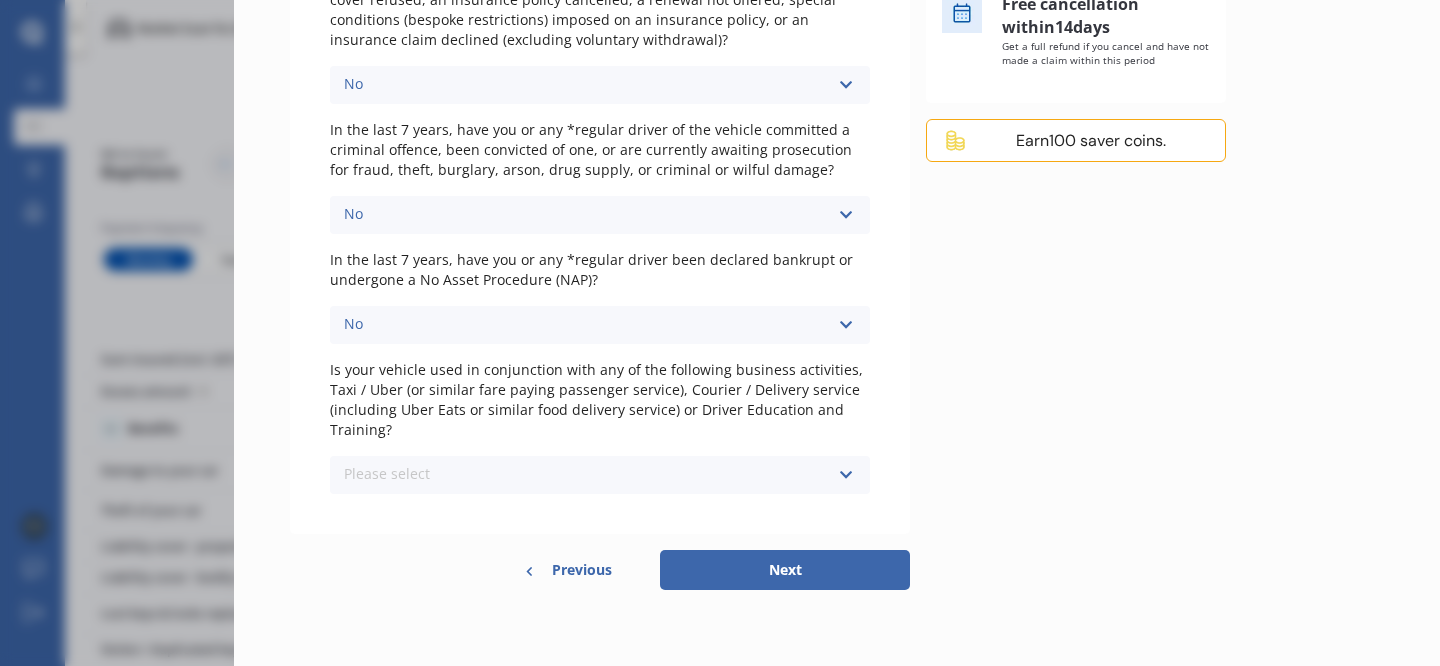 click on "Is your vehicle used in conjunction with any of the following business activities, Taxi / Uber (or similar fare paying passenger service), Courier / Delivery service (including Uber Eats or similar food delivery service) or Driver Education and Training? Please select No Yes" at bounding box center (600, 427) 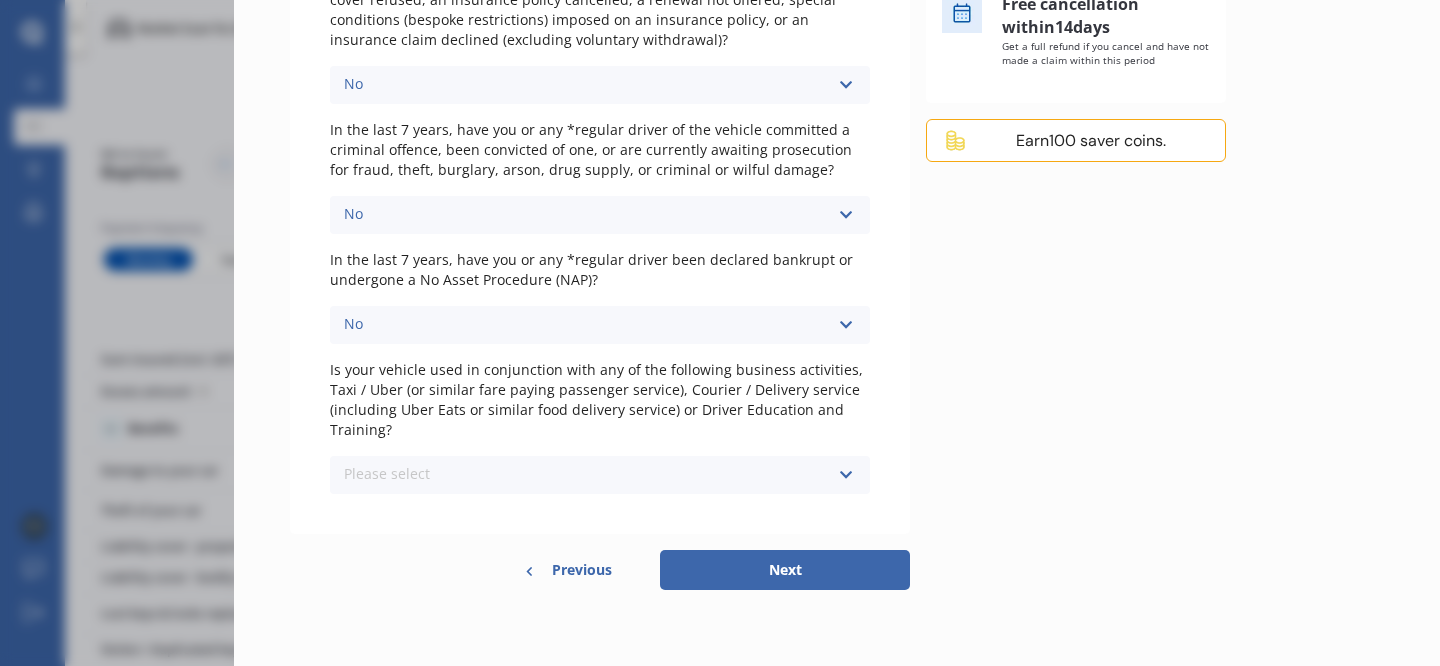 click on "Please select No Yes" at bounding box center [600, 475] 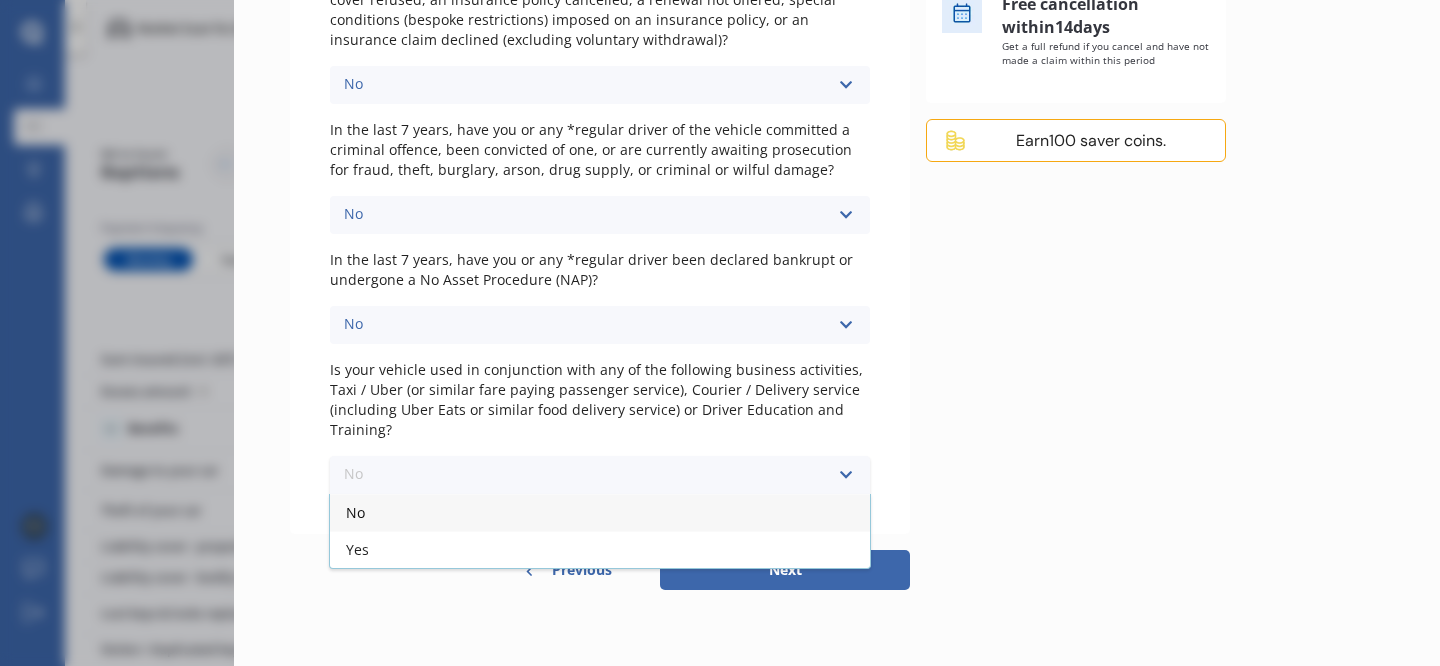 click on "No" at bounding box center (600, 512) 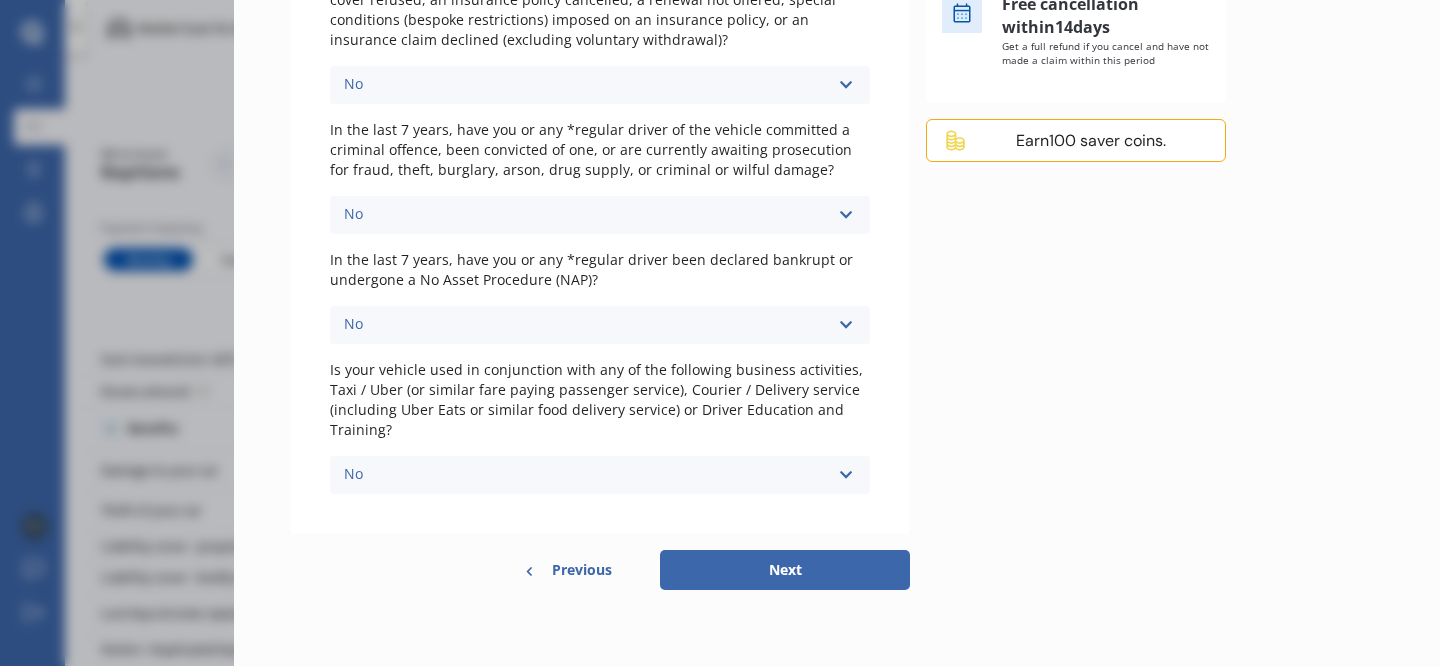 click on "Next" at bounding box center [785, 570] 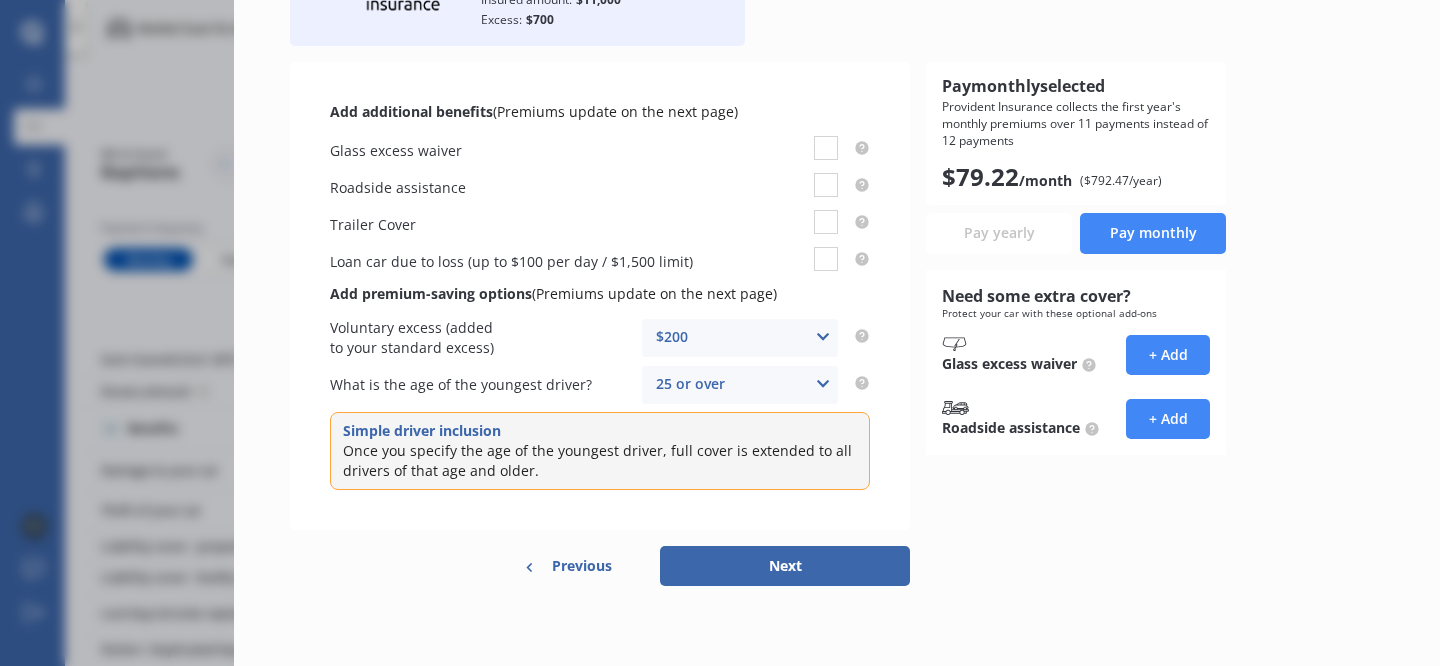 scroll, scrollTop: 0, scrollLeft: 0, axis: both 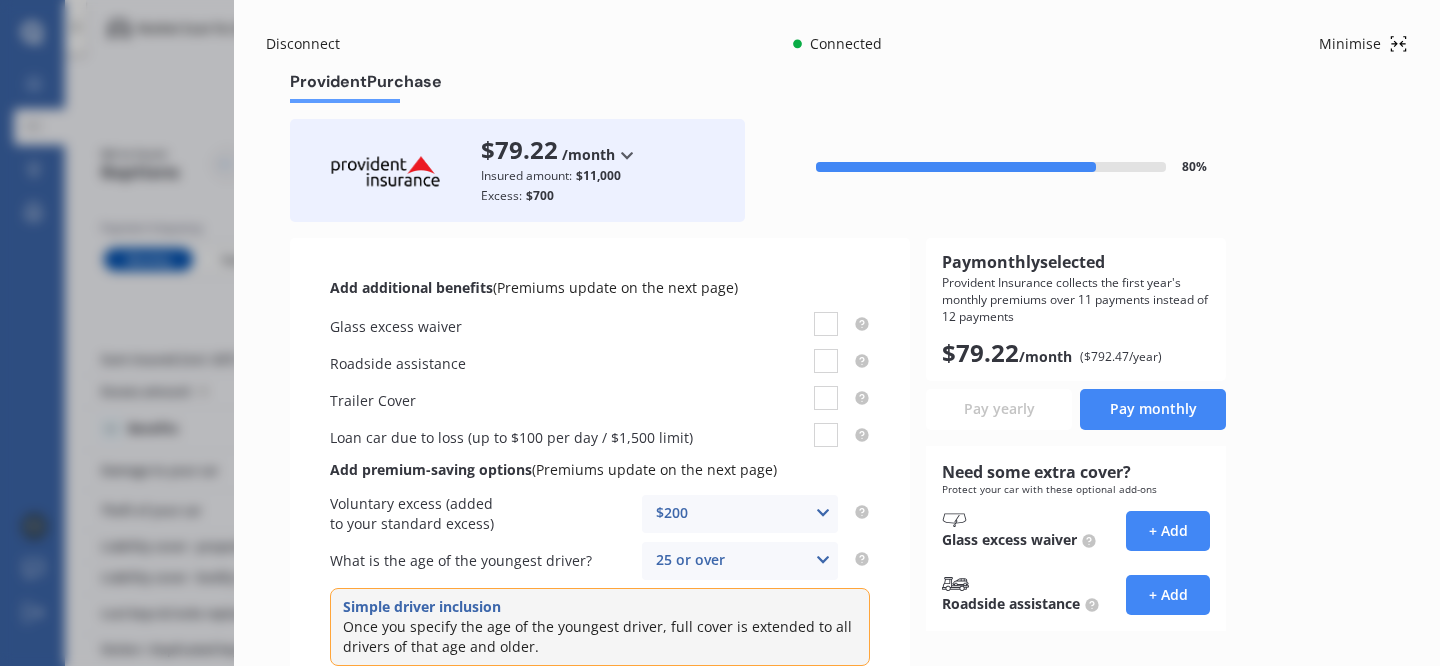 click on "Minimise" at bounding box center (1350, 44) 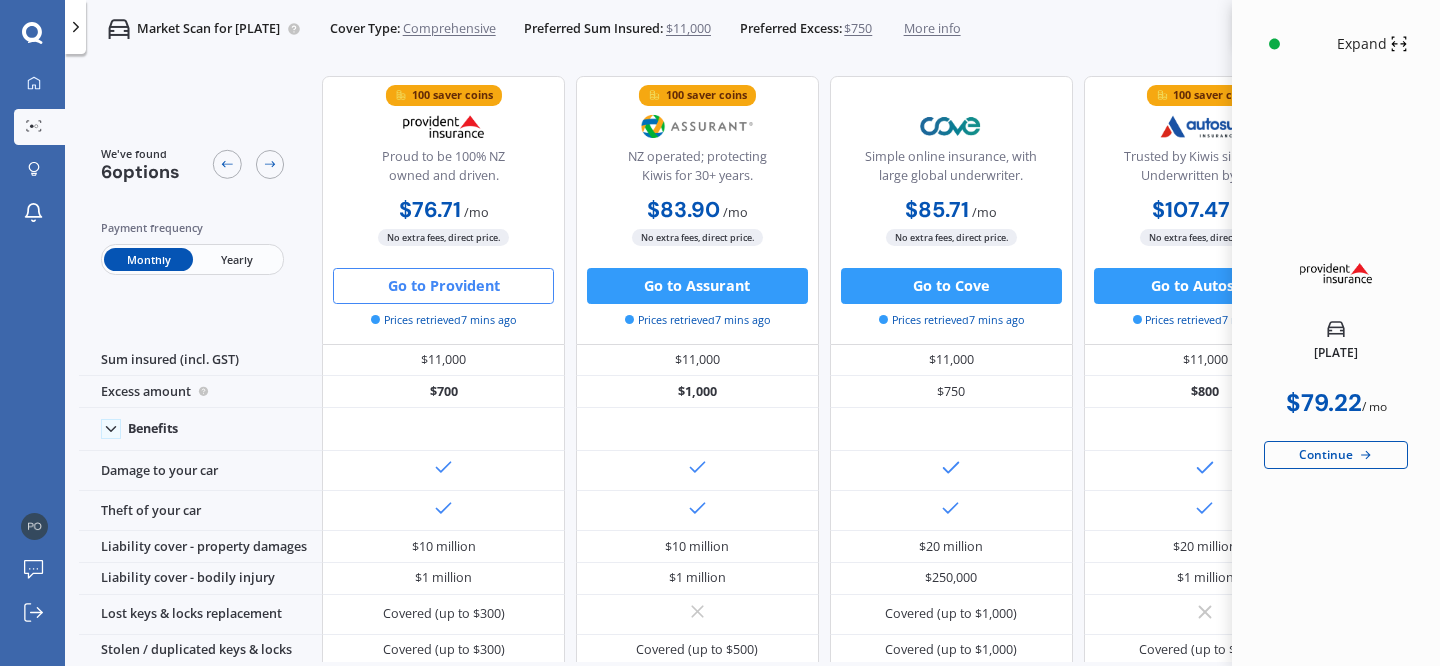 click on "Expand" at bounding box center [1362, 44] 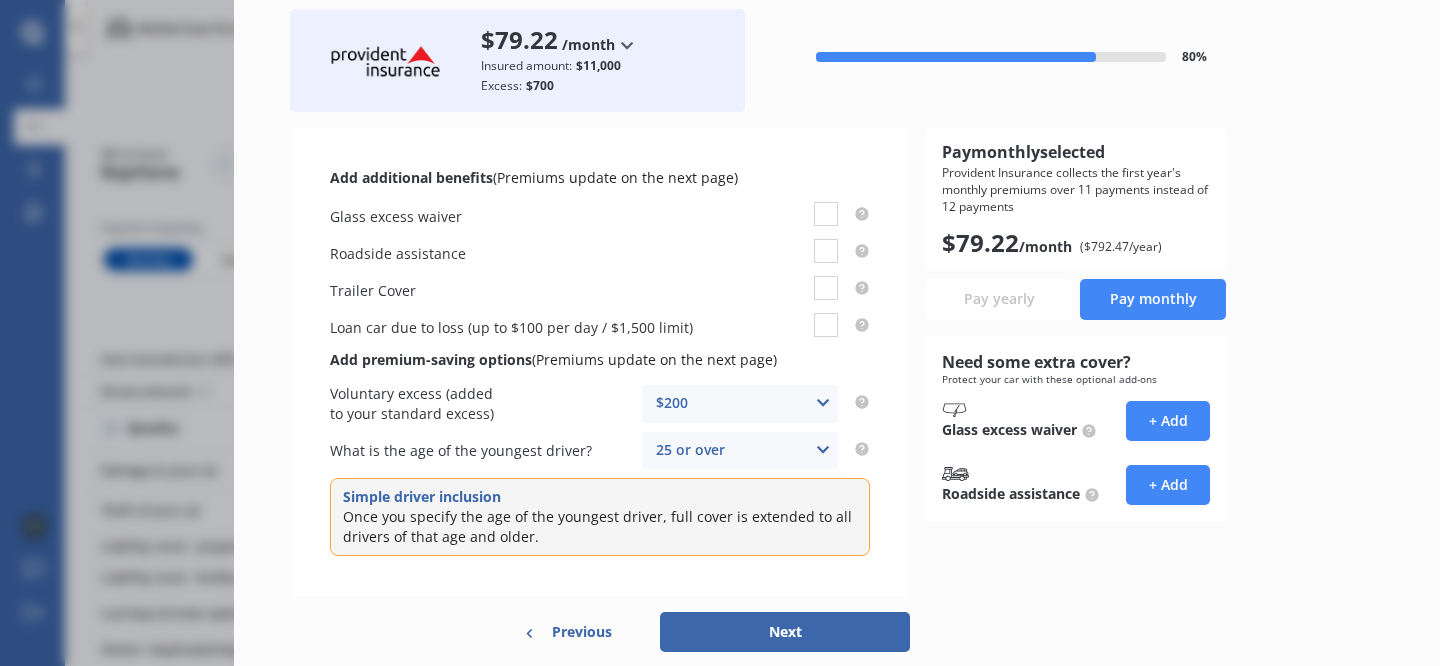 scroll, scrollTop: 174, scrollLeft: 0, axis: vertical 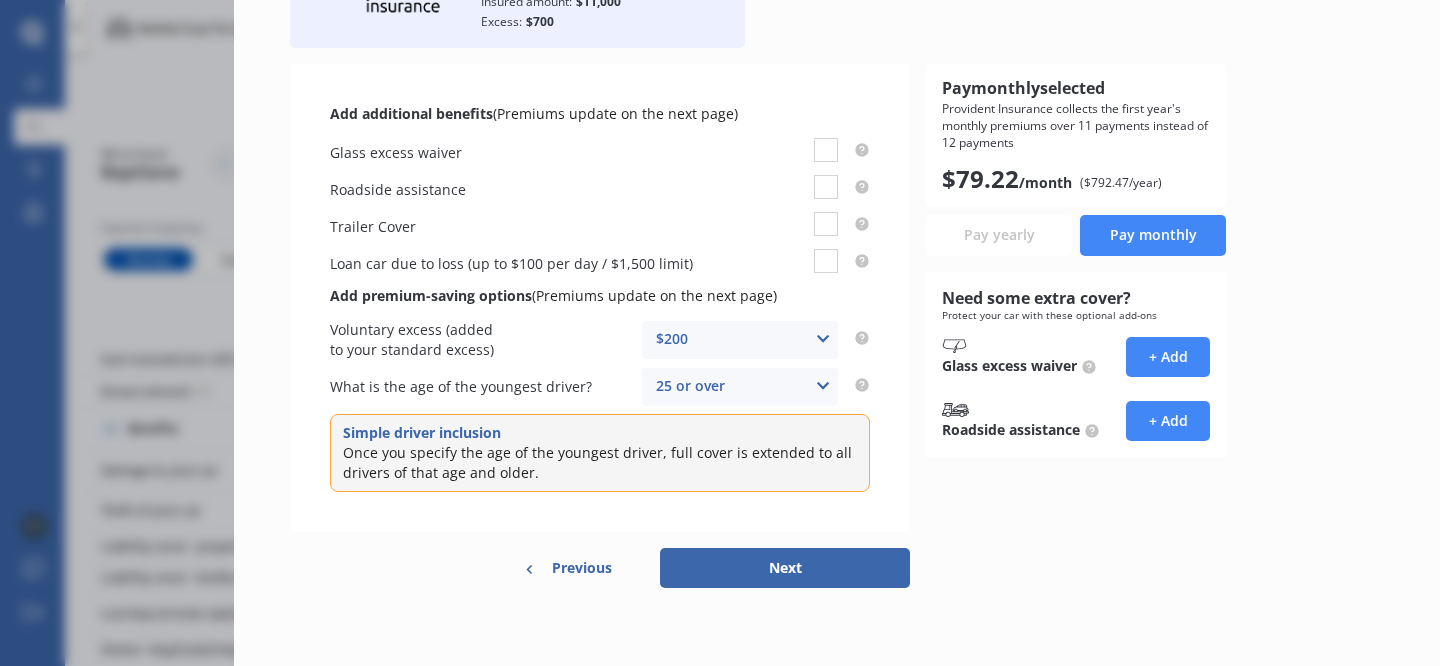 click on "25 or over 16 17 18 19 20 21 22 23 24 25 or over" at bounding box center (740, 387) 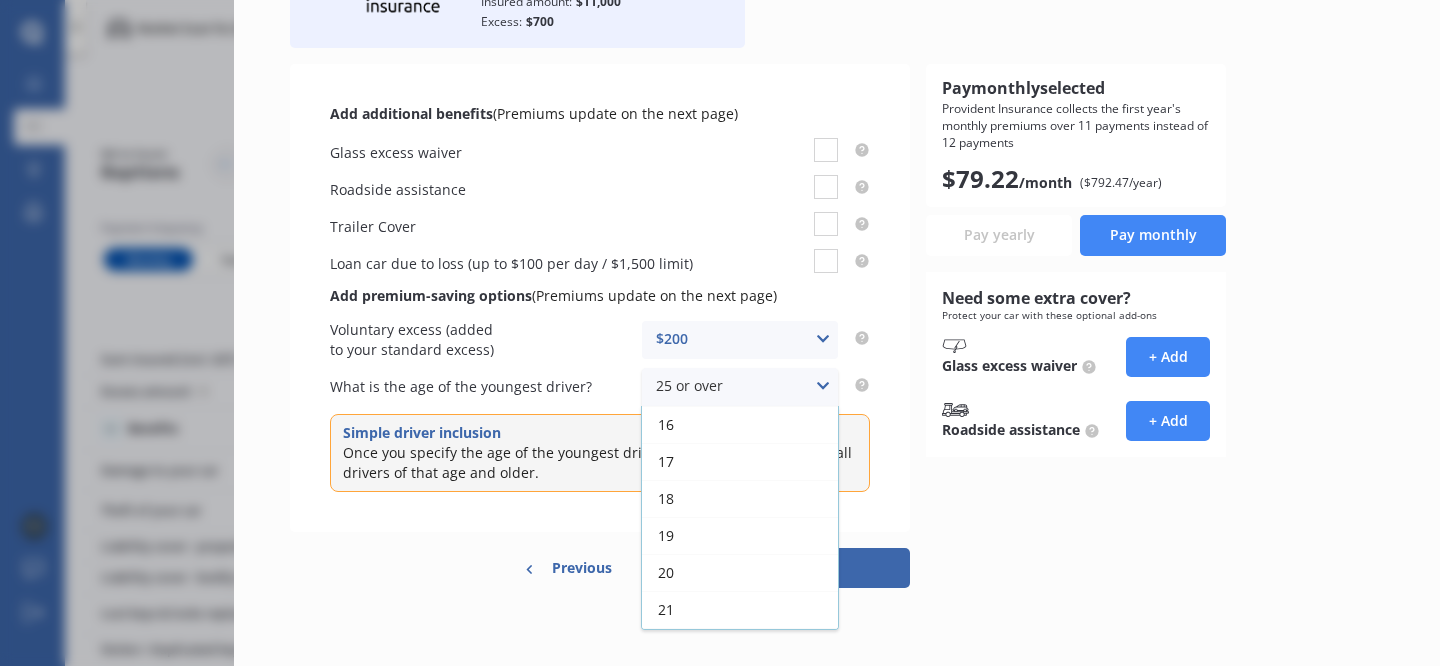 scroll, scrollTop: 146, scrollLeft: 0, axis: vertical 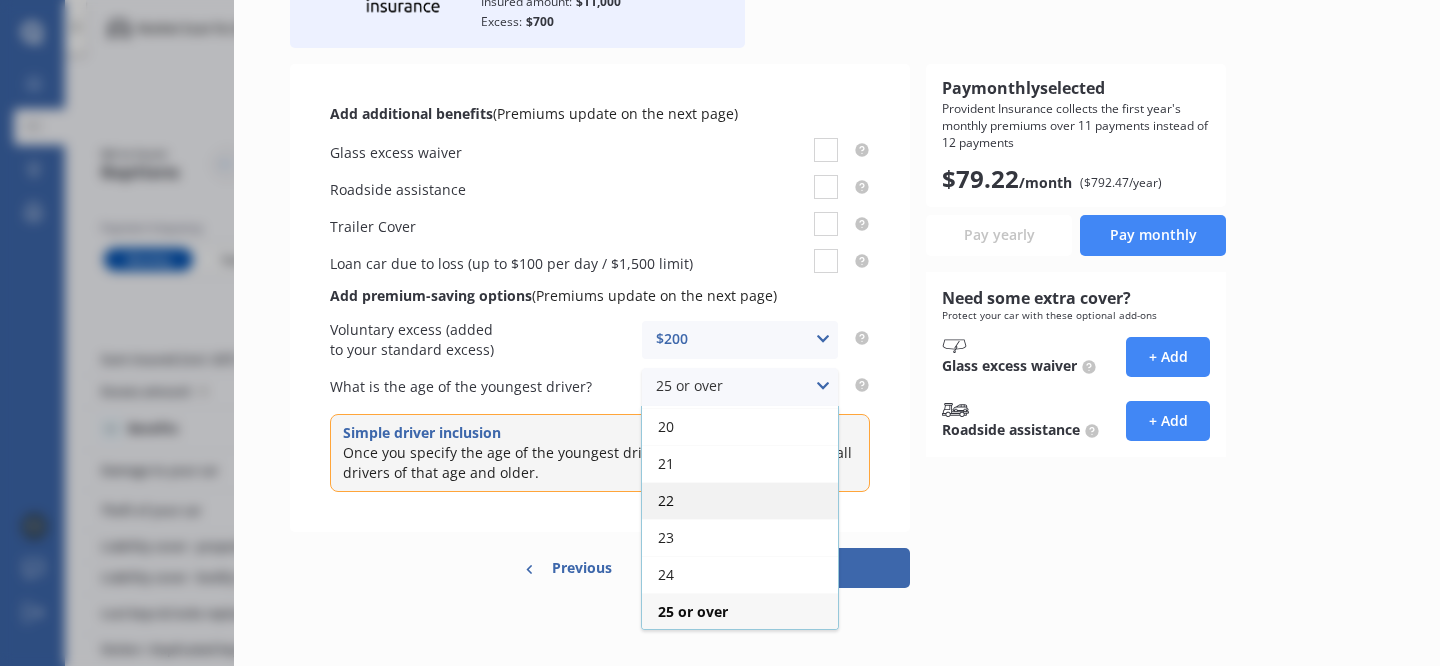 click on "22" at bounding box center [740, 500] 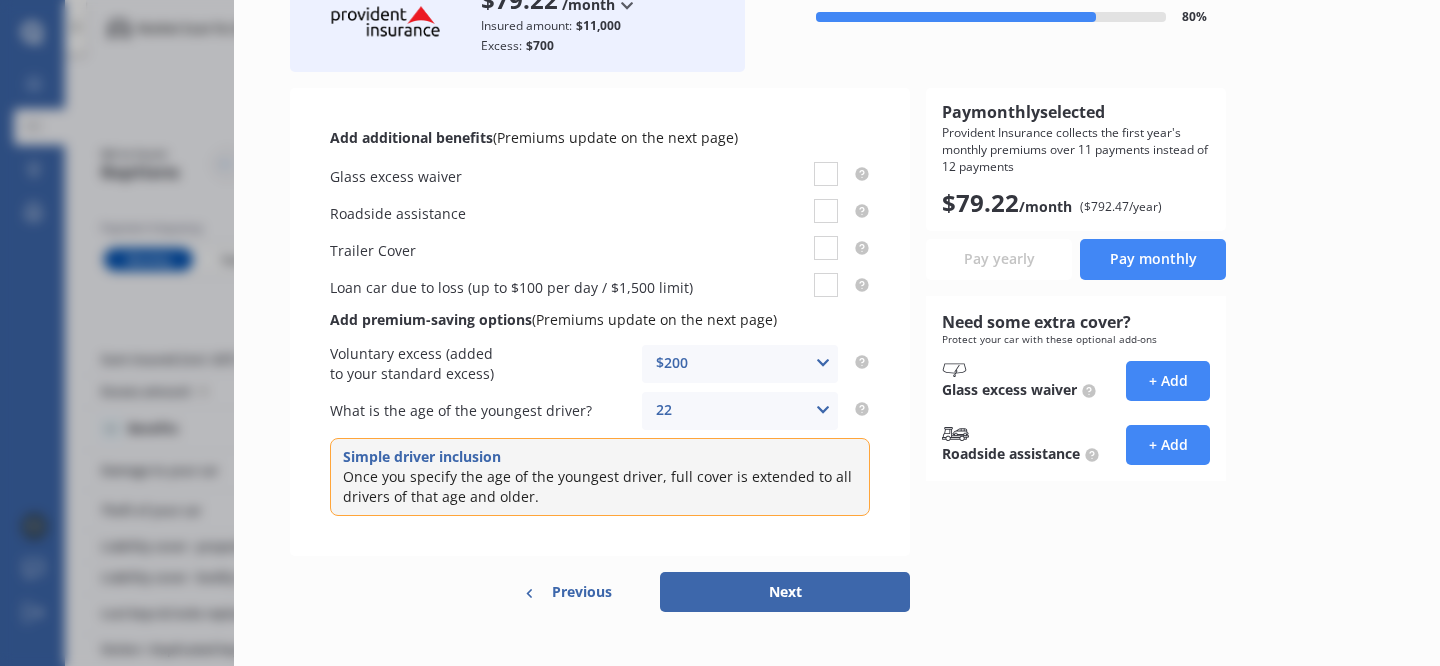 scroll, scrollTop: 148, scrollLeft: 0, axis: vertical 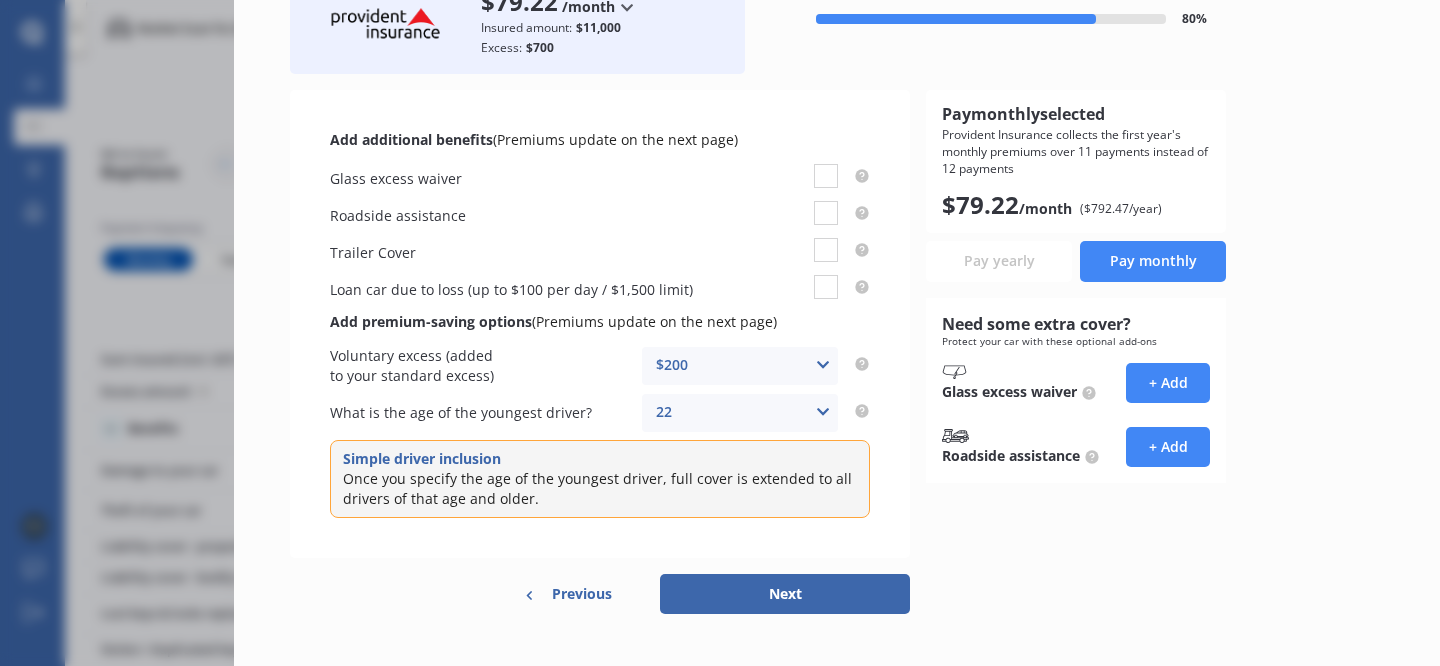 click on "Add additional benefits (Premiums update on the next page) Glass excess waiver Roadside assistance Trailer Cover Loan car due to loss (up to $100 per day / $1,500 limit) Add premium-saving options (Premiums update on the next page) Voluntary excess (added to your standard excess) $200 None $200 $450 $700 $950 $1,200 $1,700 What is the age of the youngest driver? 22 16 17 18 19 20 21 22 23 24 25 or over Simple driver inclusion Once you specify the age of the youngest driver, full cover is extended to all drivers of that age and older. Pay monthly selected Provident Insurance collects the first year's monthly premiums over 11 payments instead of 12 payments $ 79.22 /month ($ 792.47 /year) Pay yearly Pay monthly Need some extra cover? Protect your car with these optional add-ons Glass excess waiver + Add Roadside assistance + Add" at bounding box center (837, 324) 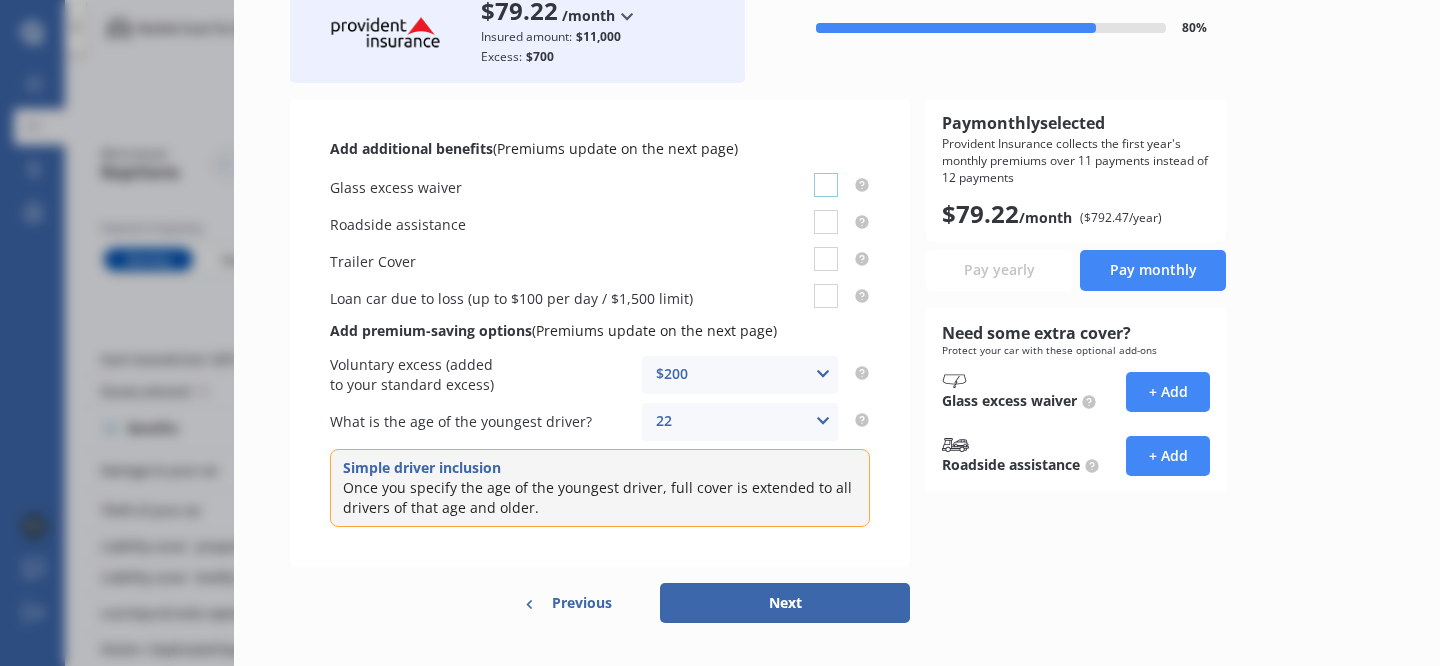 click at bounding box center [826, 173] 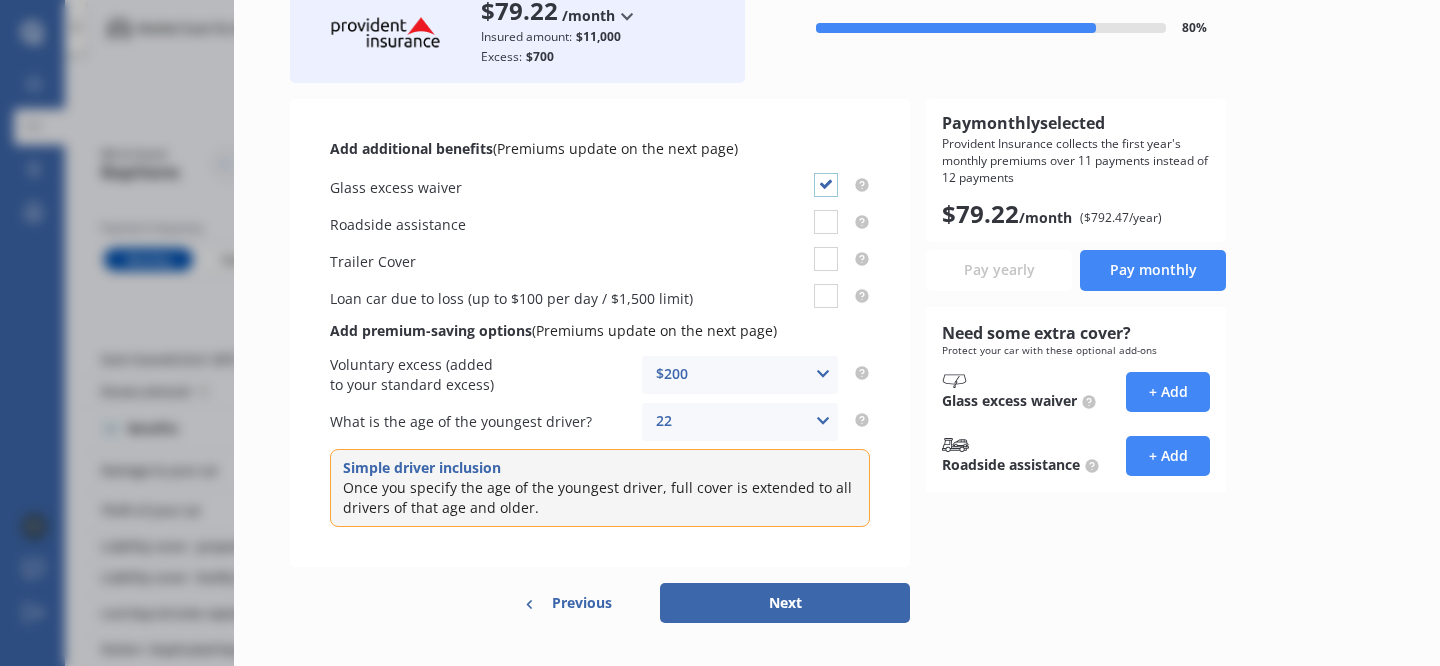 checkbox on "true" 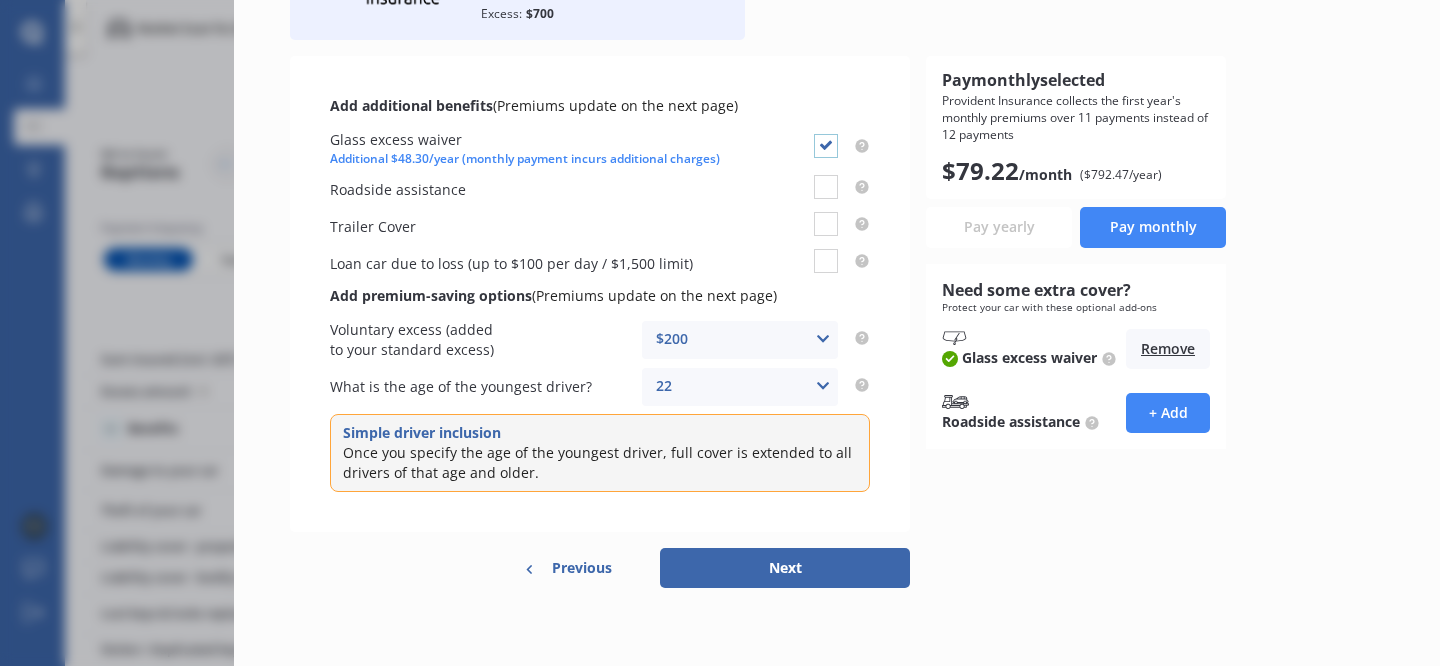 scroll, scrollTop: 182, scrollLeft: 0, axis: vertical 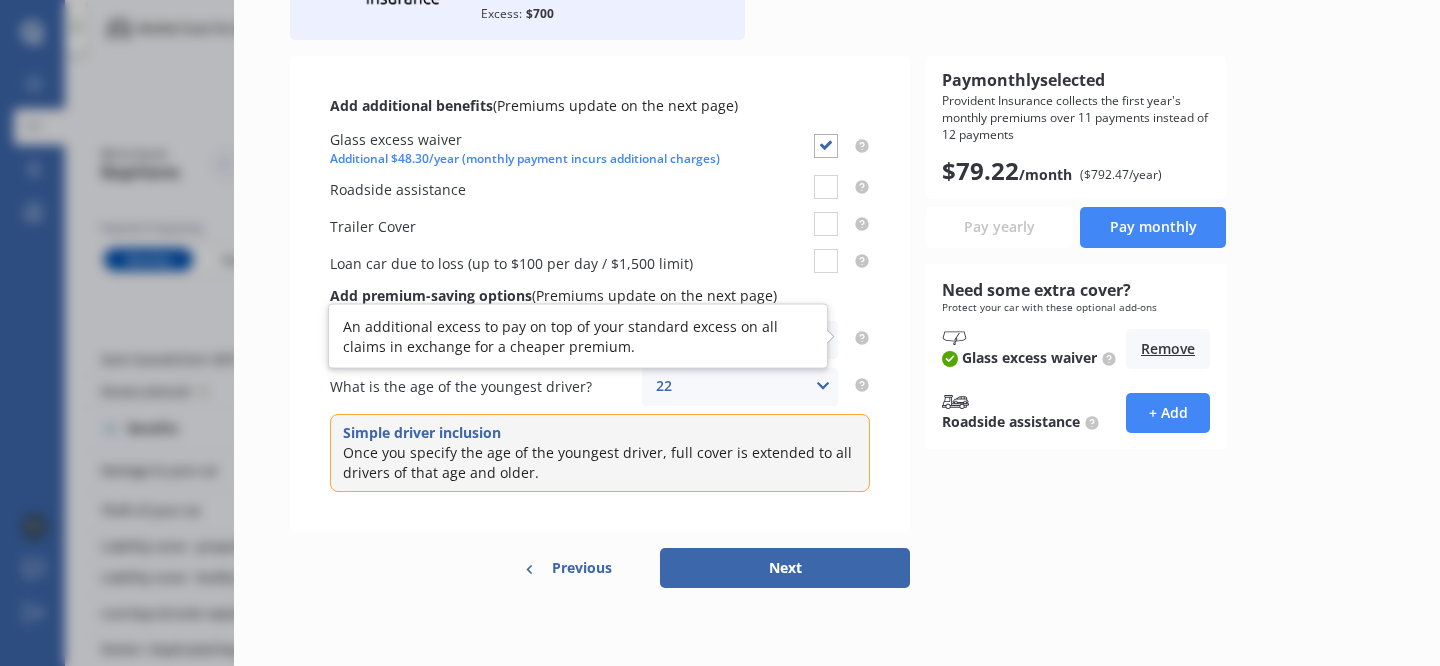 click 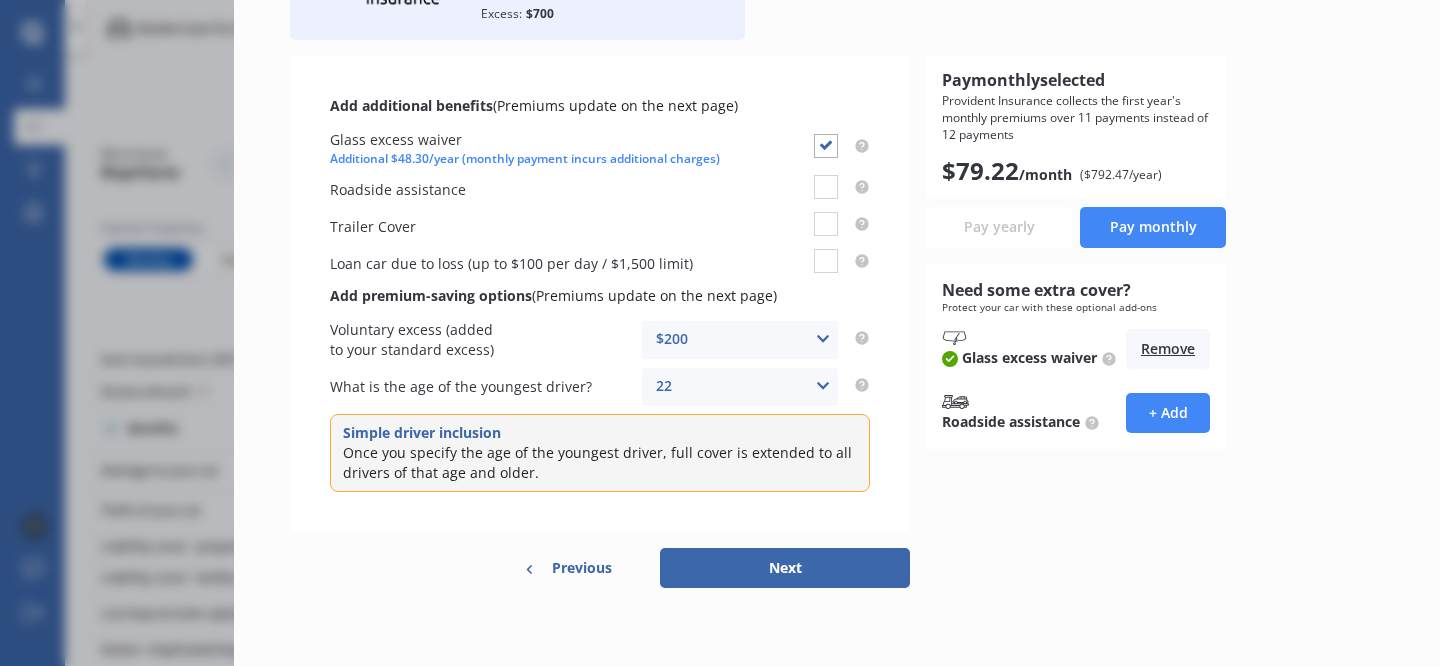 click on "$200 None $200 $450 $700 $950 $1,200 $1,700" at bounding box center [740, 340] 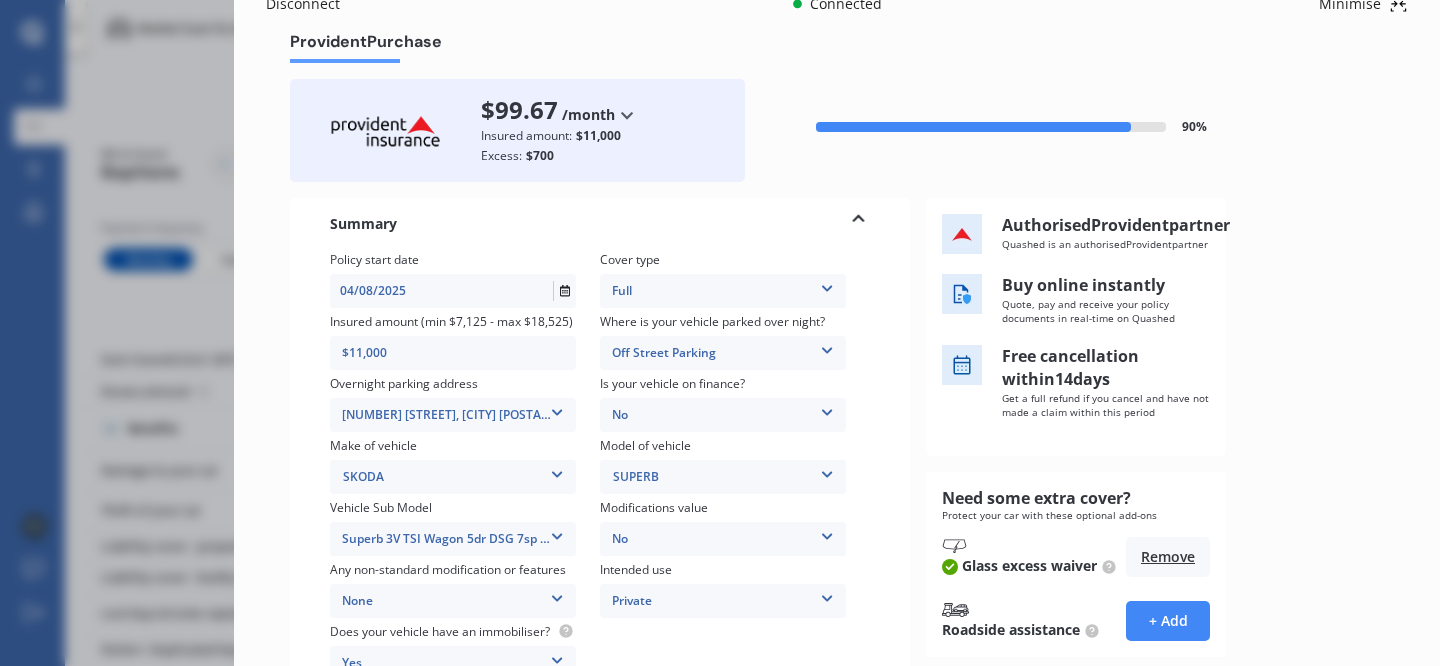 scroll, scrollTop: 0, scrollLeft: 0, axis: both 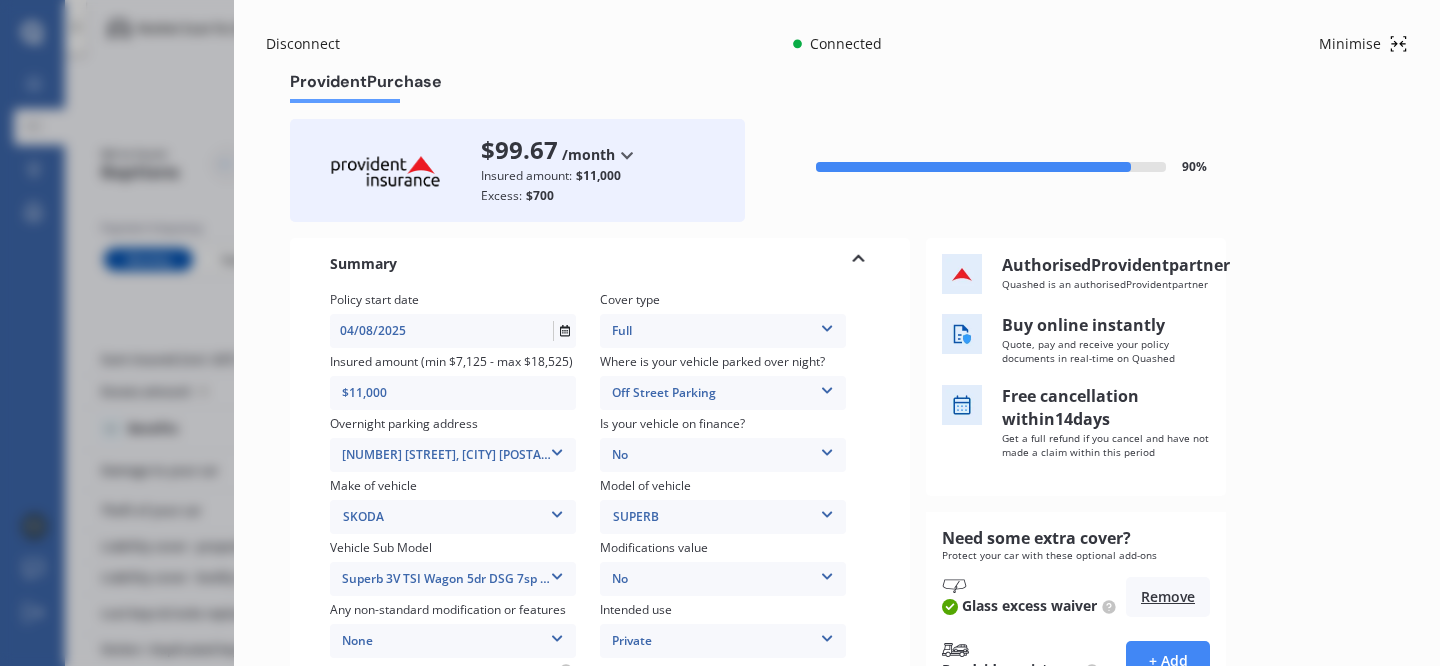 click on "Minimise" at bounding box center [1350, 44] 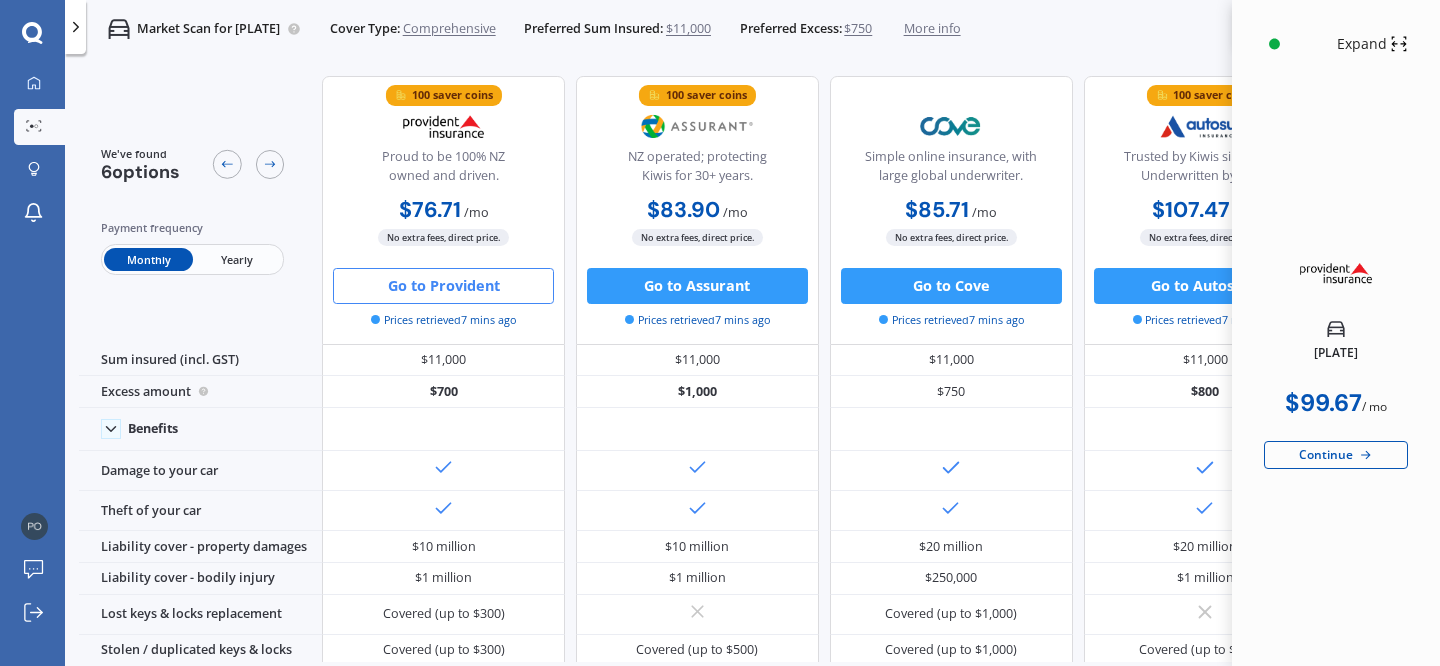 click on "More info" at bounding box center (932, 29) 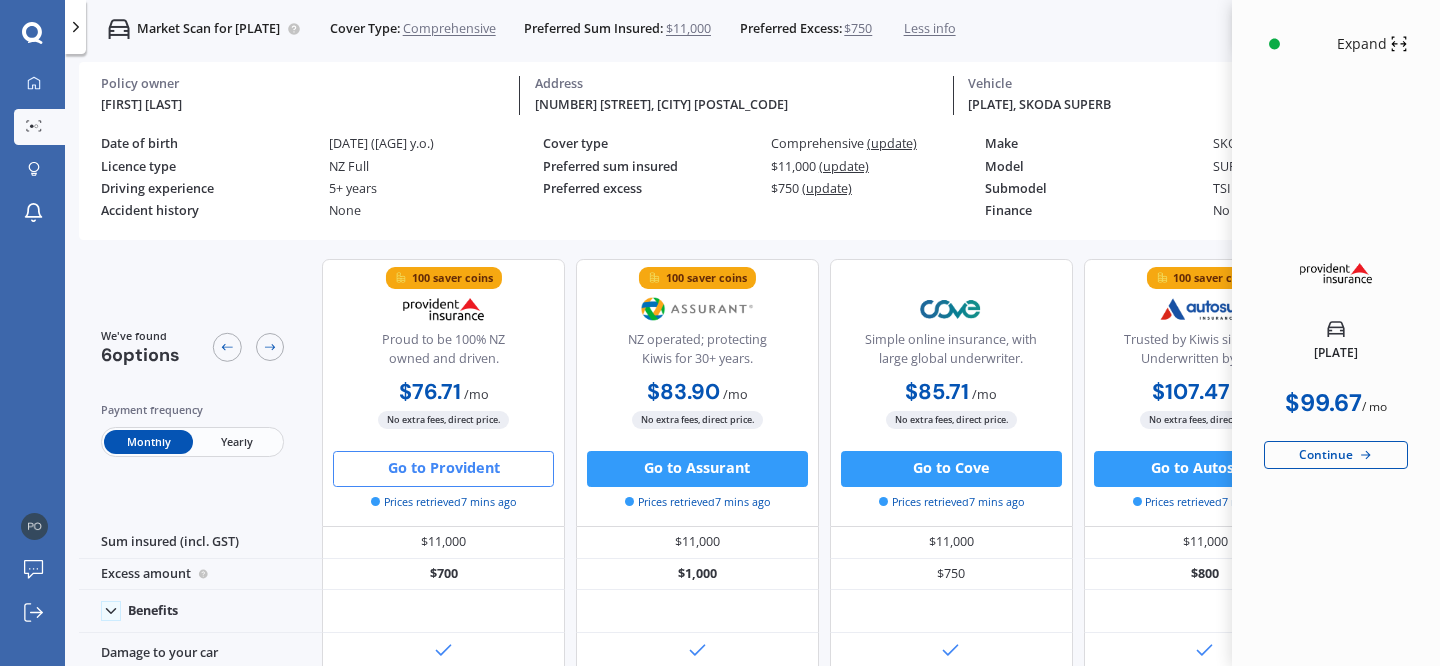 click on "Expand" at bounding box center [1362, 44] 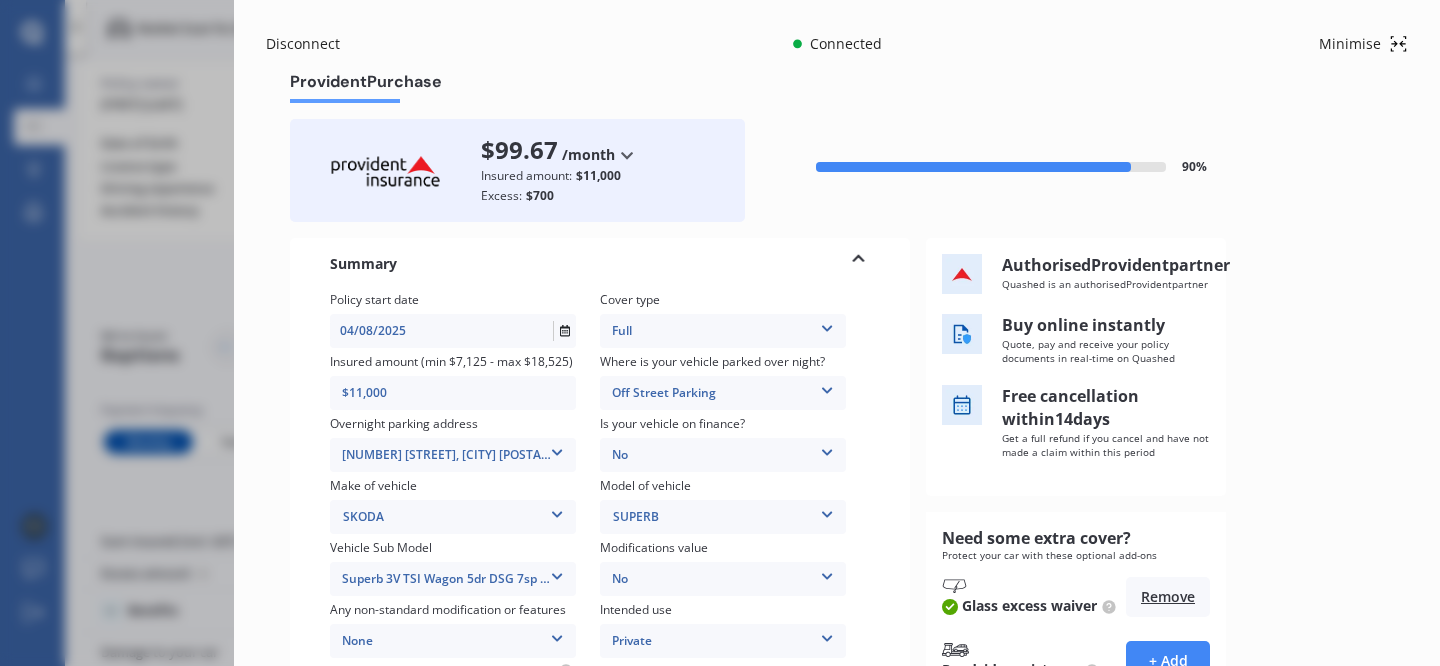 click on "Disconnect" at bounding box center (314, 44) 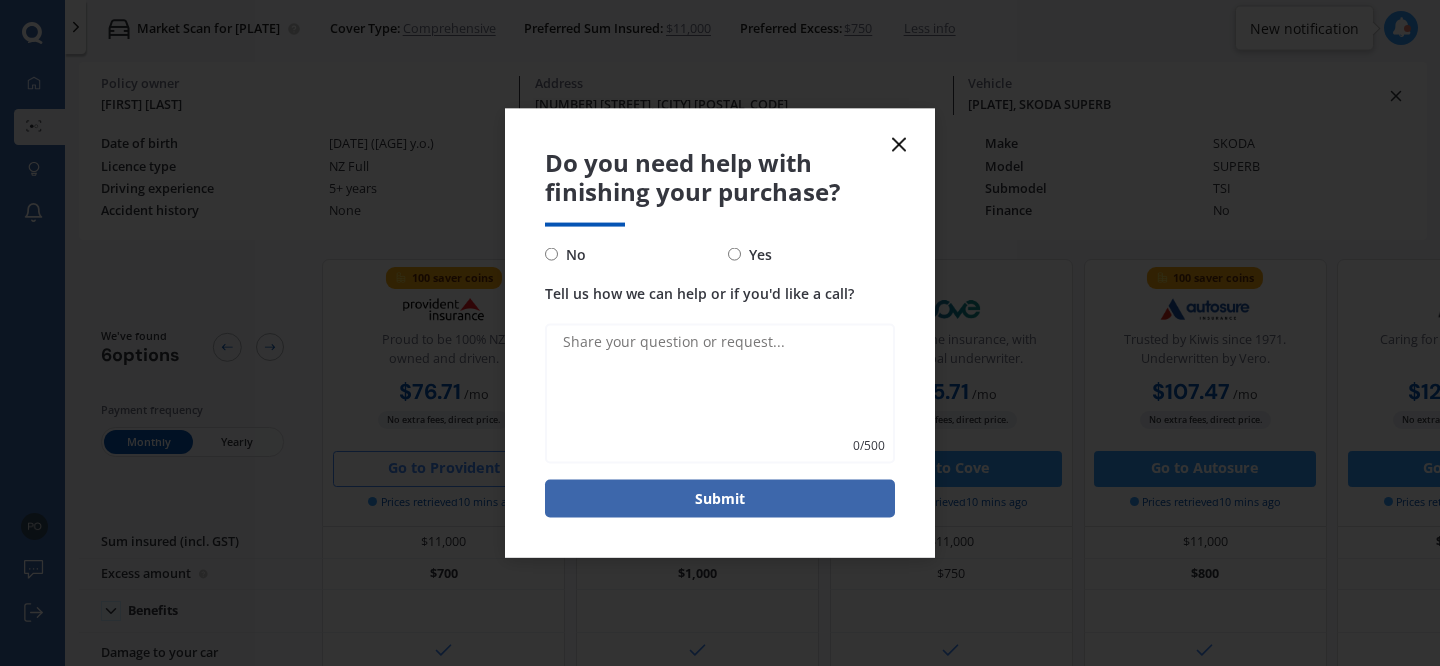 click 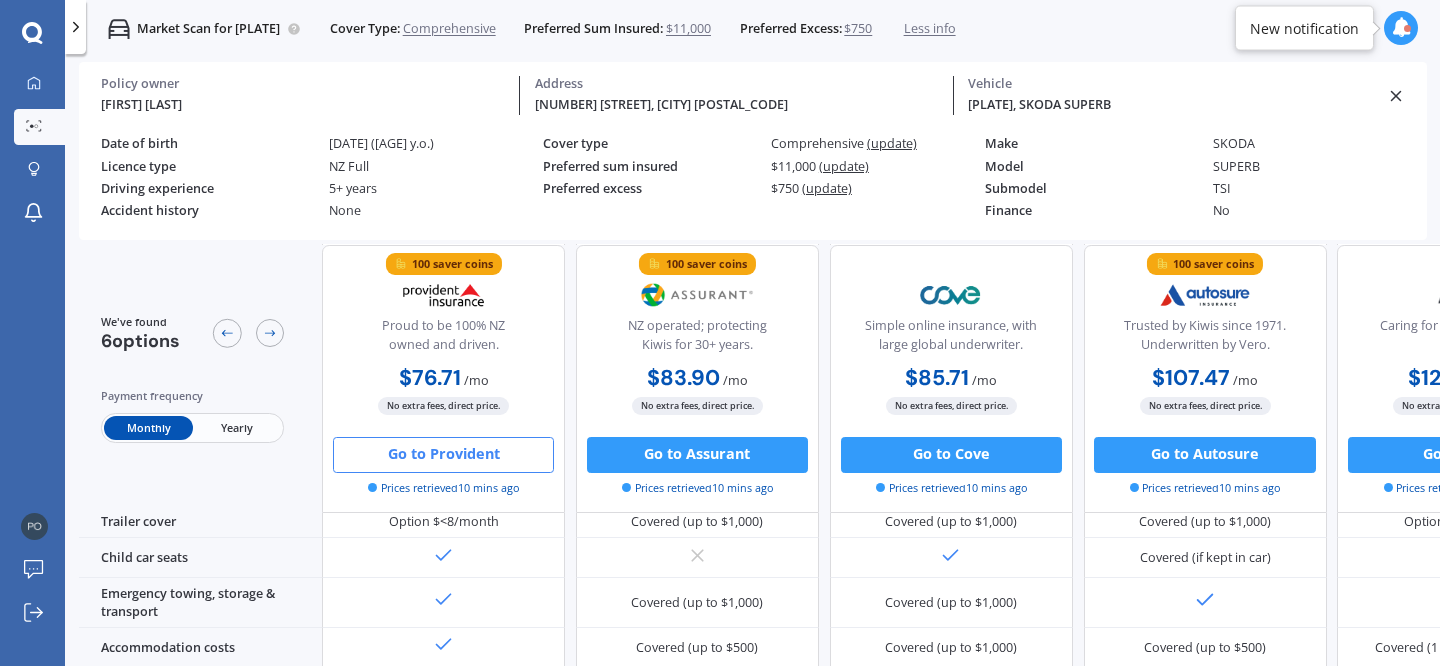 scroll, scrollTop: 520, scrollLeft: 0, axis: vertical 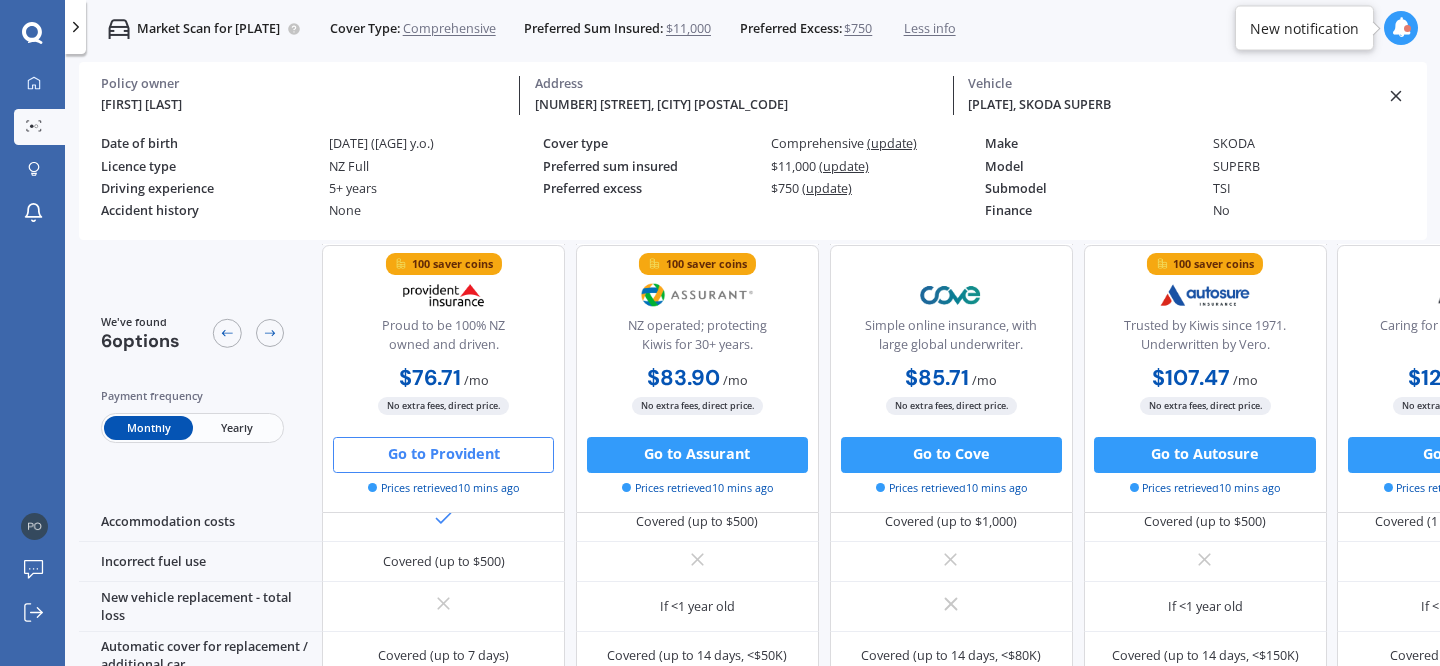 click on "[PLATE], SKODA SUPERB Vehicle" at bounding box center (1170, 95) 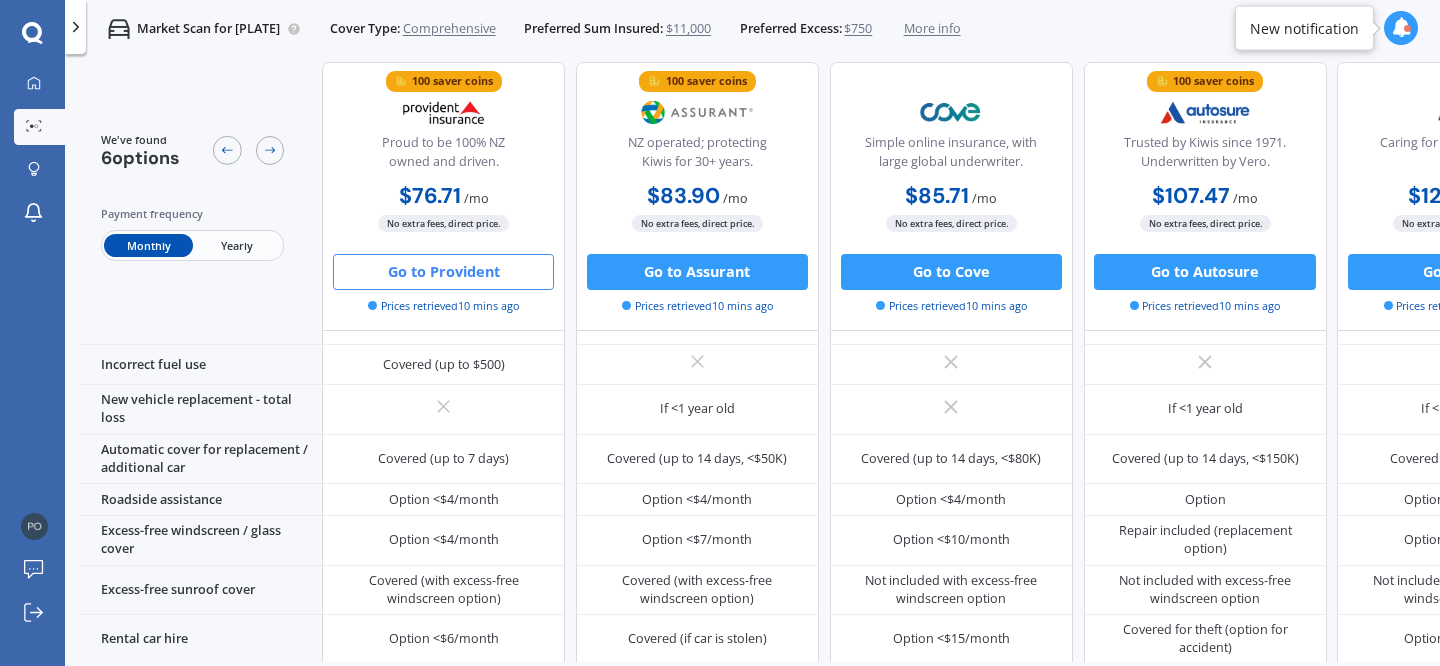 scroll, scrollTop: 0, scrollLeft: 0, axis: both 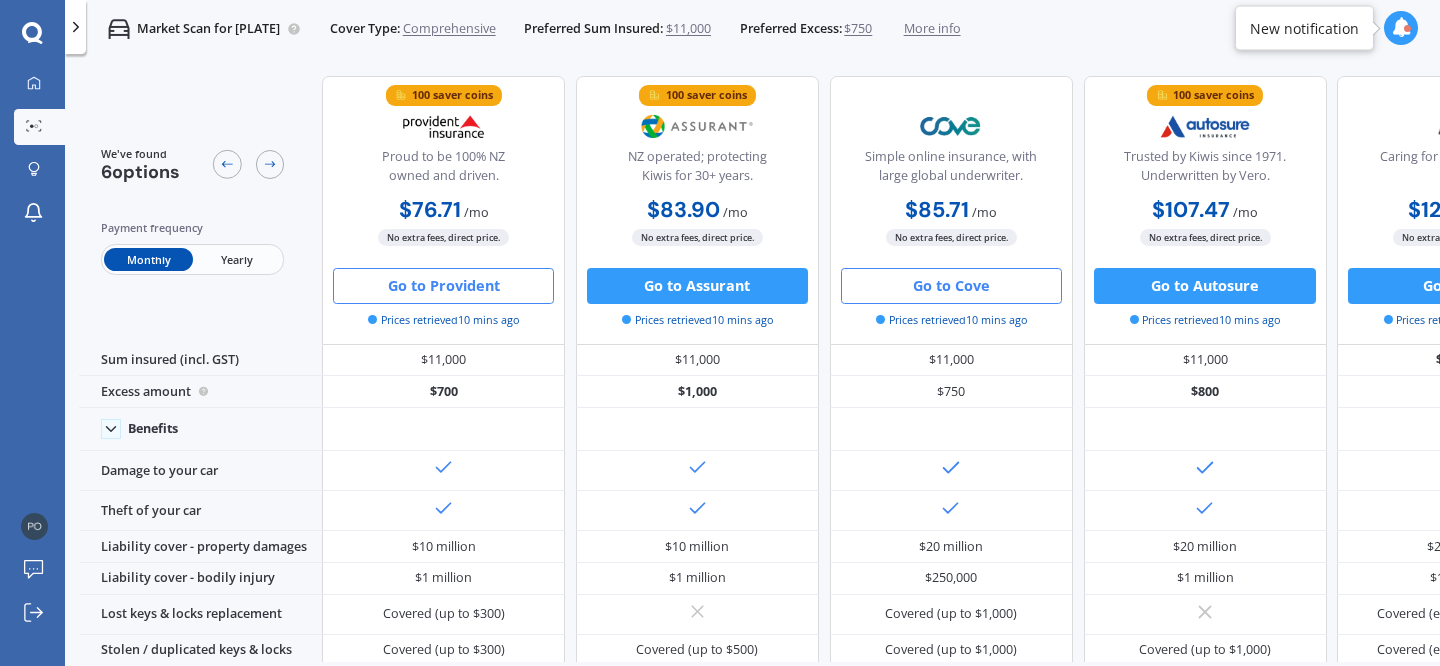 click on "Go to Cove" at bounding box center [951, 286] 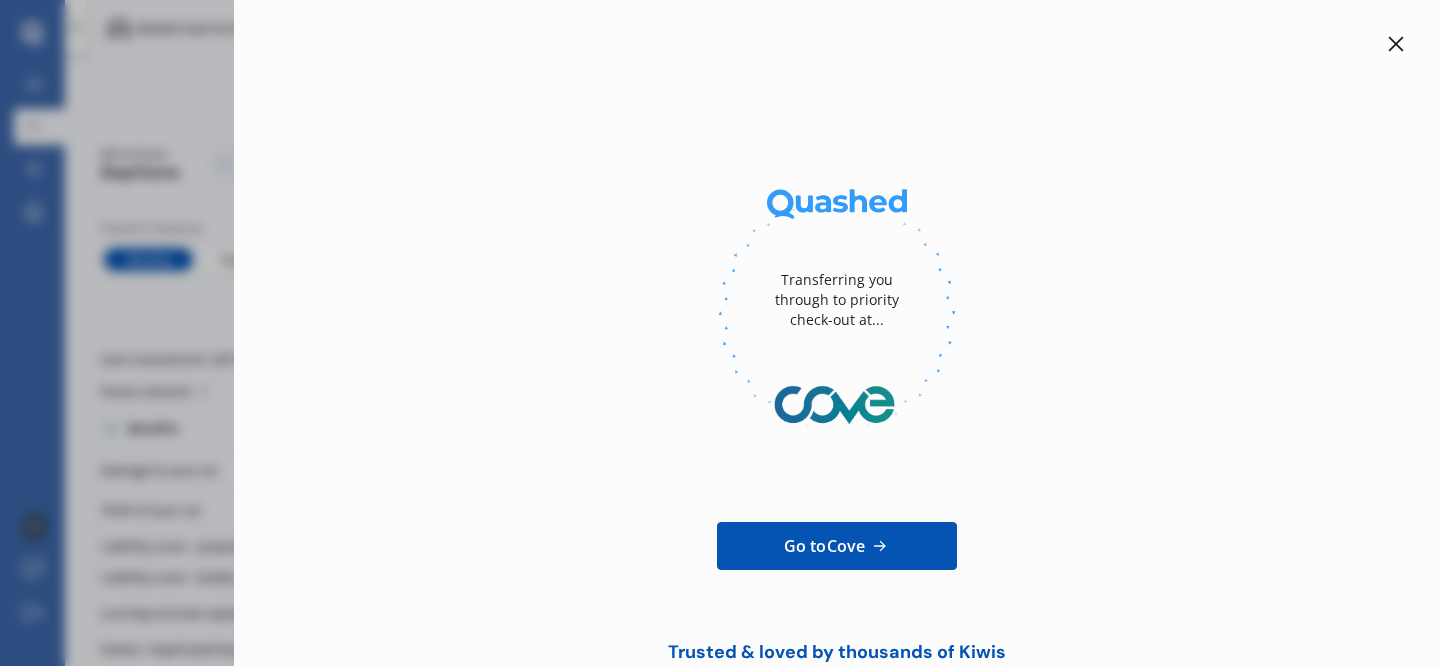 click 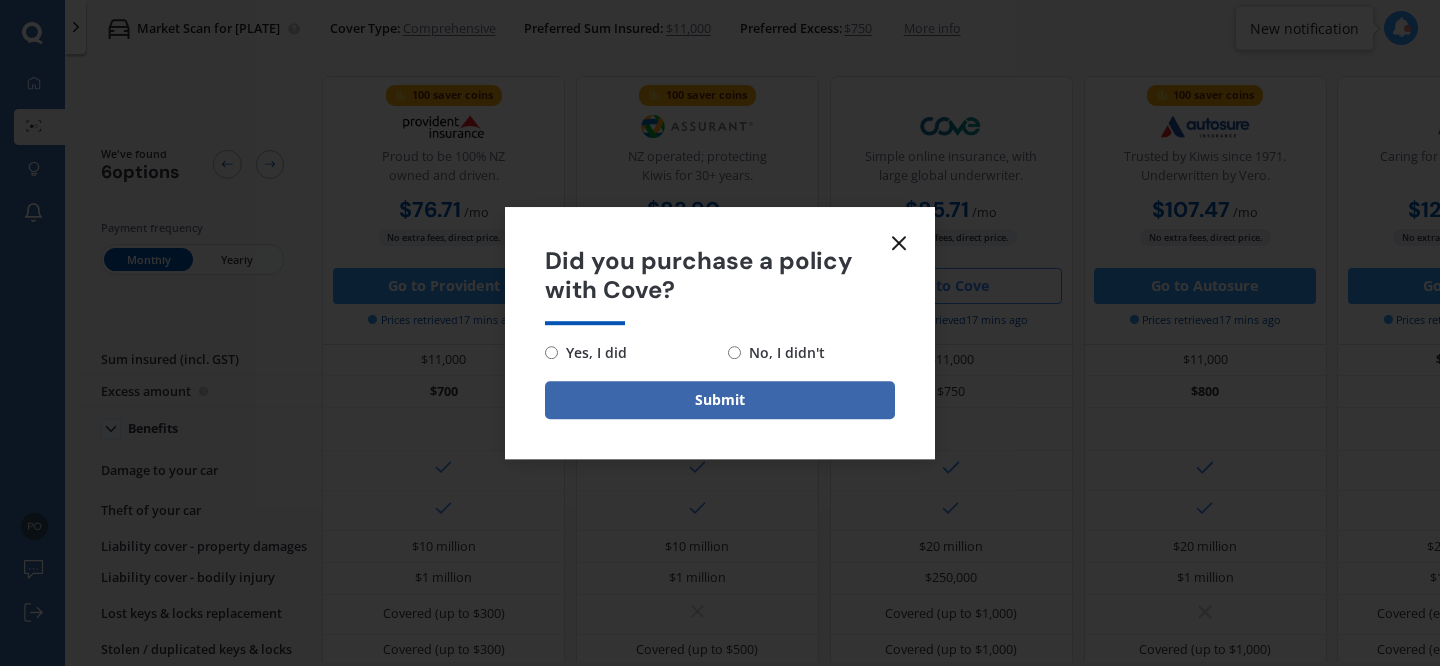 click 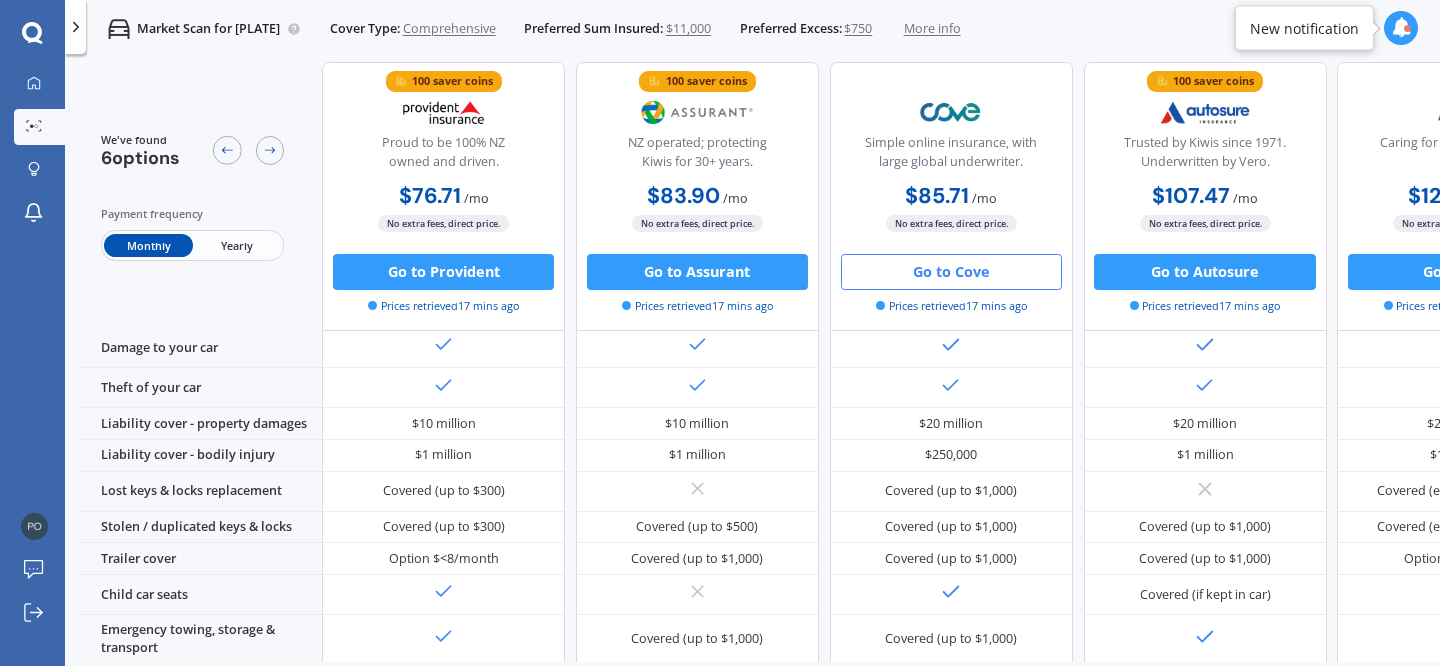 scroll, scrollTop: 0, scrollLeft: 0, axis: both 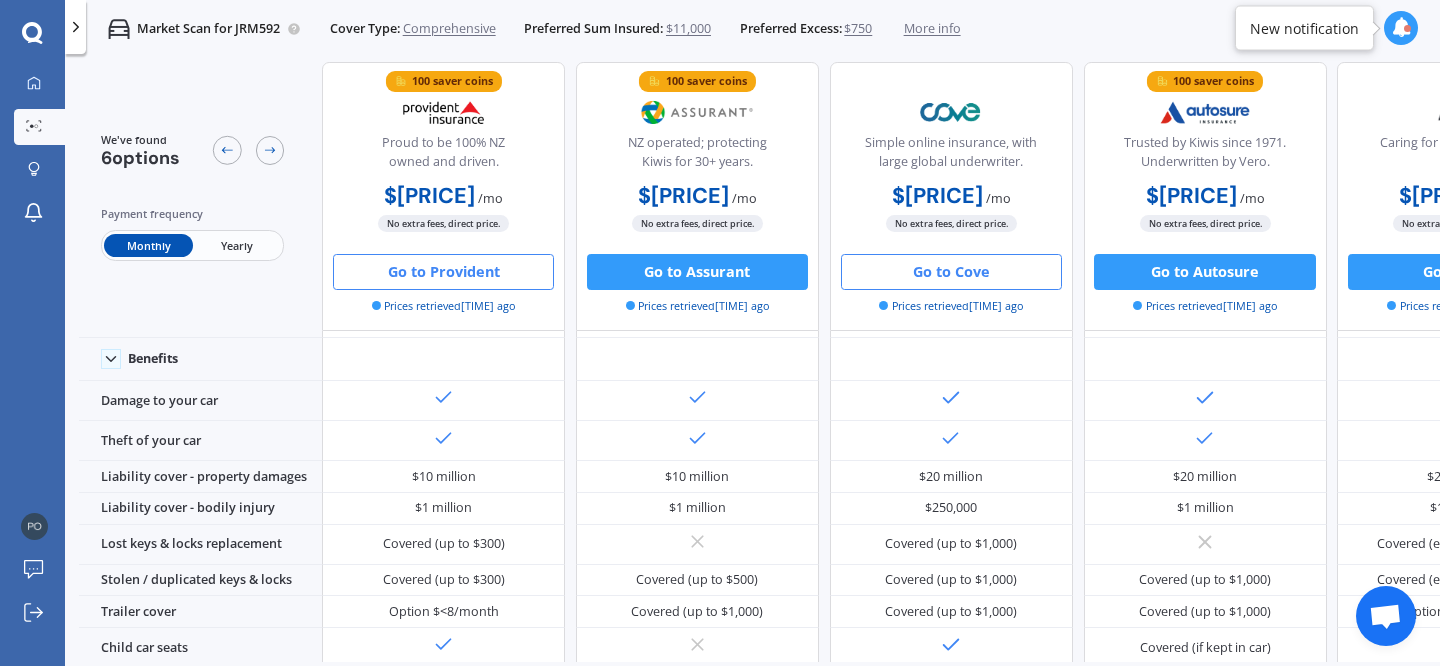 click on "Go to Provident" at bounding box center [443, 272] 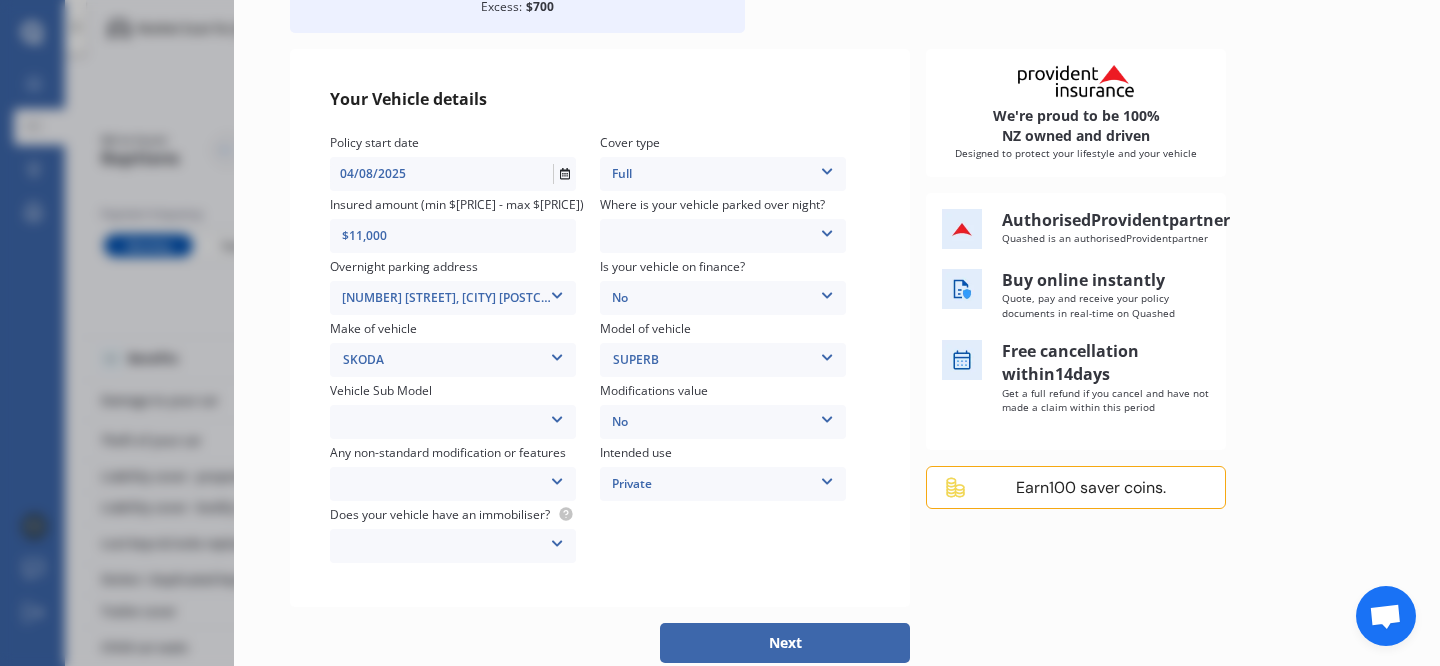 scroll, scrollTop: 211, scrollLeft: 0, axis: vertical 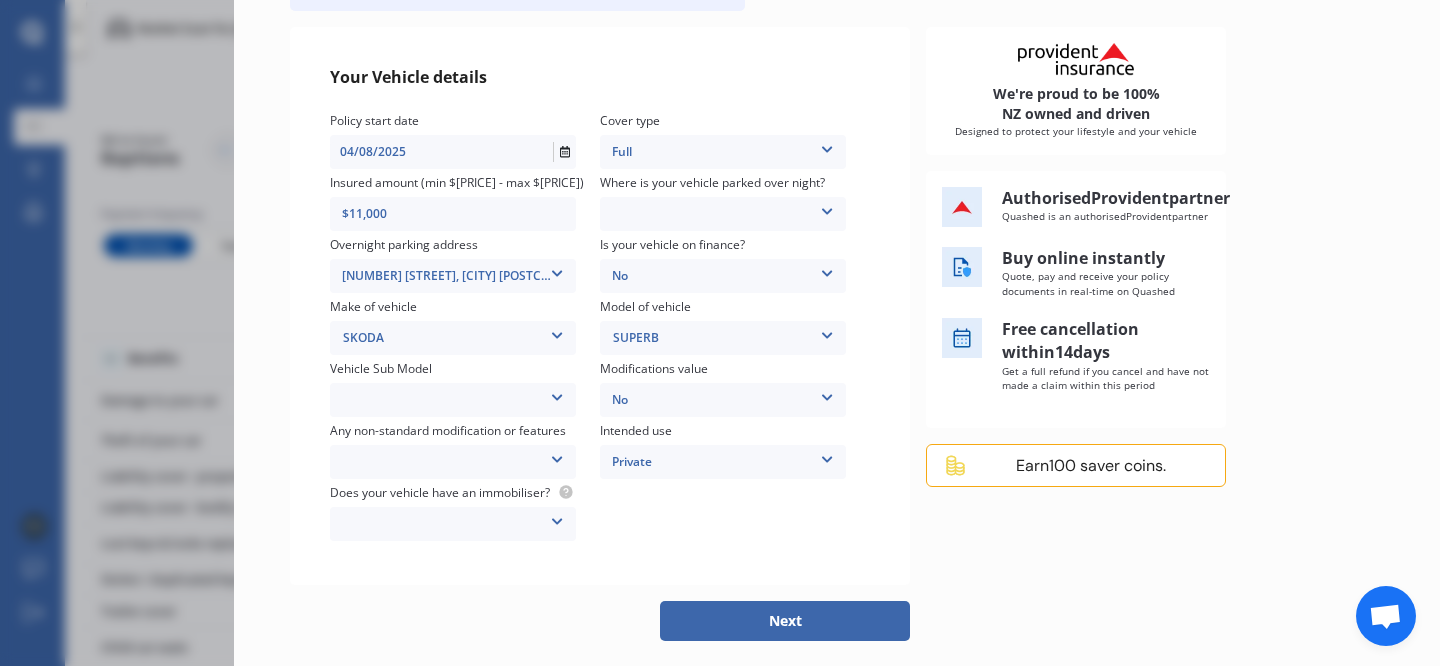 click on "Superb 3V TSI Wagon 5dr DSG 7sp 1.8T (132kW) MY16" at bounding box center (453, 400) 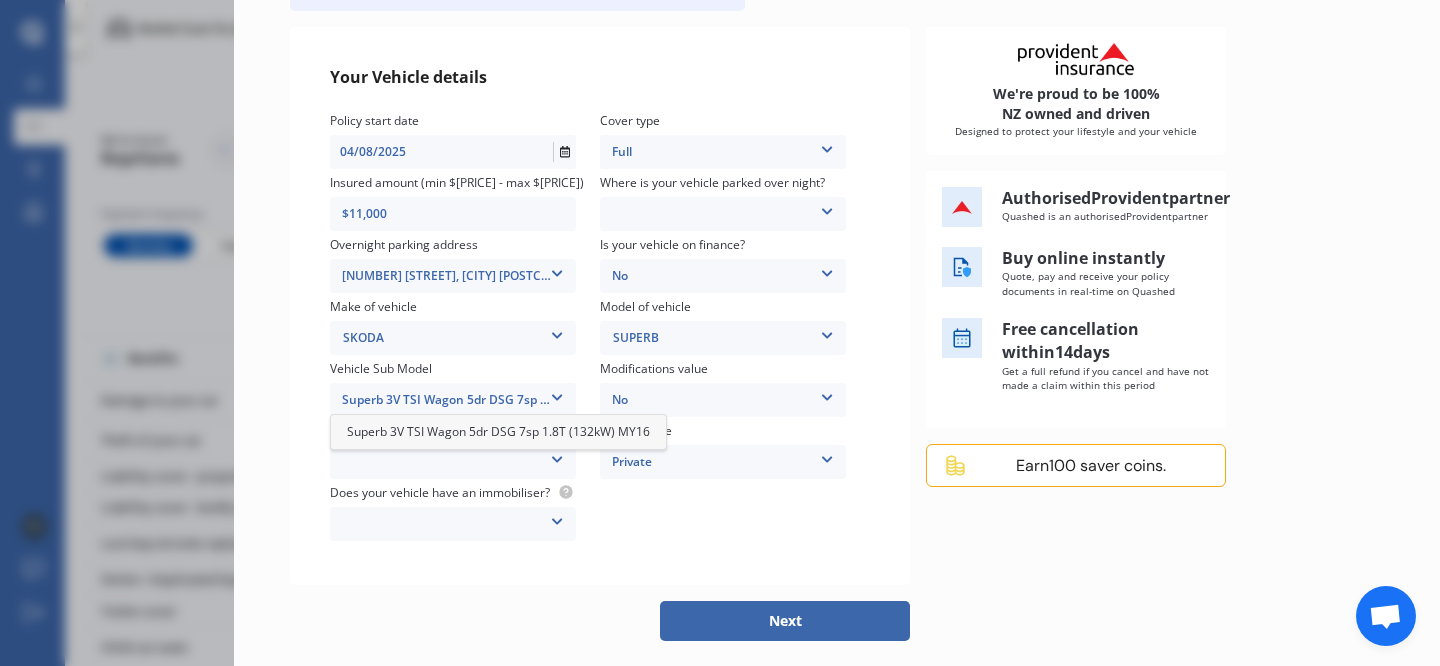 click on "Superb 3V TSI Wagon 5dr DSG 7sp 1.8T (132kW) MY16" at bounding box center [498, 431] 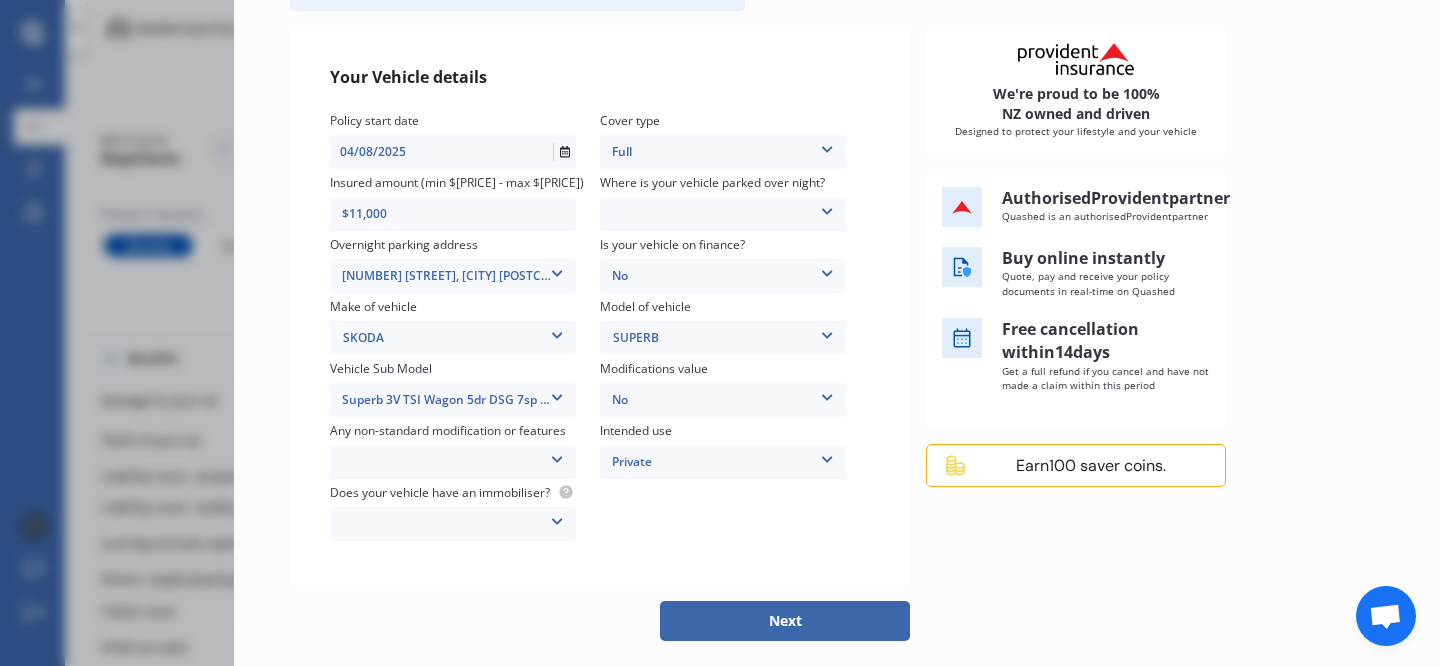 click on "None Nitrous Oxide System(NOS) Roll Cage Full Racing Harness" at bounding box center [453, 462] 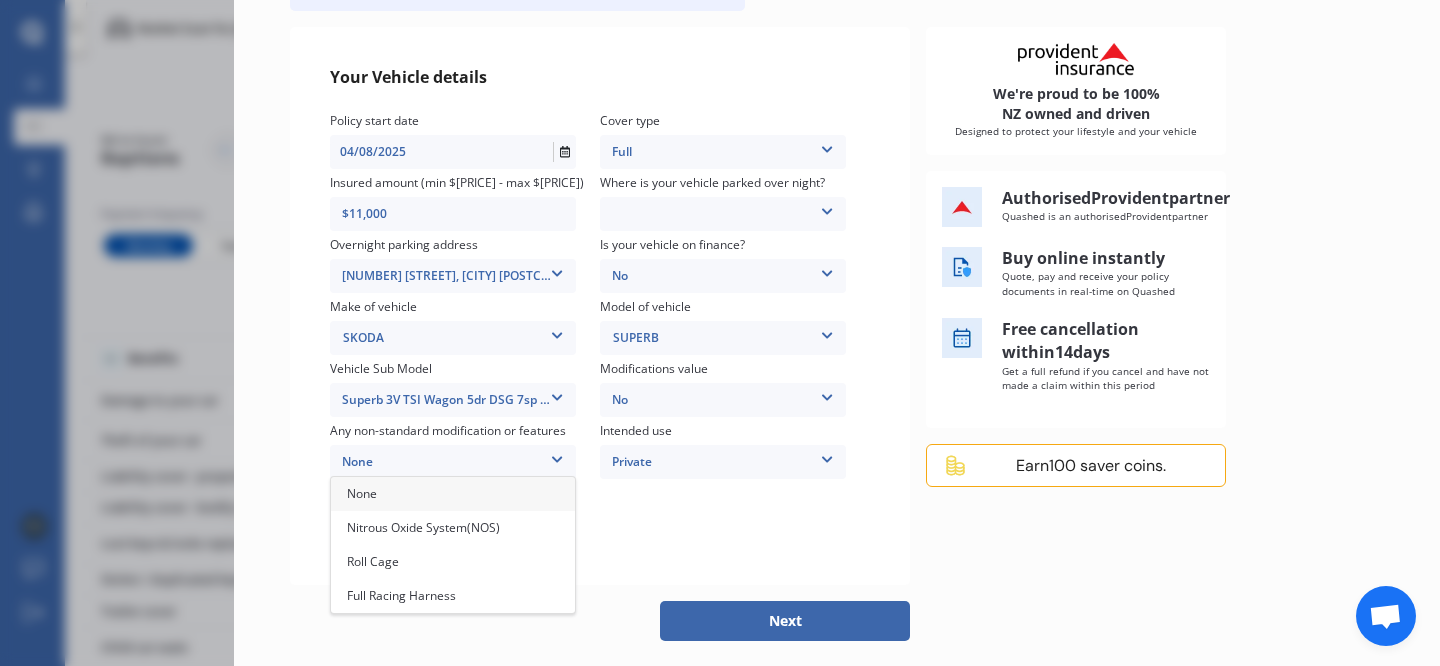 click on "None" at bounding box center [453, 494] 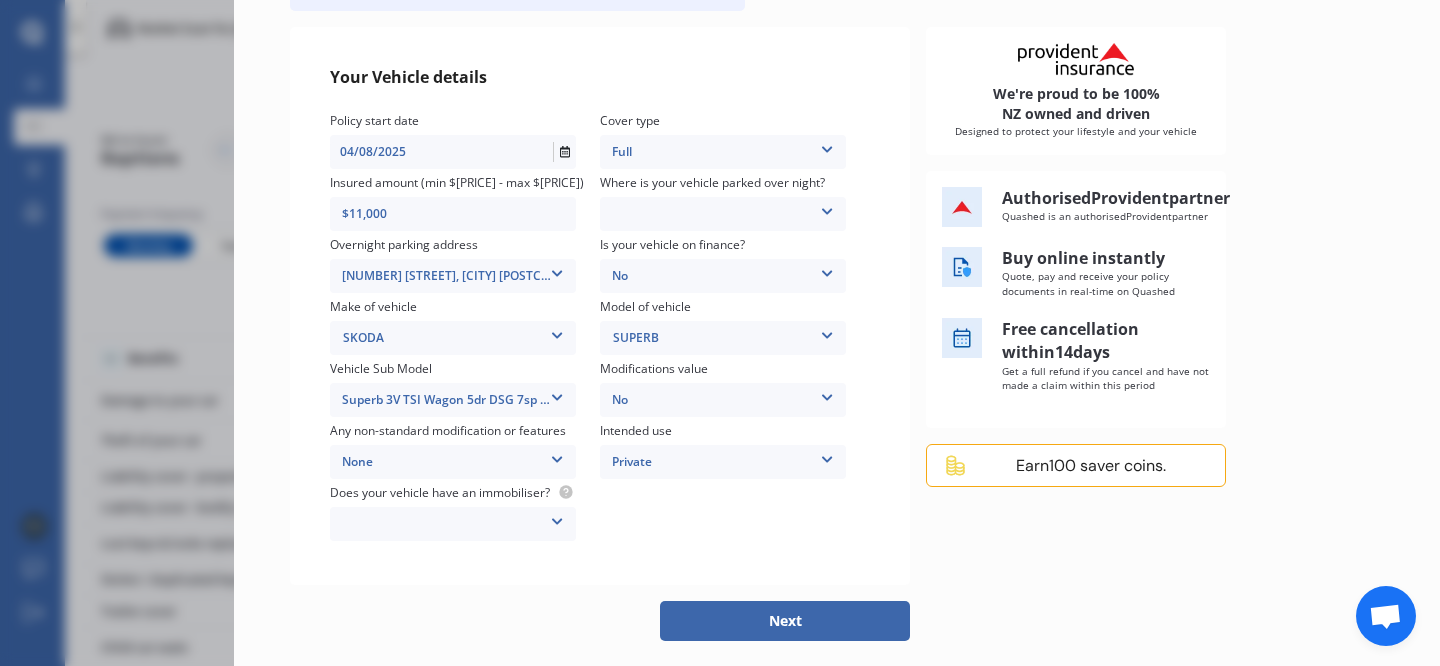 click on "Yes No" at bounding box center [453, 524] 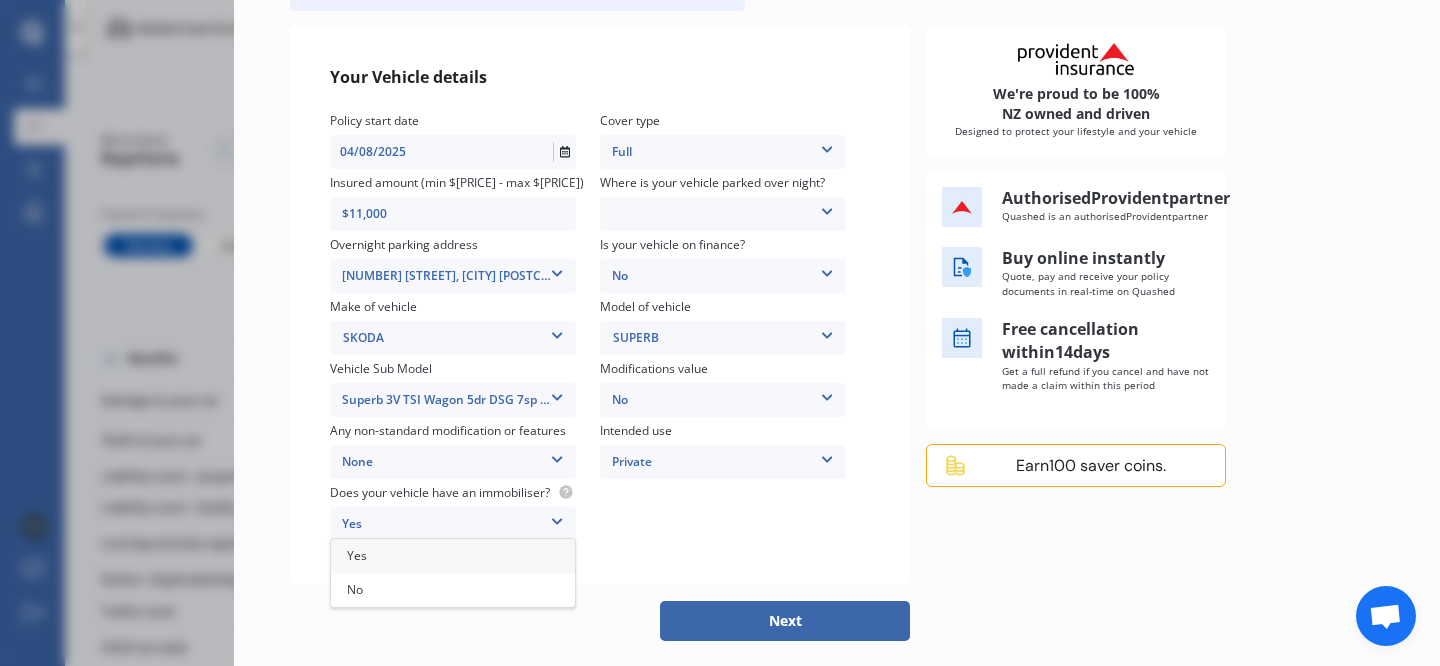 click on "Yes" at bounding box center [453, 556] 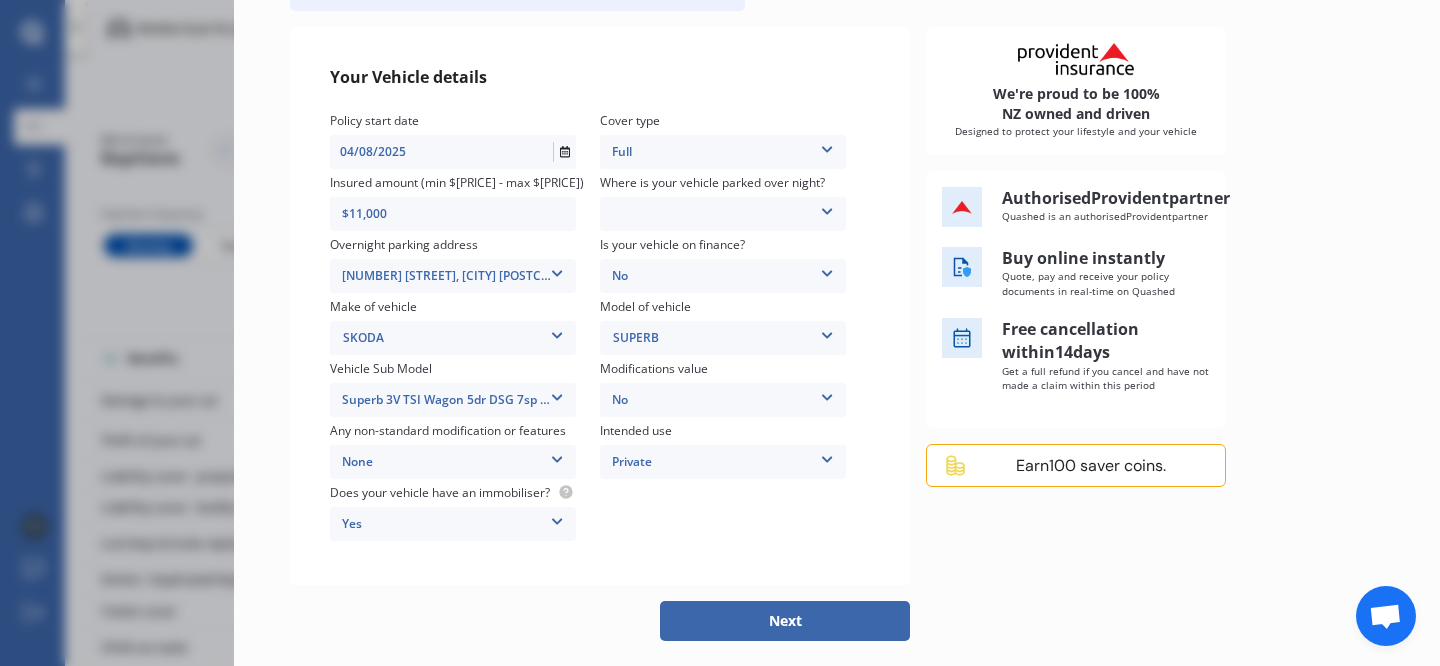 click on "Garage (fully enclosed) Off Street Parking Other" at bounding box center [723, 214] 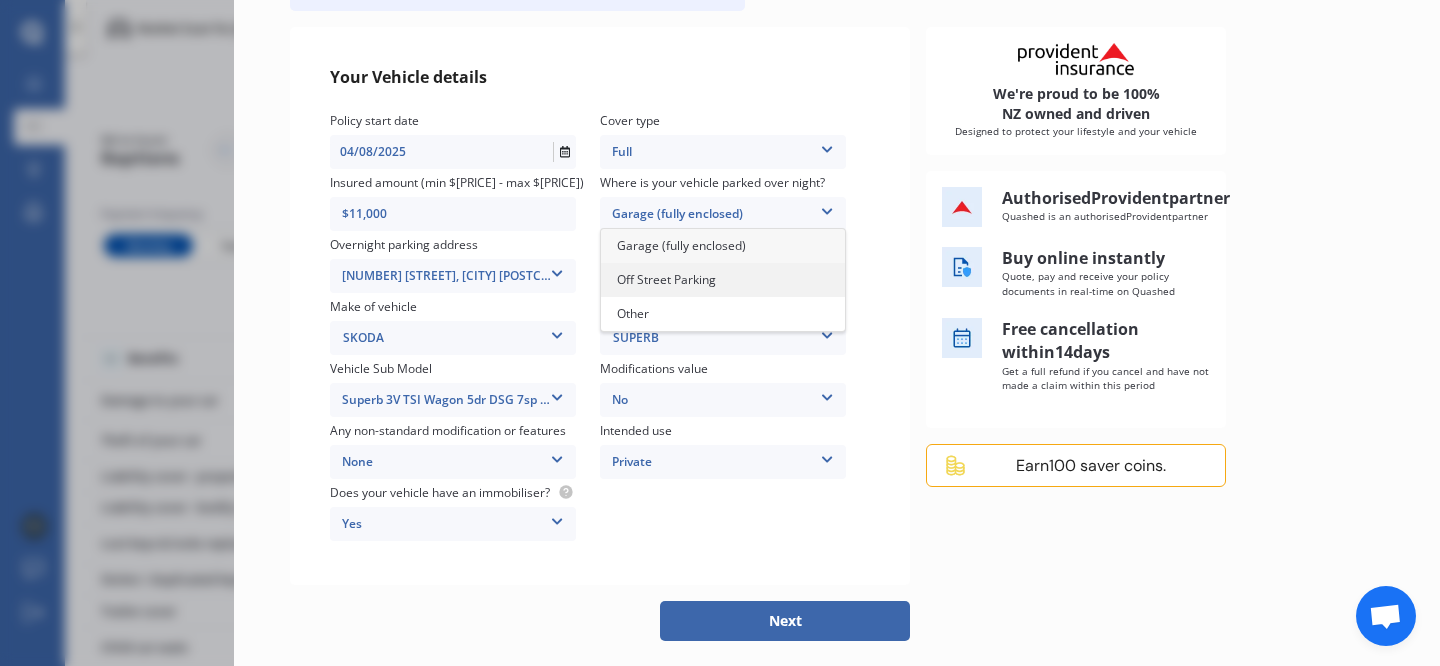 click on "Off Street Parking" at bounding box center (666, 279) 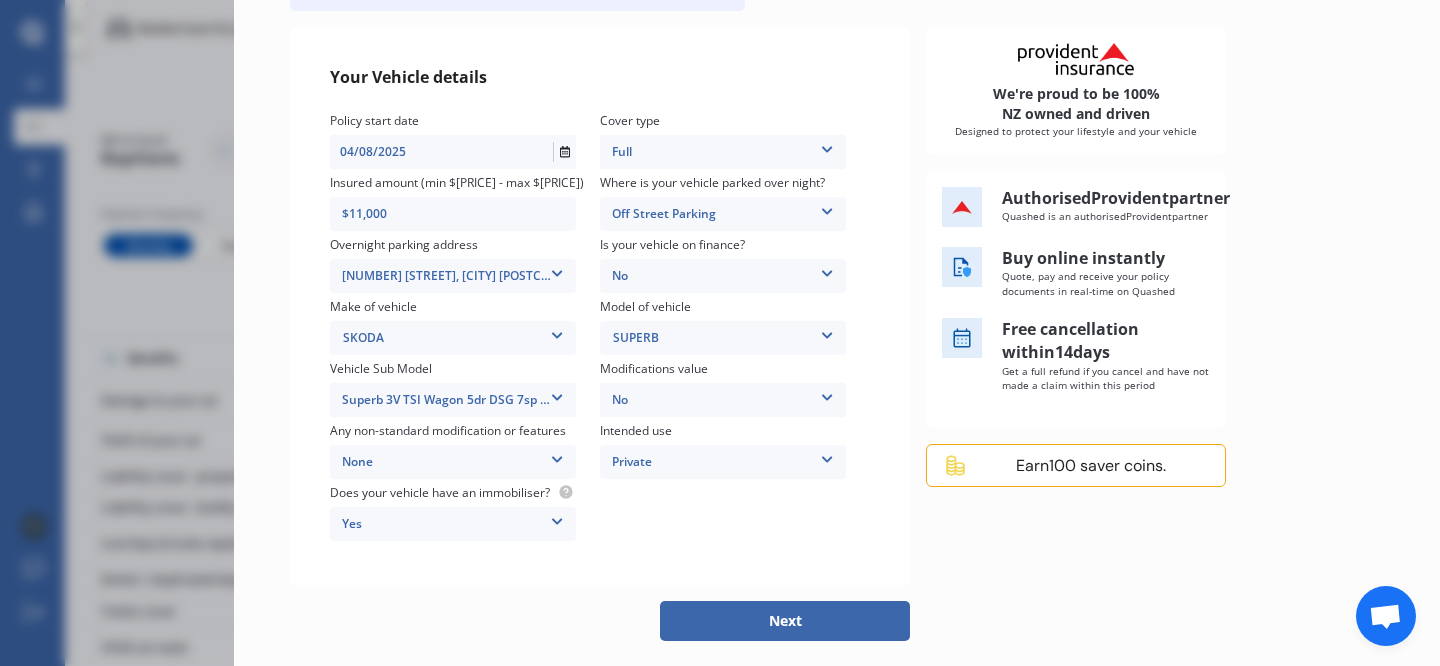 click on "Next" at bounding box center (785, 621) 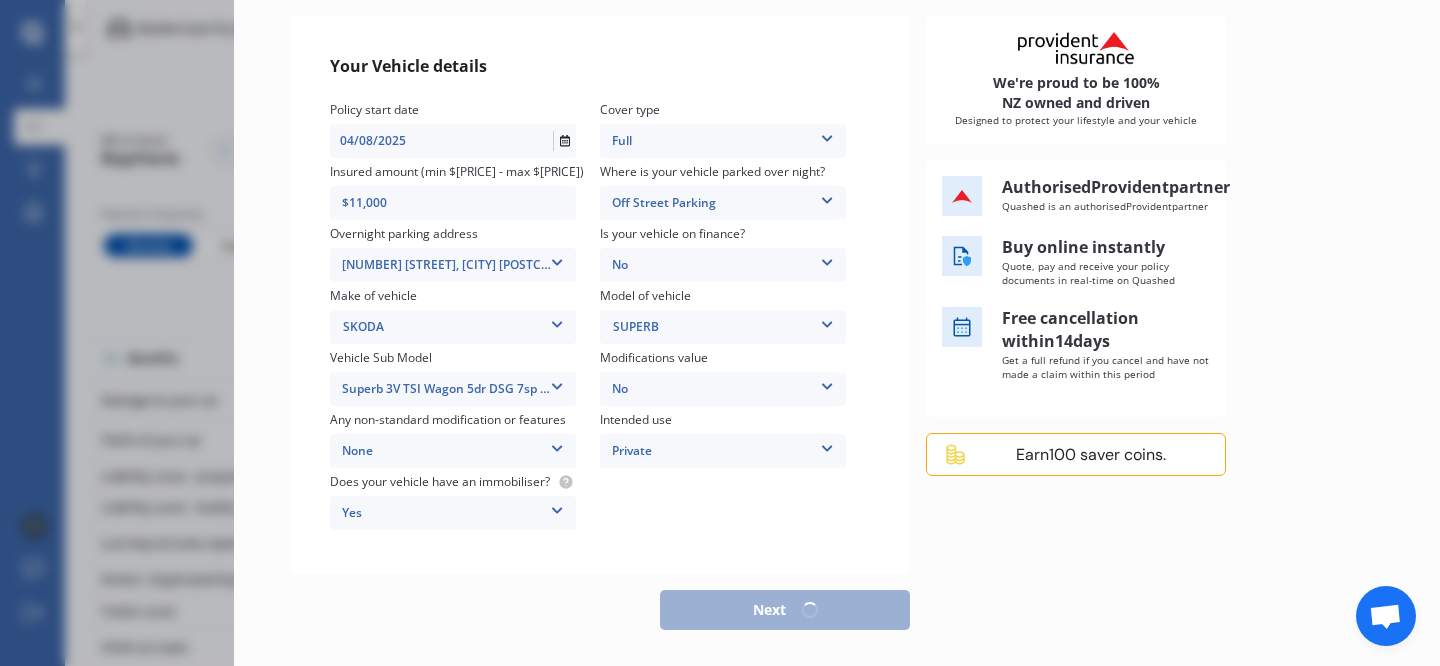 select on "26" 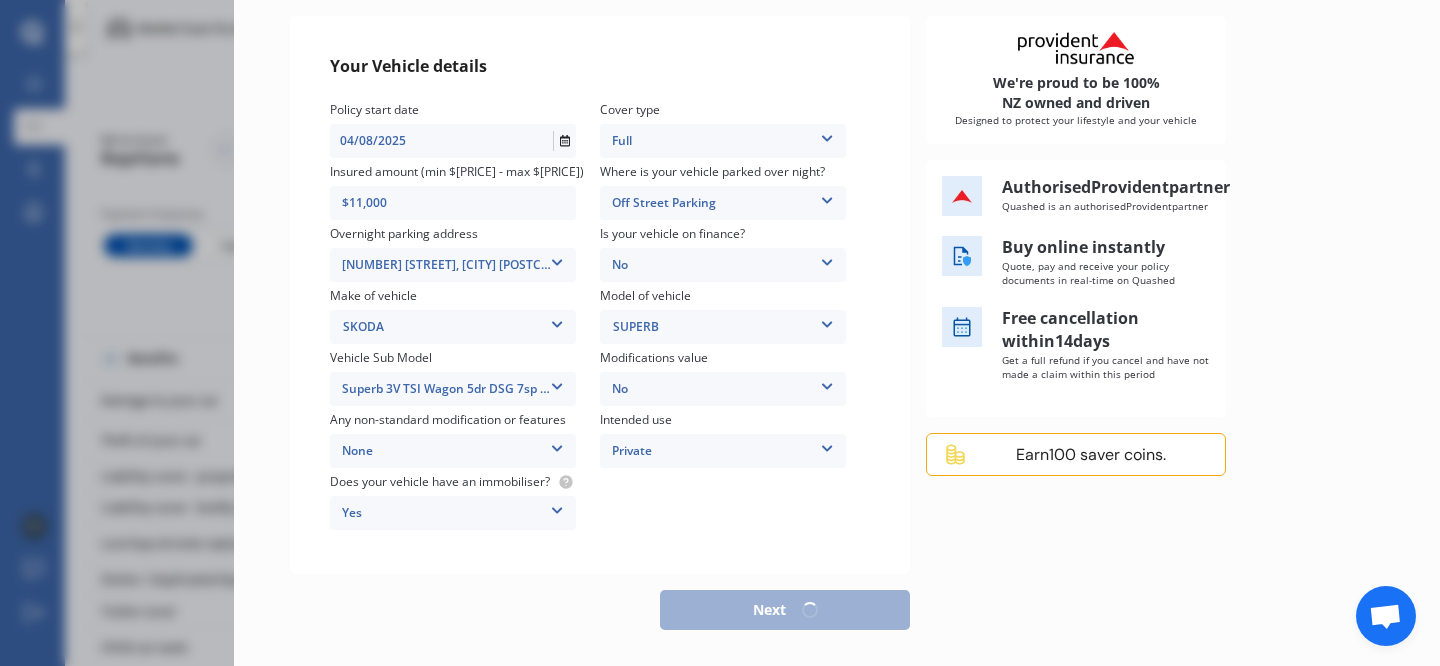 select on "2000" 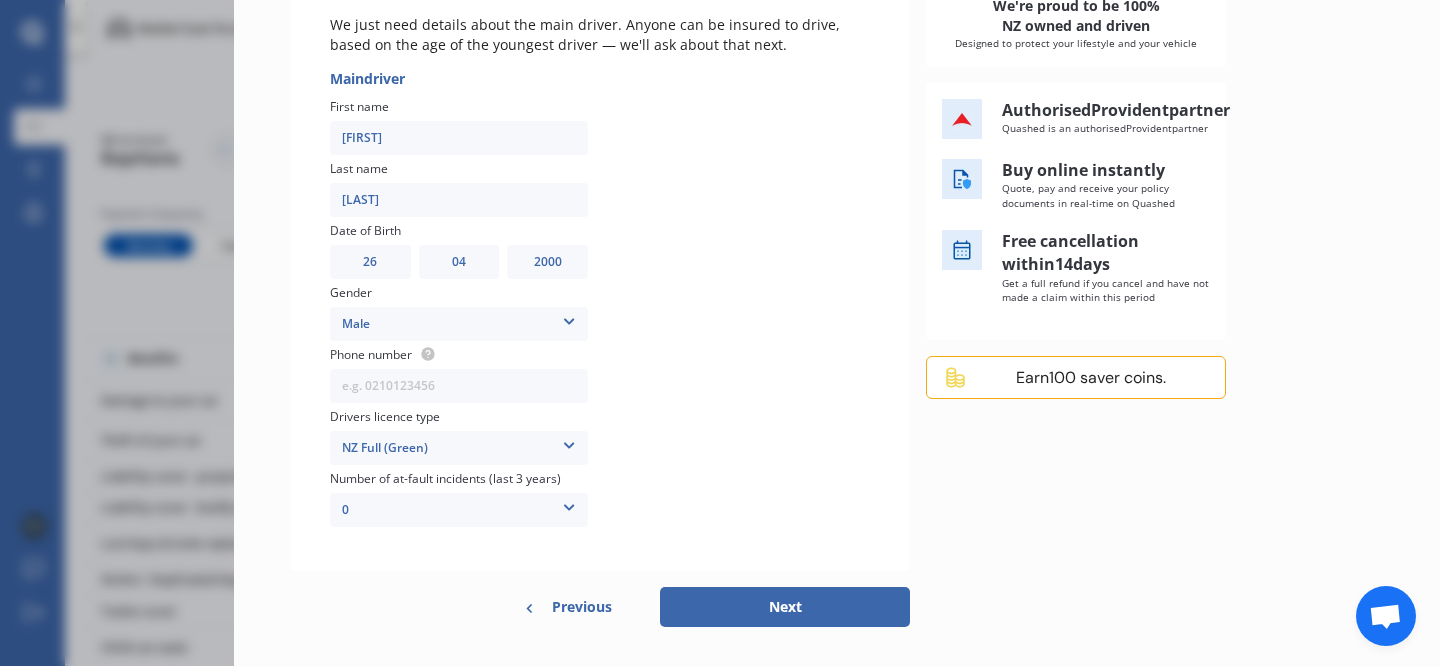 scroll, scrollTop: 340, scrollLeft: 0, axis: vertical 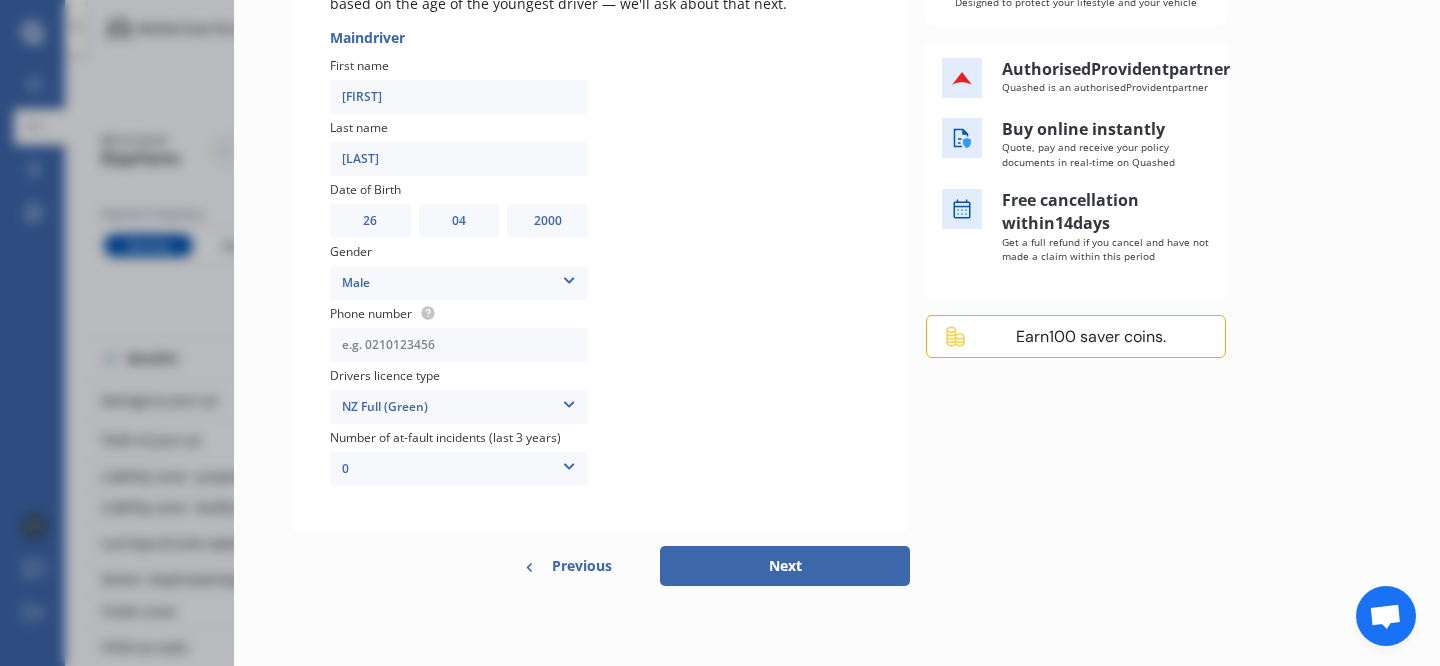 click at bounding box center [459, 345] 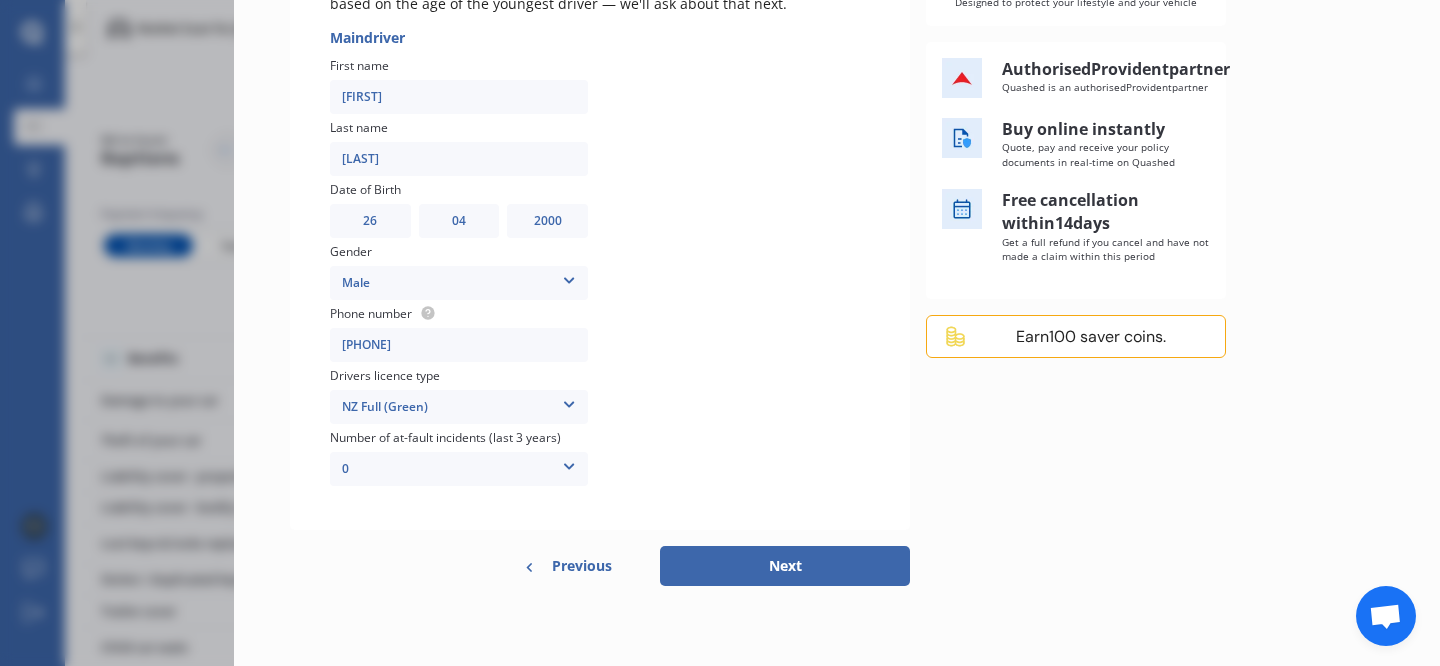 click on "Next" at bounding box center (785, 566) 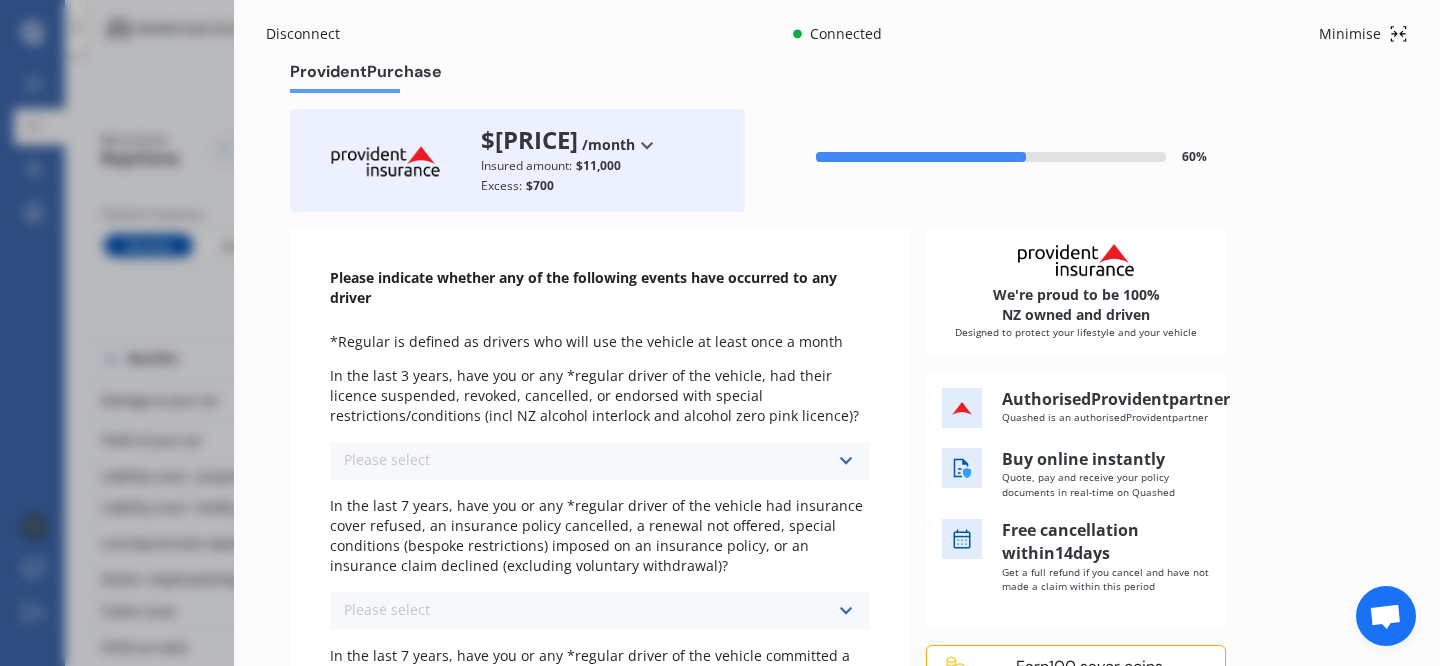 scroll, scrollTop: 11, scrollLeft: 0, axis: vertical 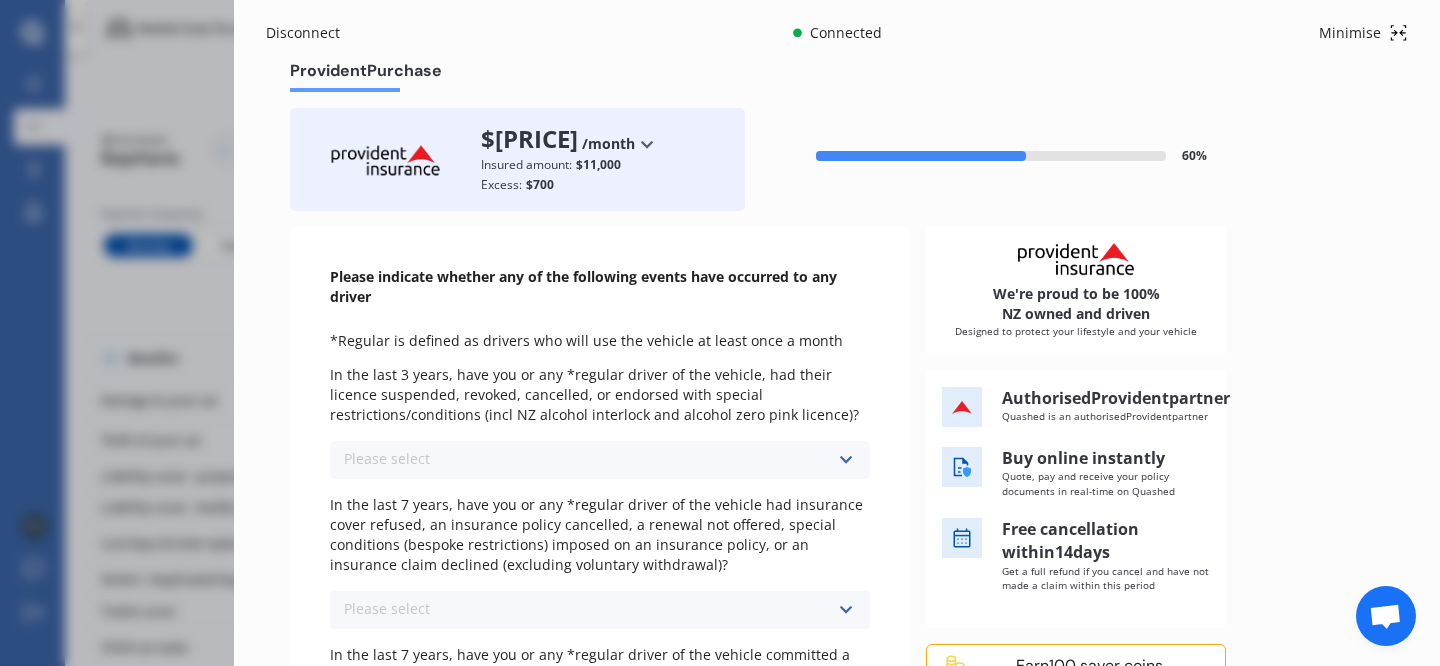 click at bounding box center (647, 144) 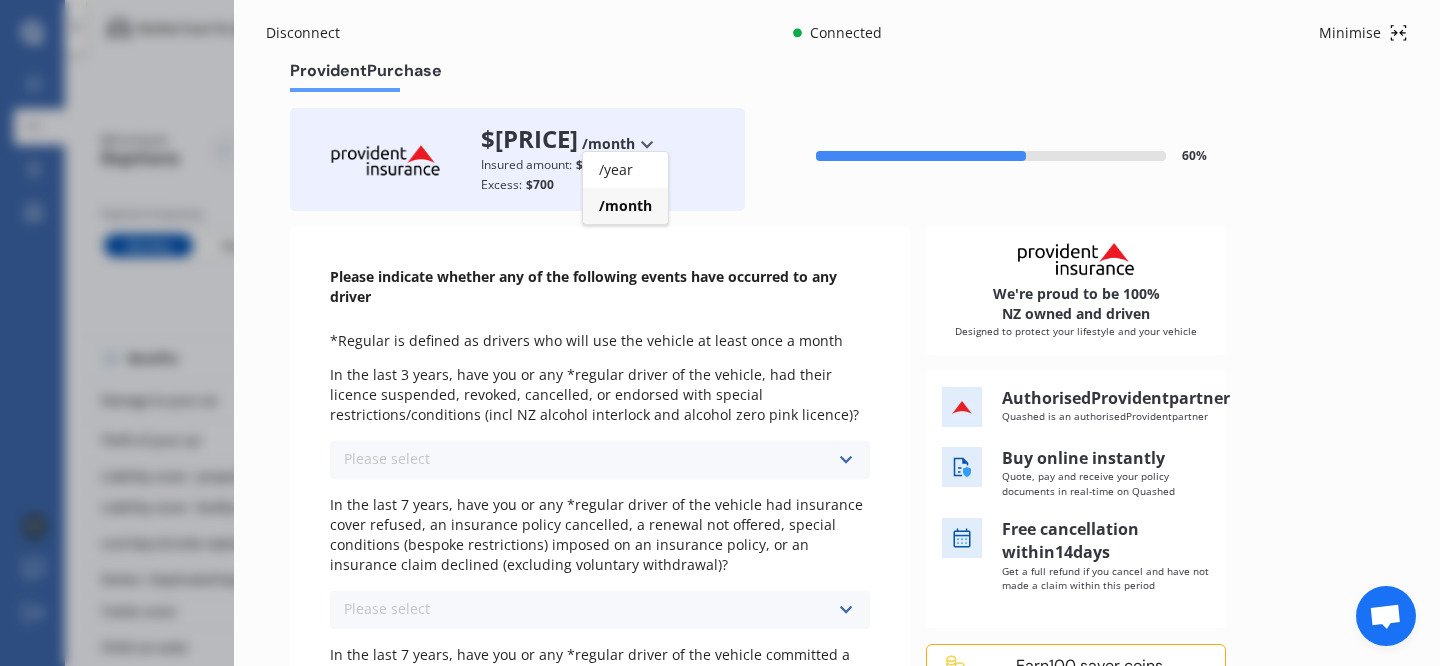 click on "$79.22 /month /year /month Insured amount: $11,000 Excess: $700" at bounding box center [517, 159] 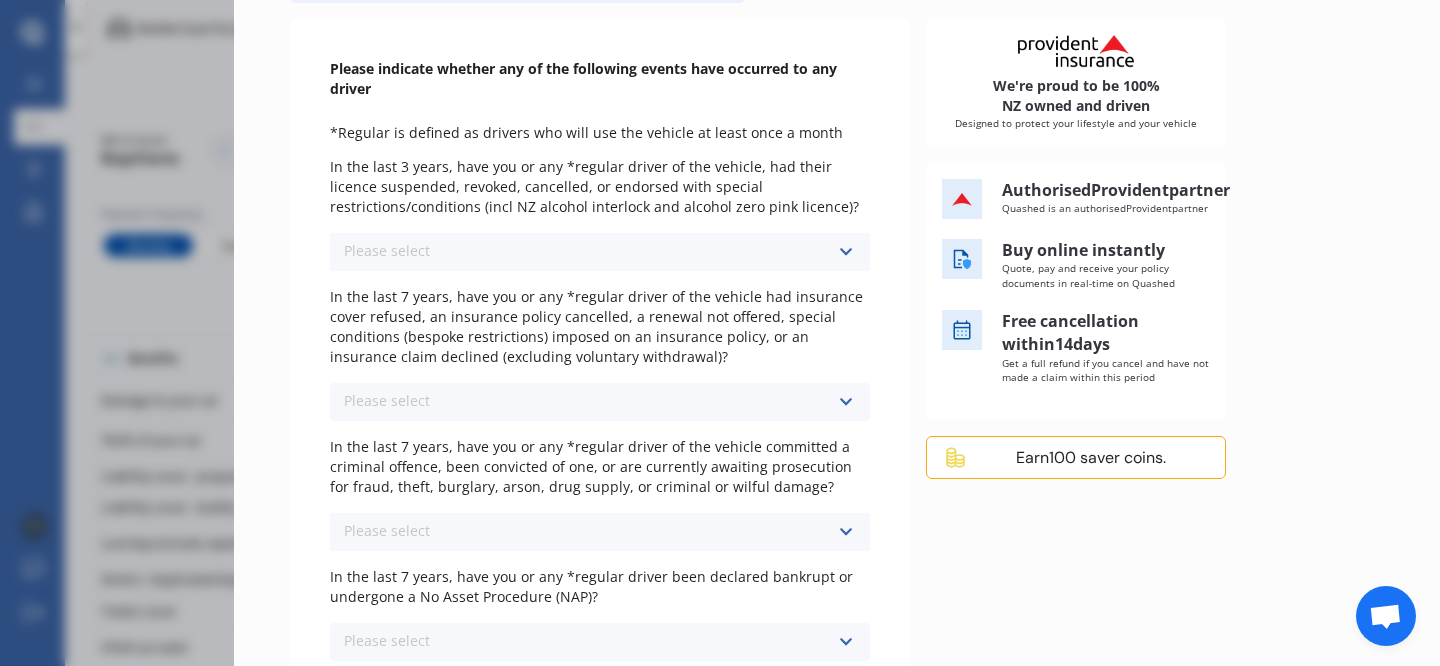 scroll, scrollTop: 223, scrollLeft: 0, axis: vertical 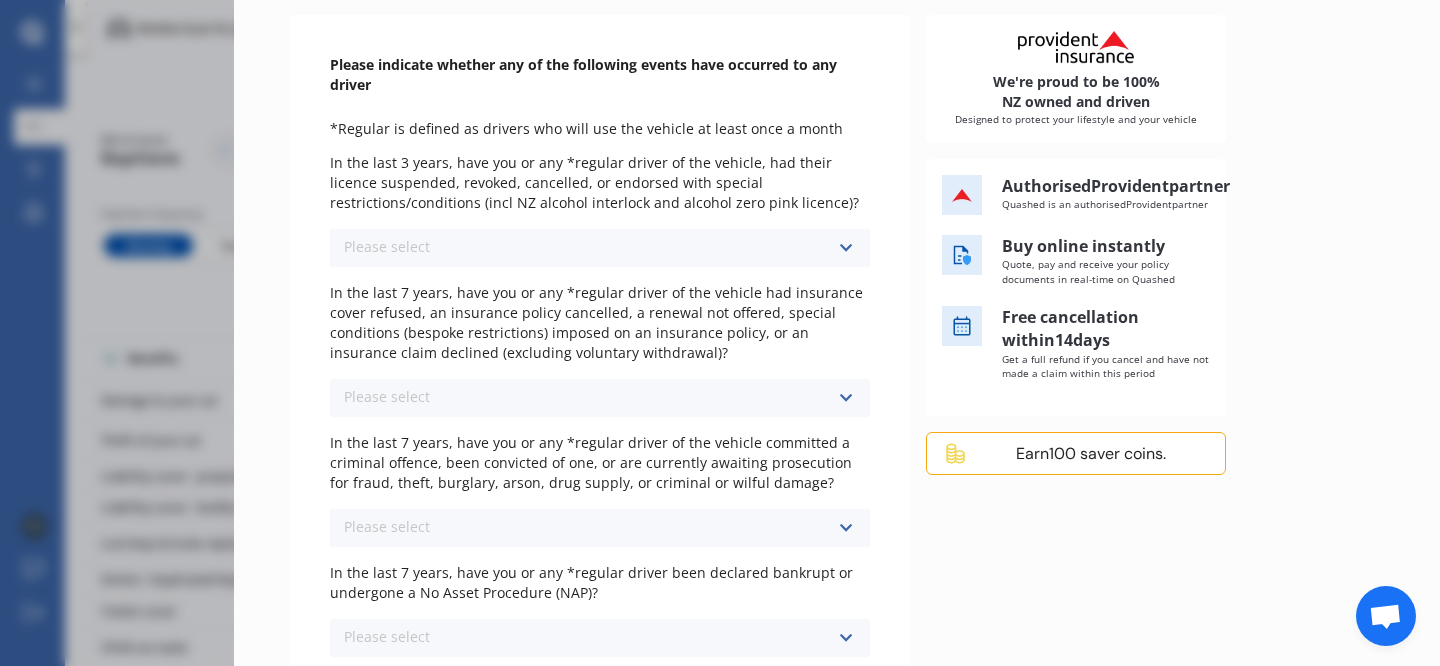 click on "Please select No Yes" at bounding box center (600, 248) 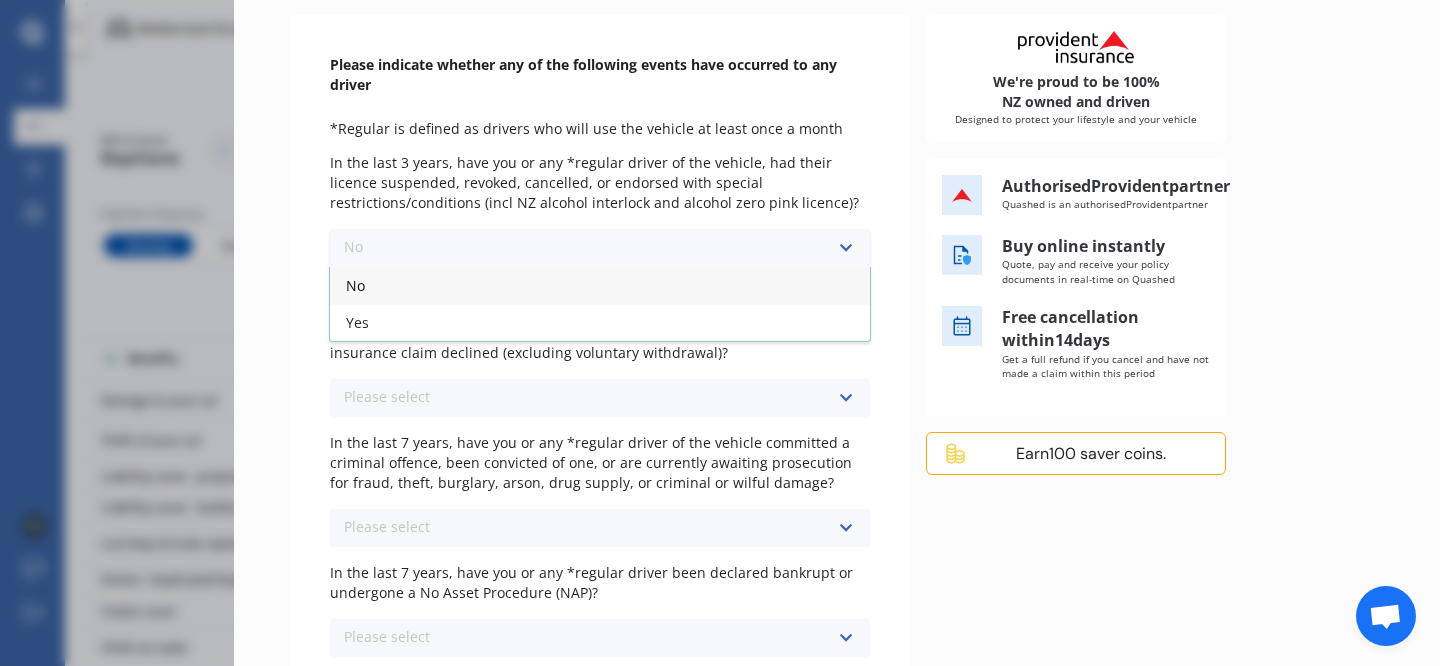 click on "No" at bounding box center (600, 285) 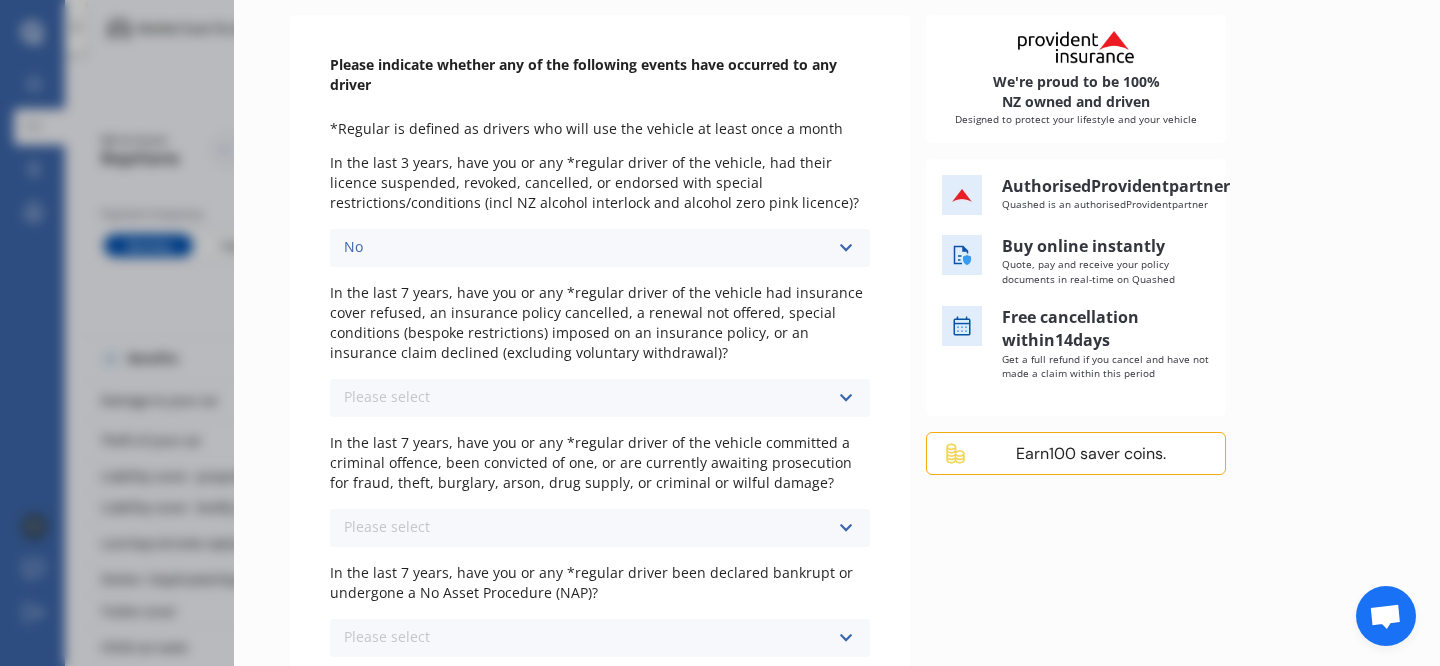 click on "In the last 7 years, have you or any *regular driver of the vehicle had insurance cover refused, an insurance policy cancelled, a renewal not offered, special conditions (bespoke restrictions) imposed on an insurance policy, or an insurance claim declined (excluding voluntary withdrawal)? Please select No Yes" at bounding box center [600, 350] 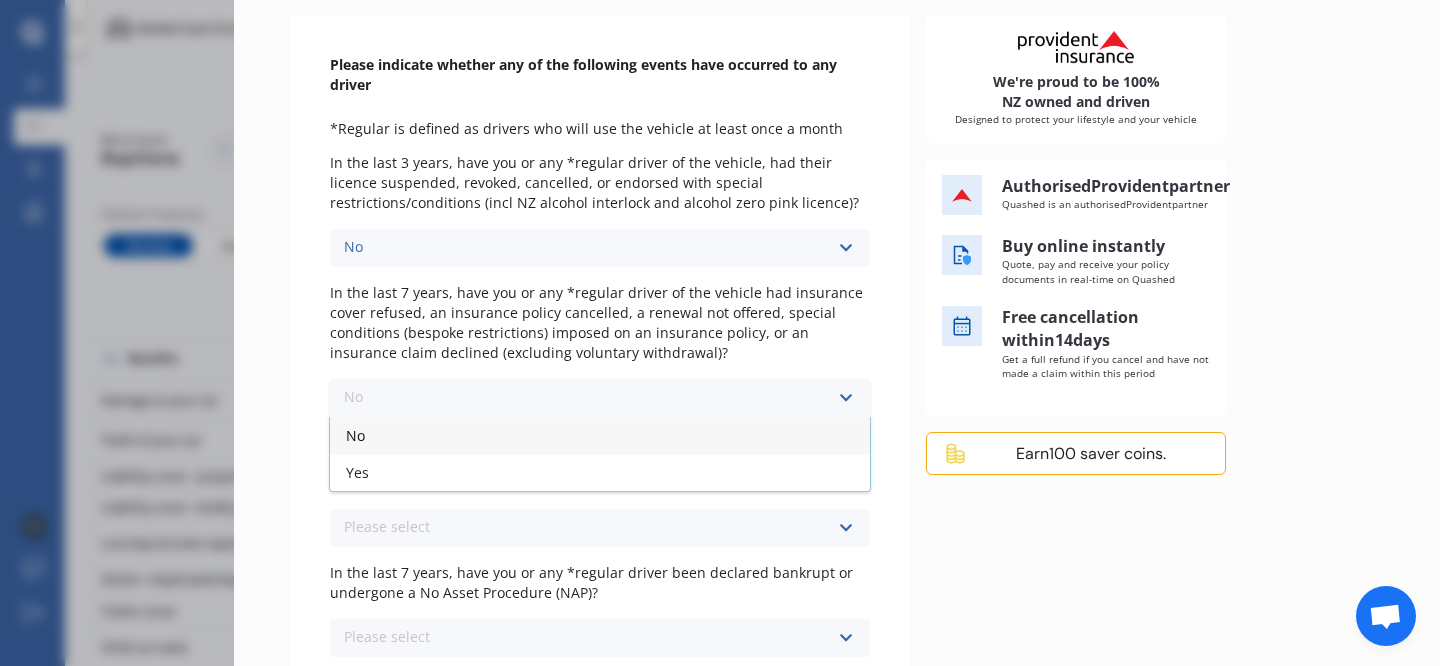 click on "No" at bounding box center (600, 435) 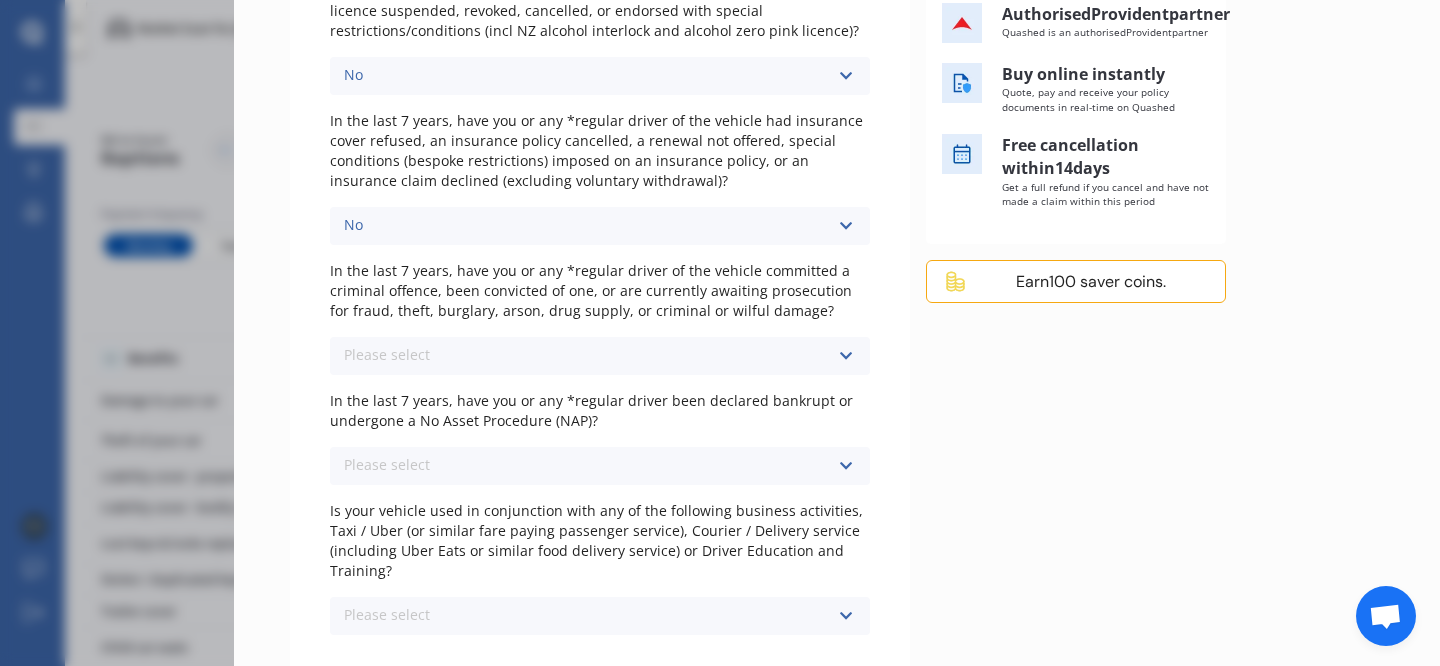 scroll, scrollTop: 405, scrollLeft: 0, axis: vertical 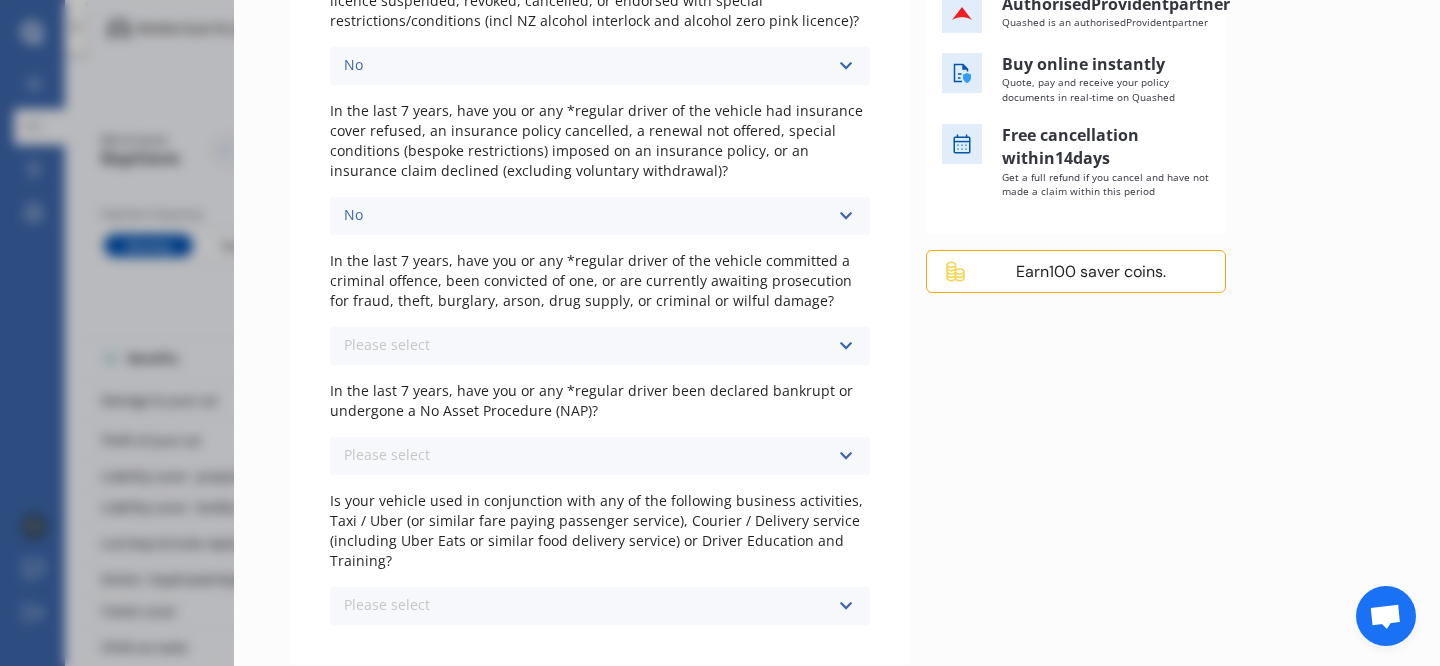 click on "Please select No Yes" at bounding box center [600, 346] 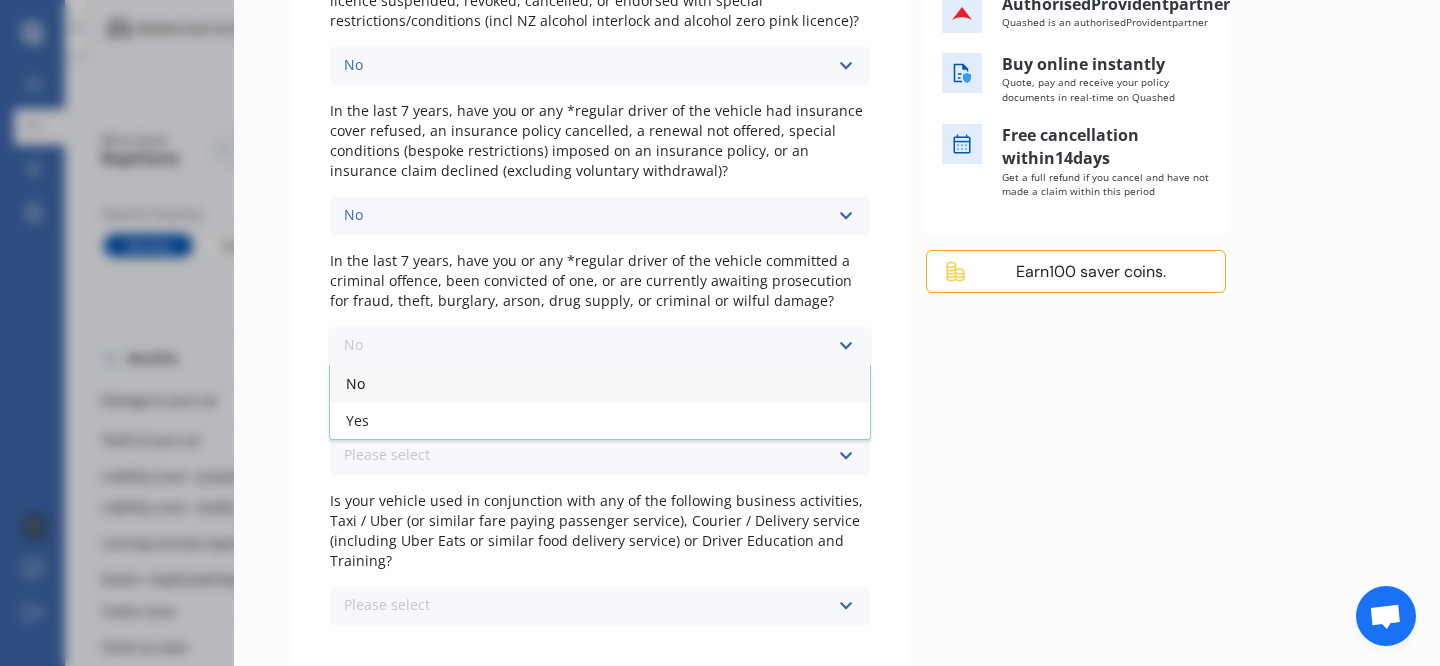 click on "No" at bounding box center [600, 383] 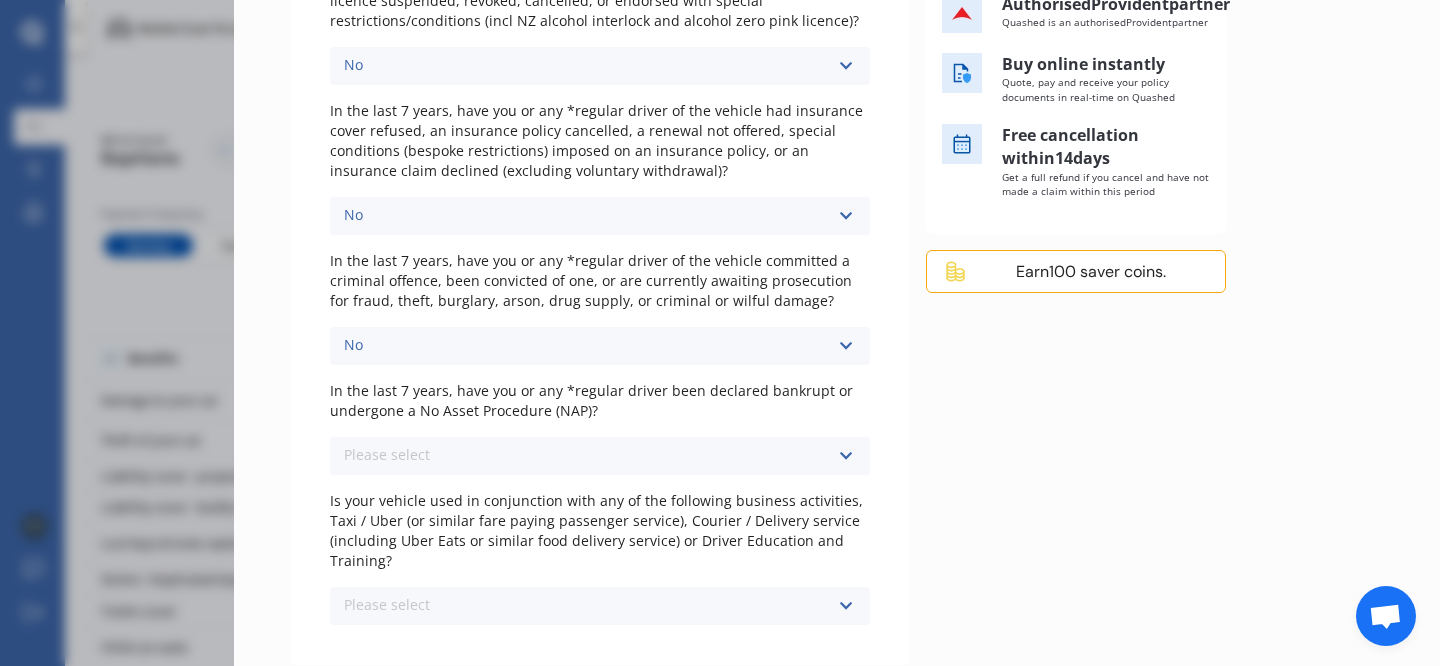 scroll, scrollTop: 540, scrollLeft: 0, axis: vertical 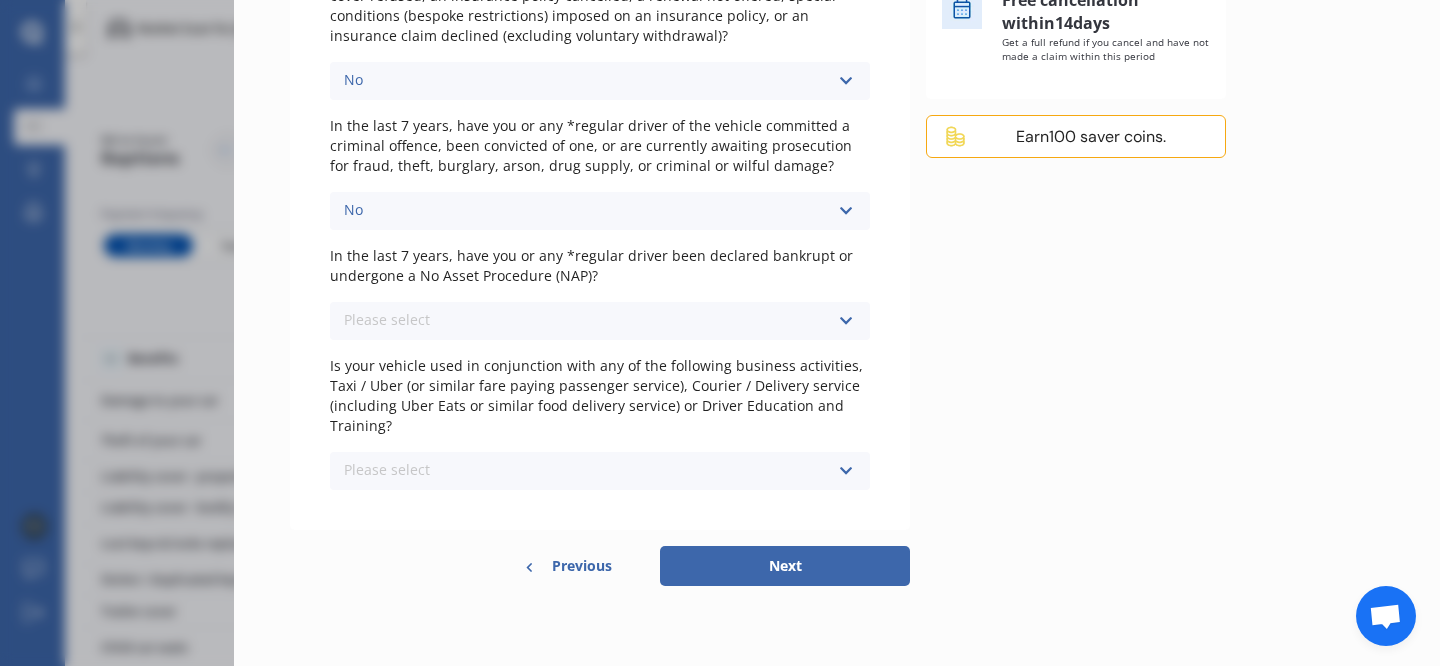 click on "In the last 7 years, have you or any *regular driver been declared bankrupt or undergone a No Asset Procedure (NAP)? Please select No Yes" at bounding box center (600, 293) 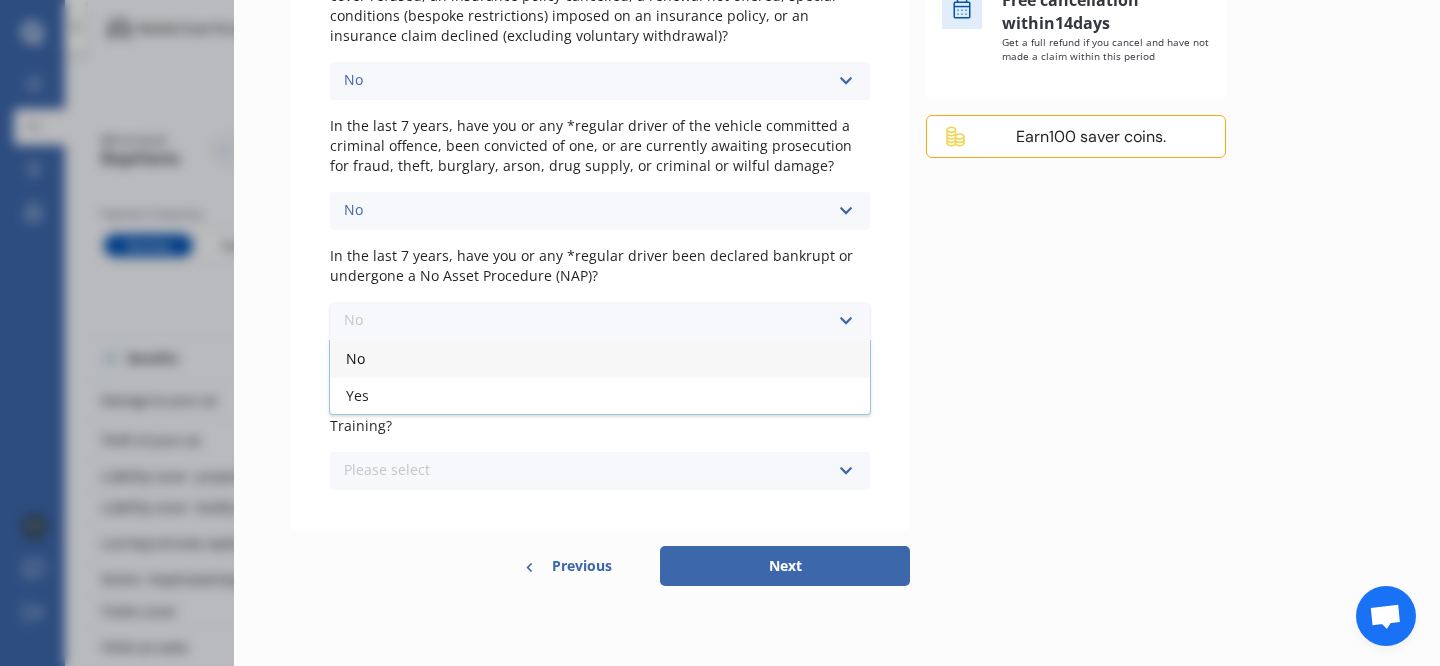 click on "No" at bounding box center (600, 358) 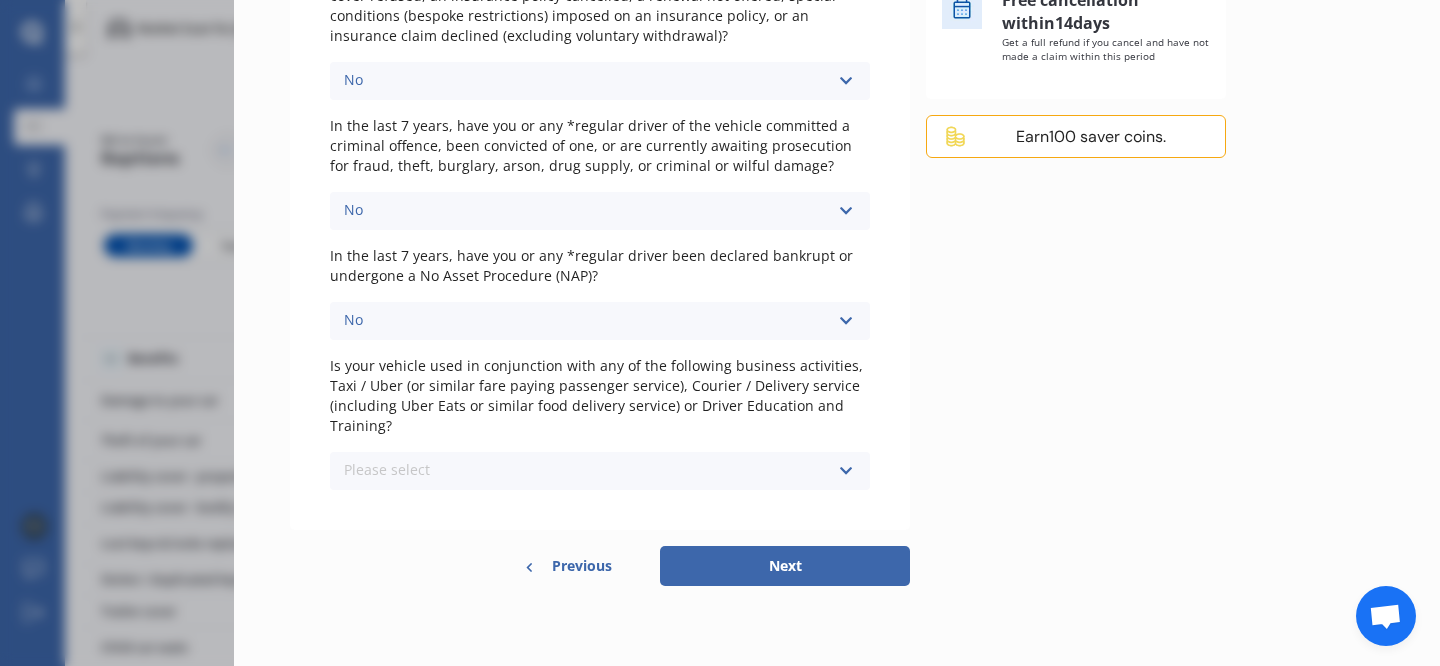 click on "Please select No Yes" at bounding box center (600, 471) 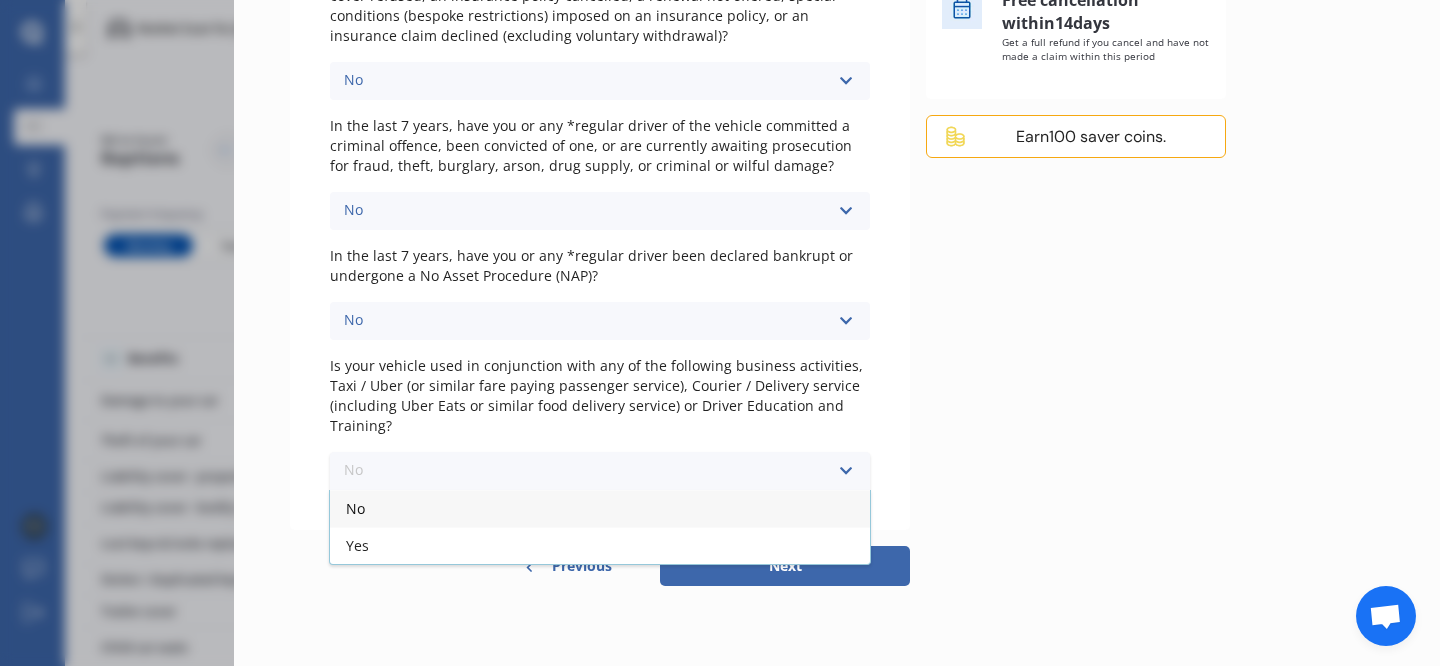 click on "No" at bounding box center [600, 508] 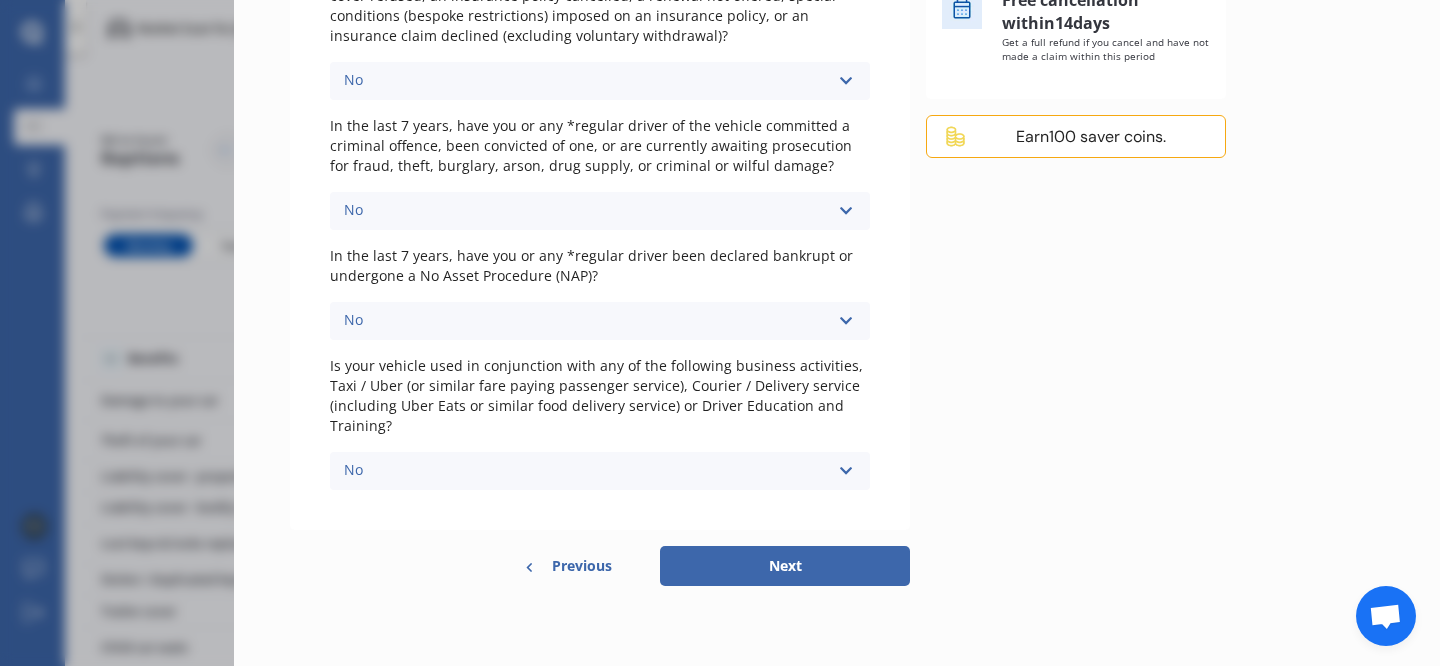 click on "Next" at bounding box center (785, 566) 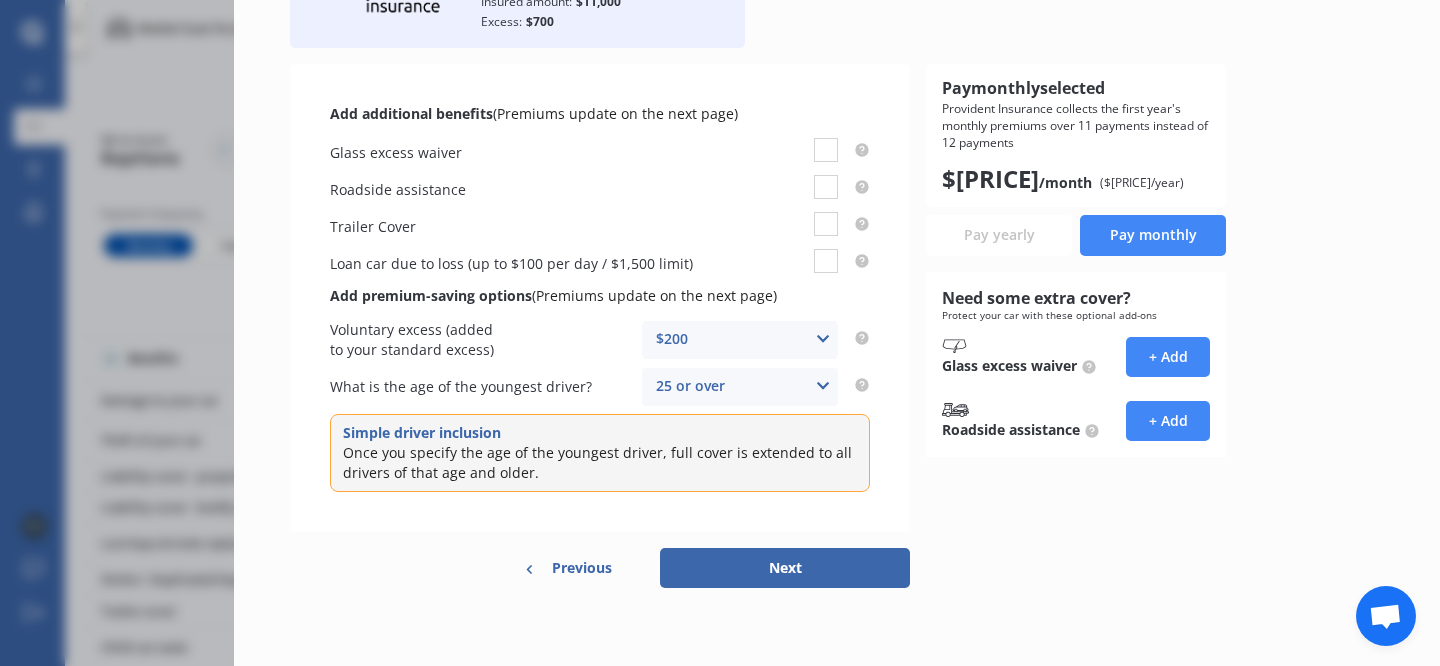 scroll, scrollTop: 126, scrollLeft: 0, axis: vertical 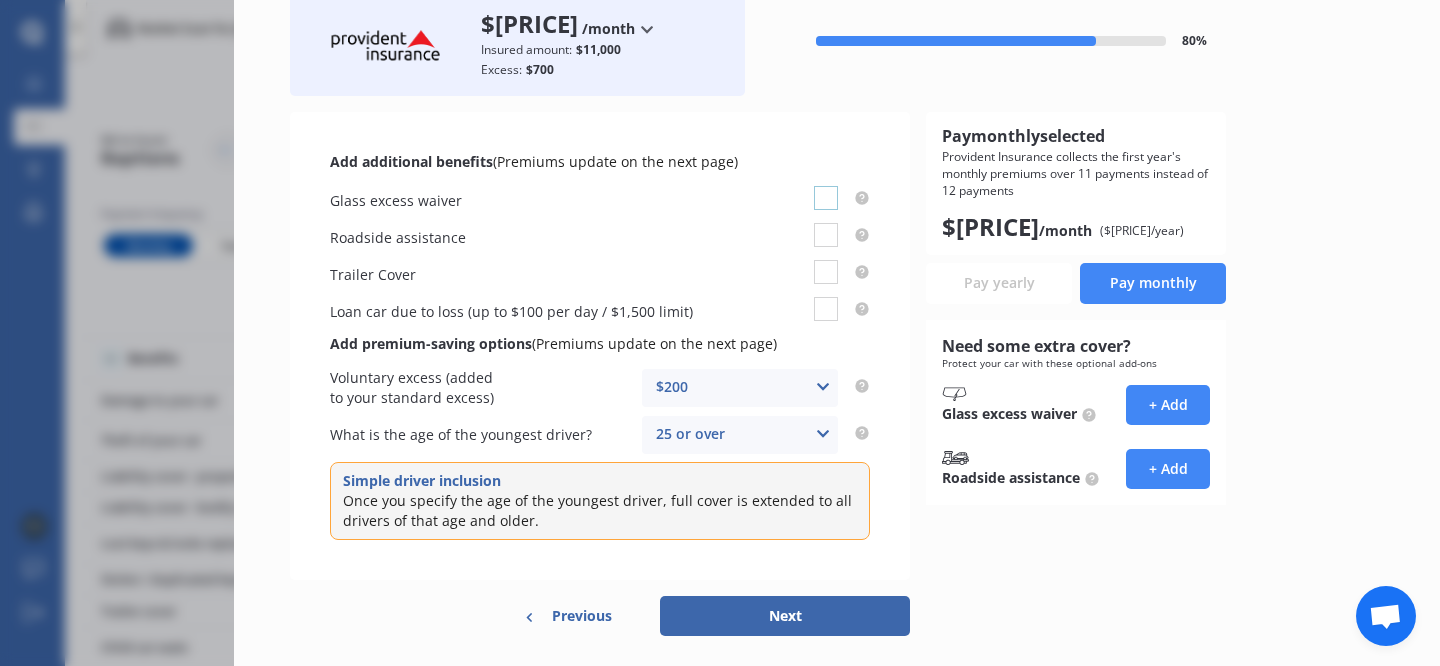 click at bounding box center [826, 186] 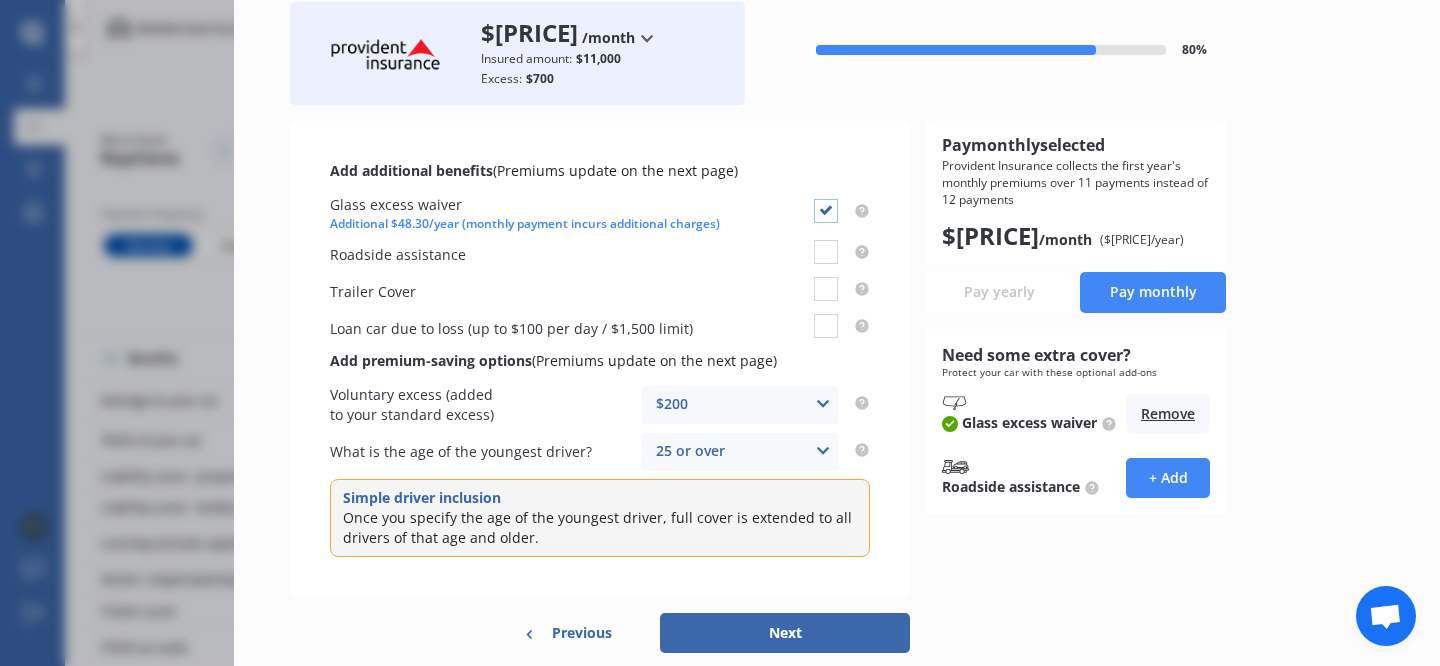 scroll, scrollTop: 182, scrollLeft: 0, axis: vertical 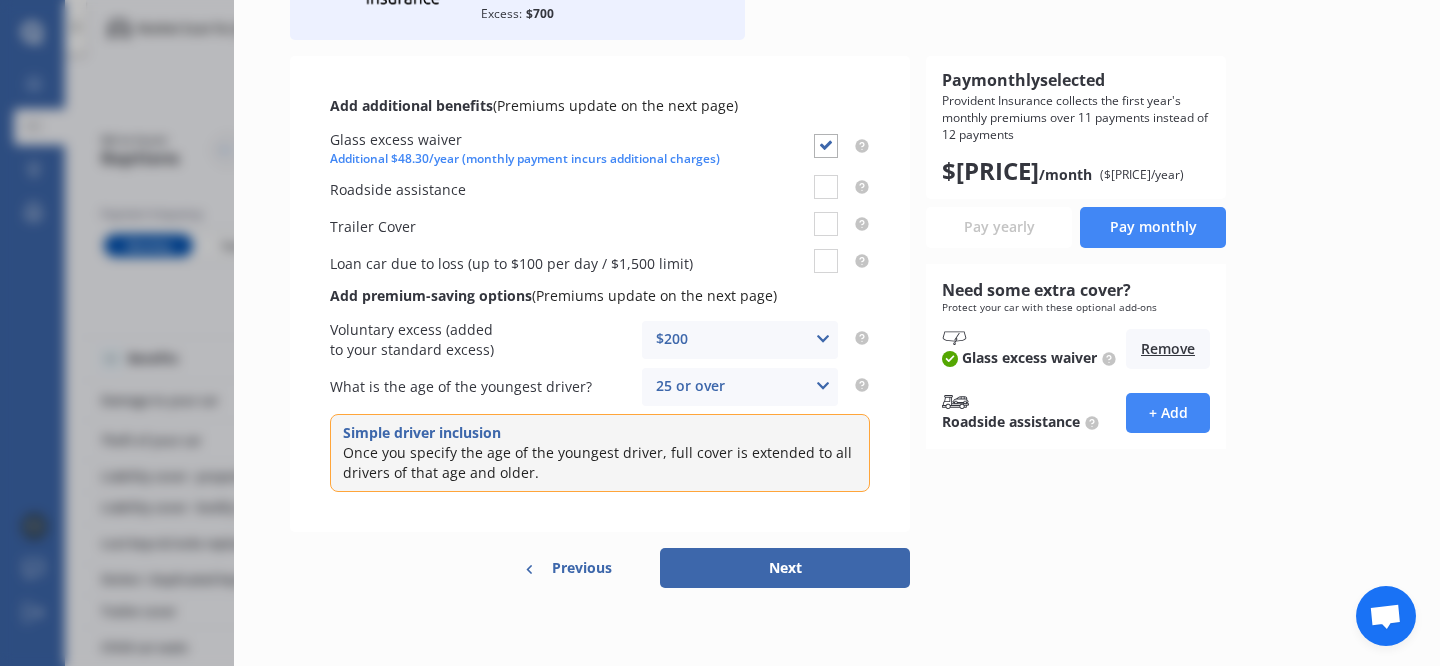 click on "Pay yearly" at bounding box center [999, 227] 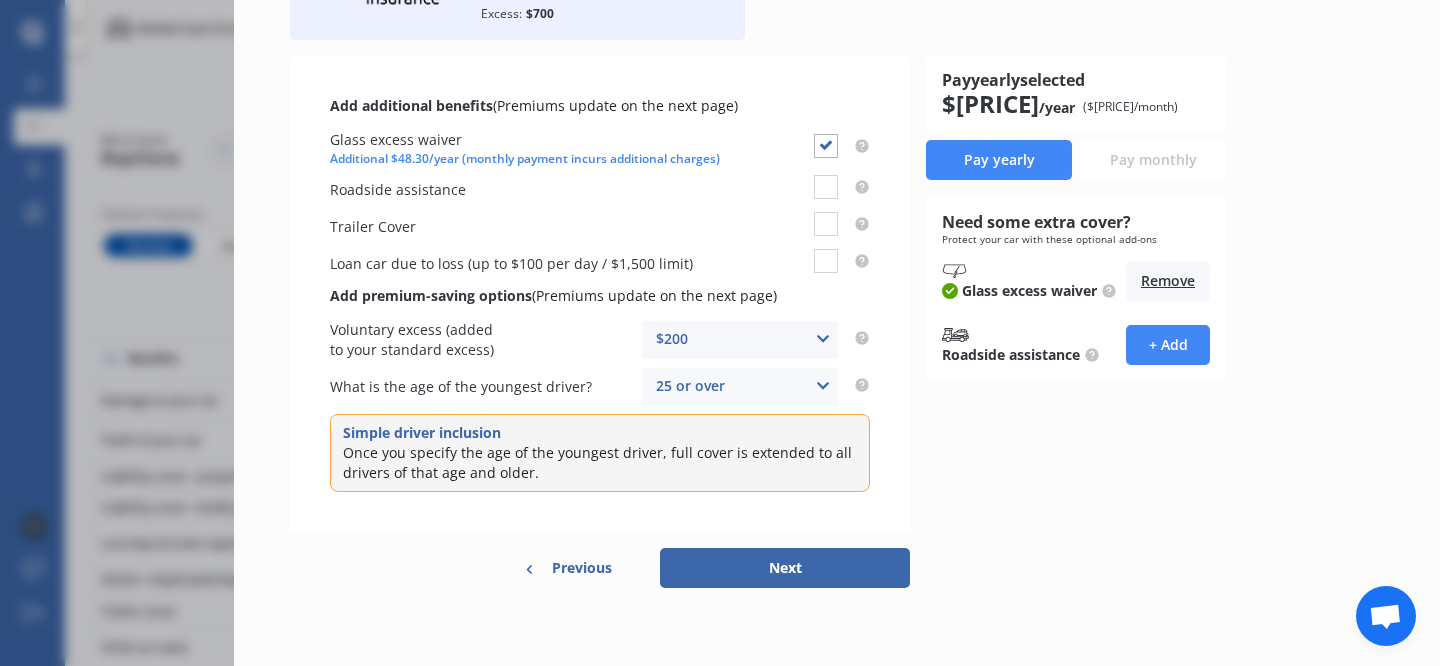 click on "Pay monthly" at bounding box center [1153, 160] 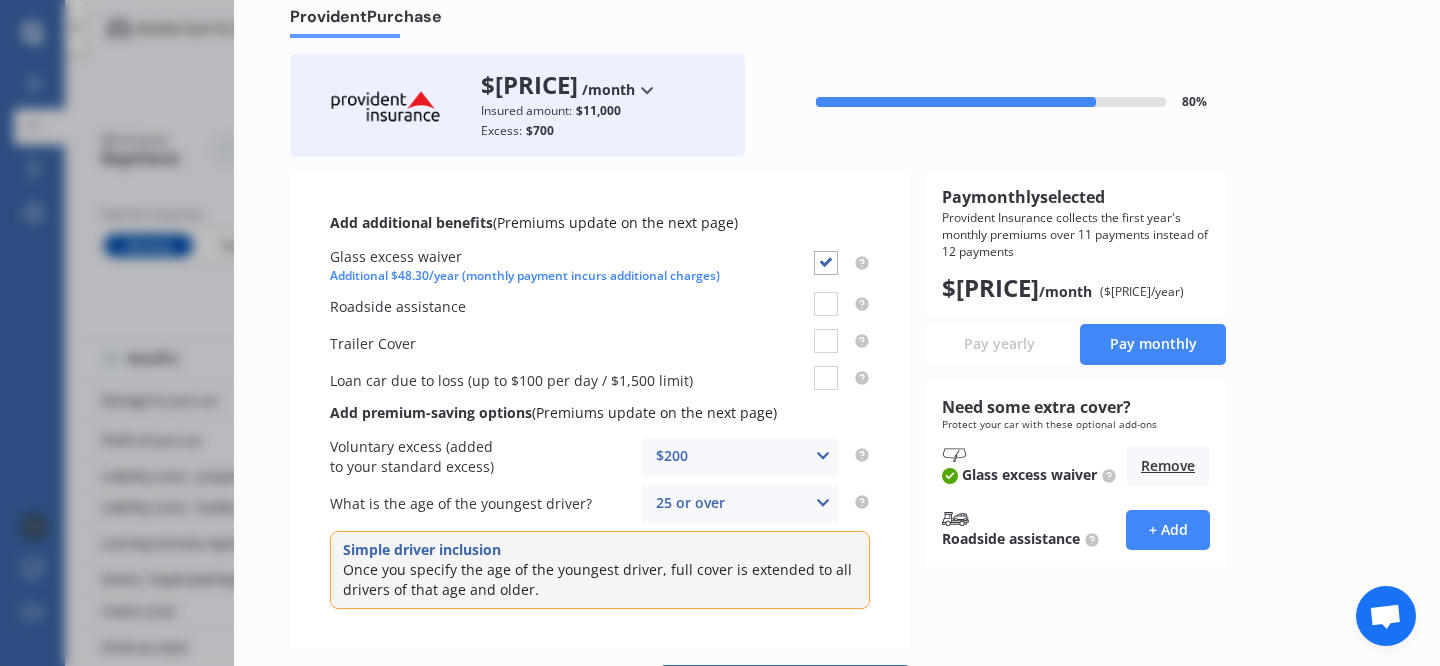 scroll, scrollTop: 110, scrollLeft: 0, axis: vertical 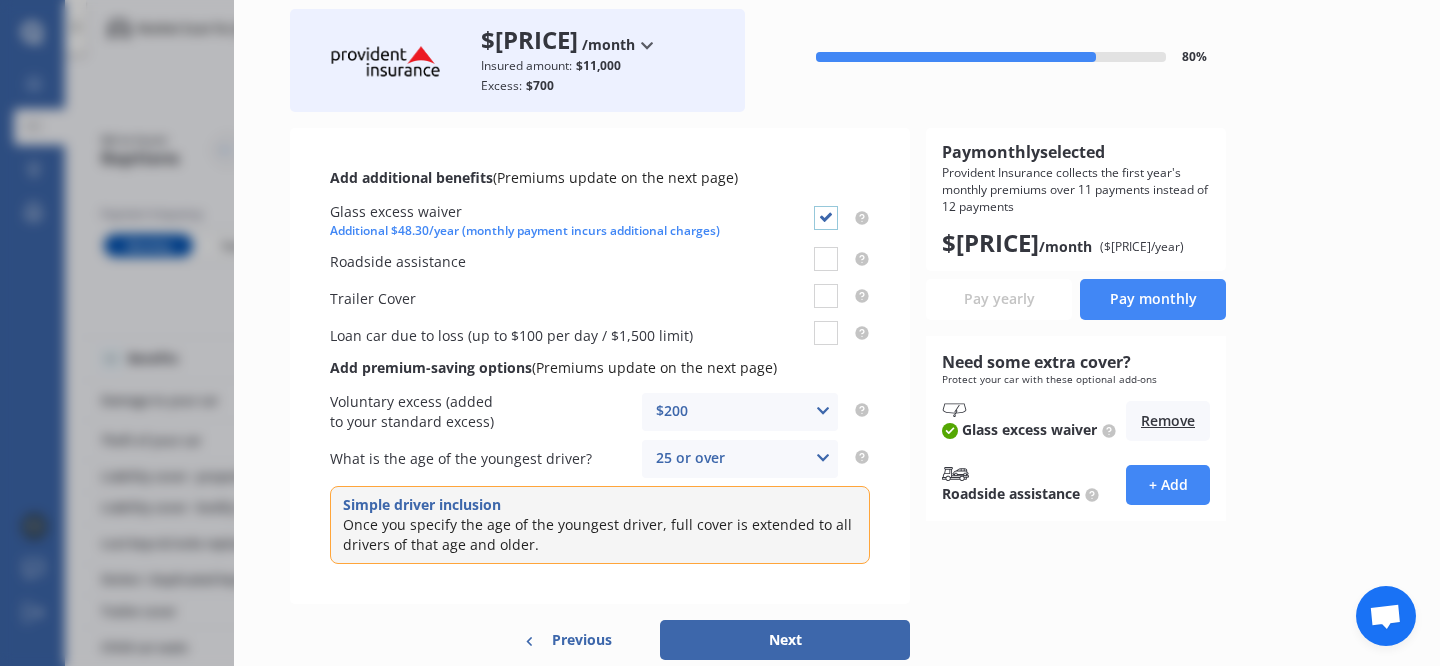 click at bounding box center (826, 206) 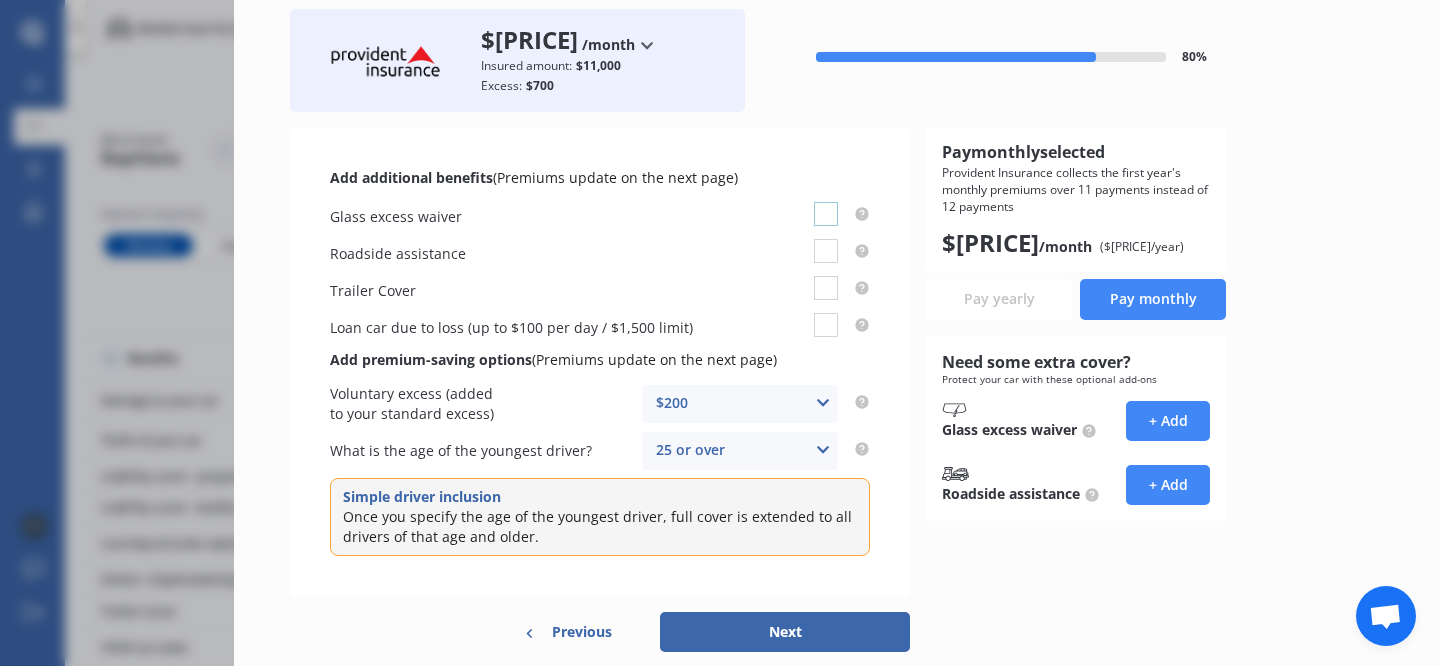 click at bounding box center (826, 202) 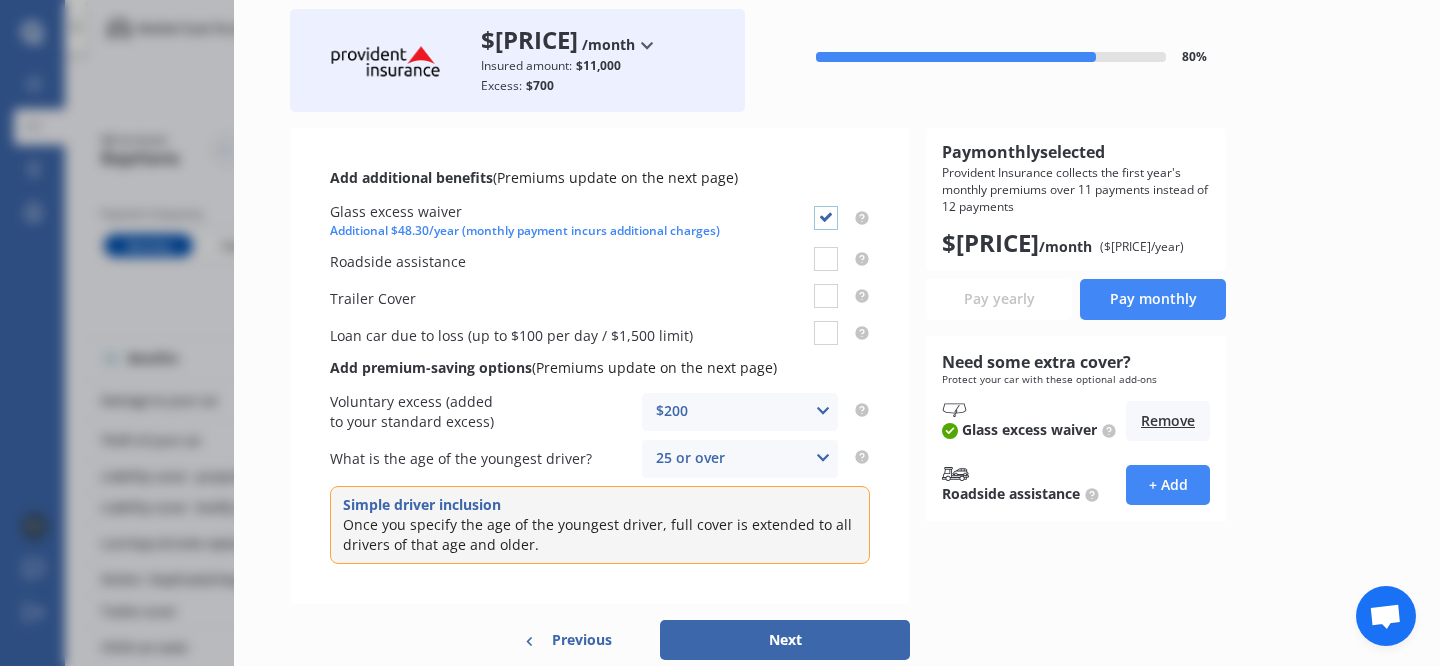 click at bounding box center [826, 206] 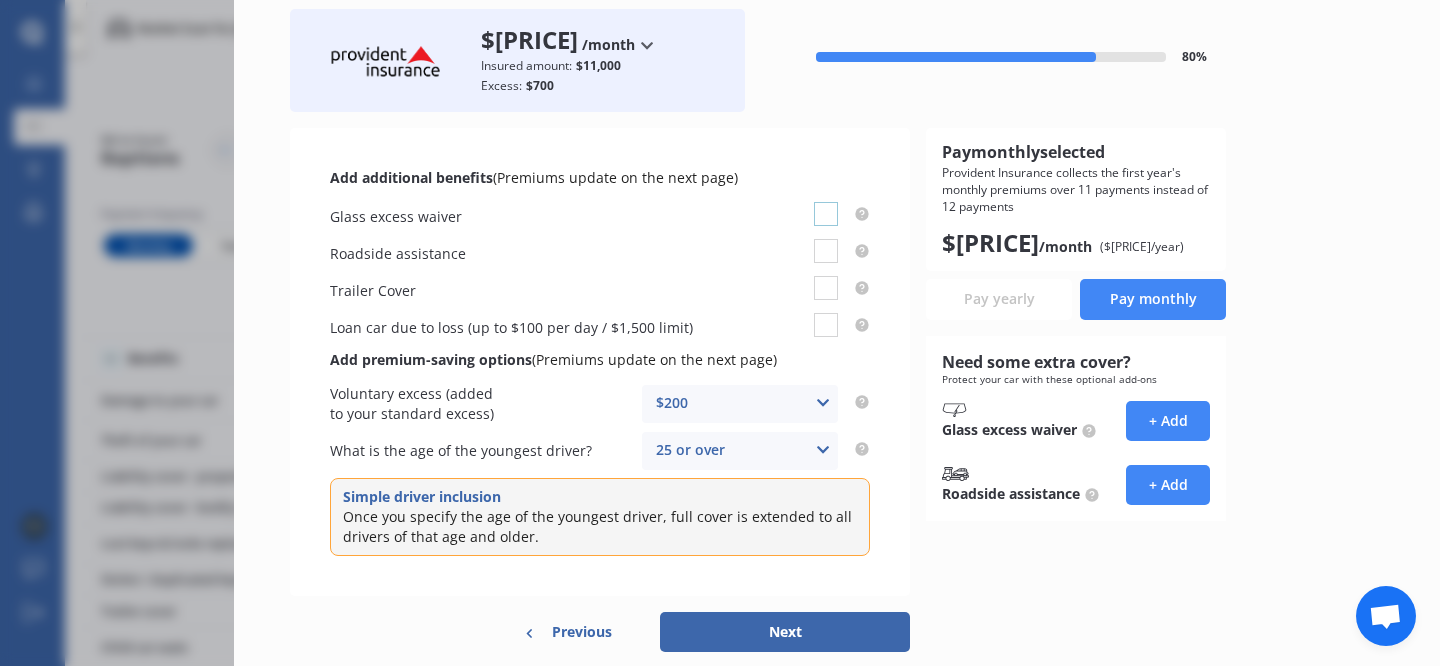 click at bounding box center [826, 202] 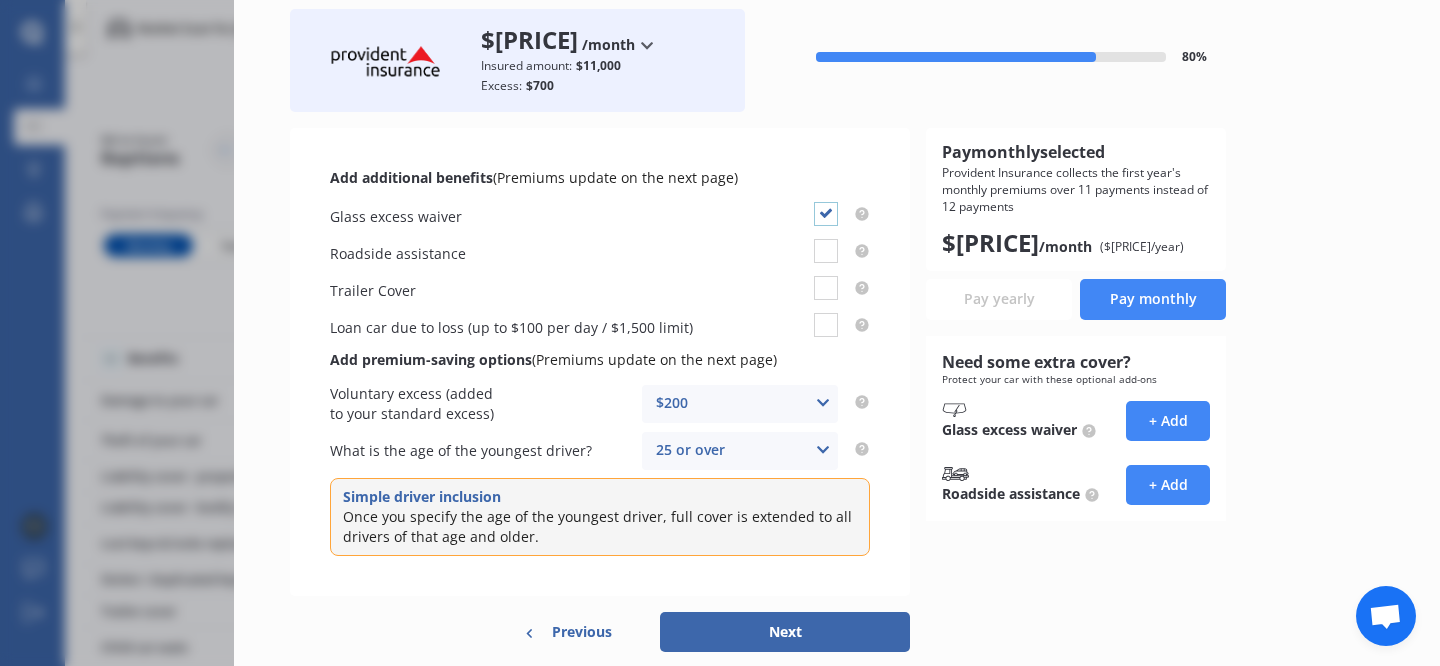checkbox on "true" 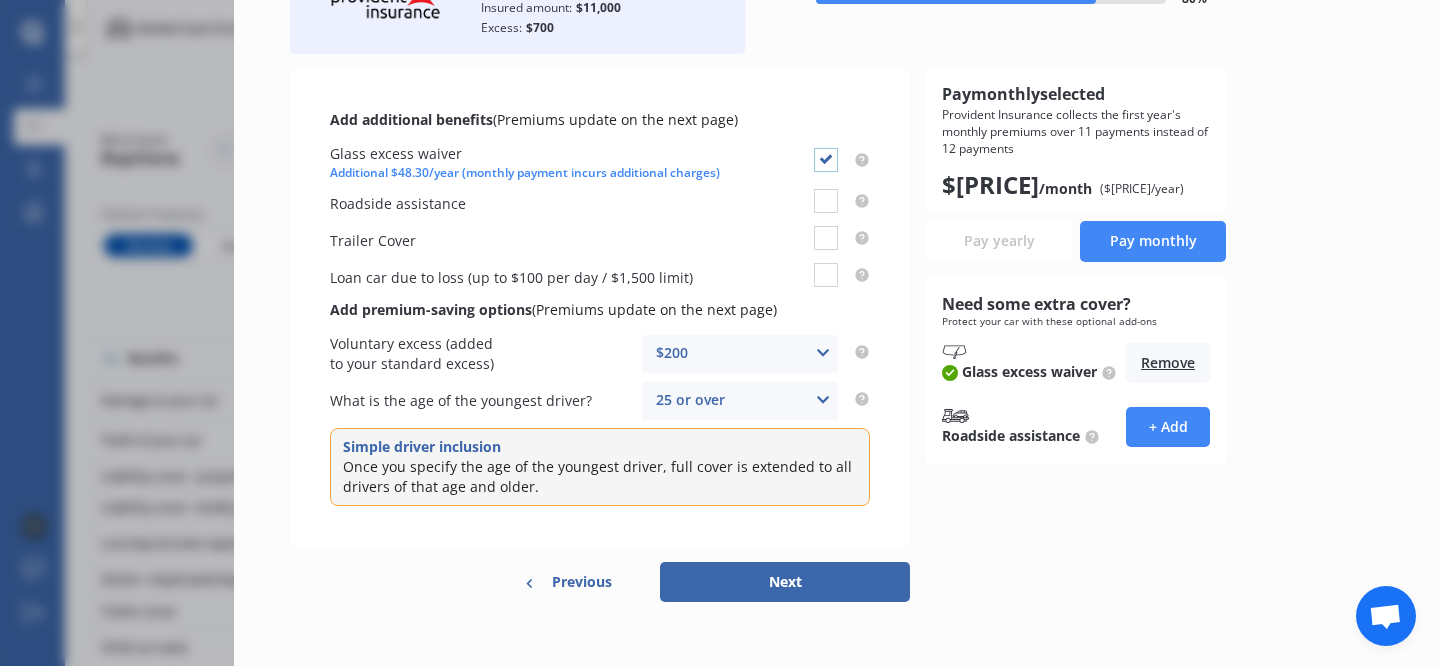 scroll, scrollTop: 182, scrollLeft: 0, axis: vertical 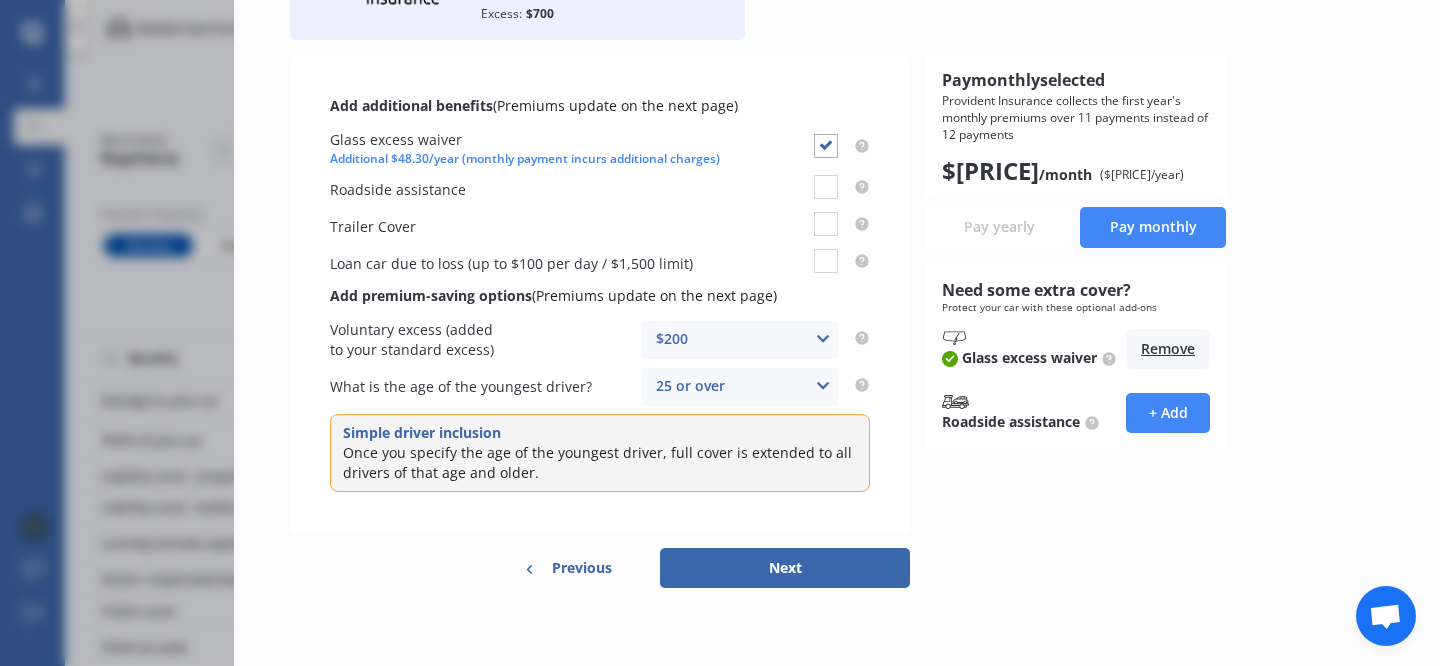 click on "25 or over 16 17 18 19 20 21 22 23 24 25 or over" at bounding box center [740, 387] 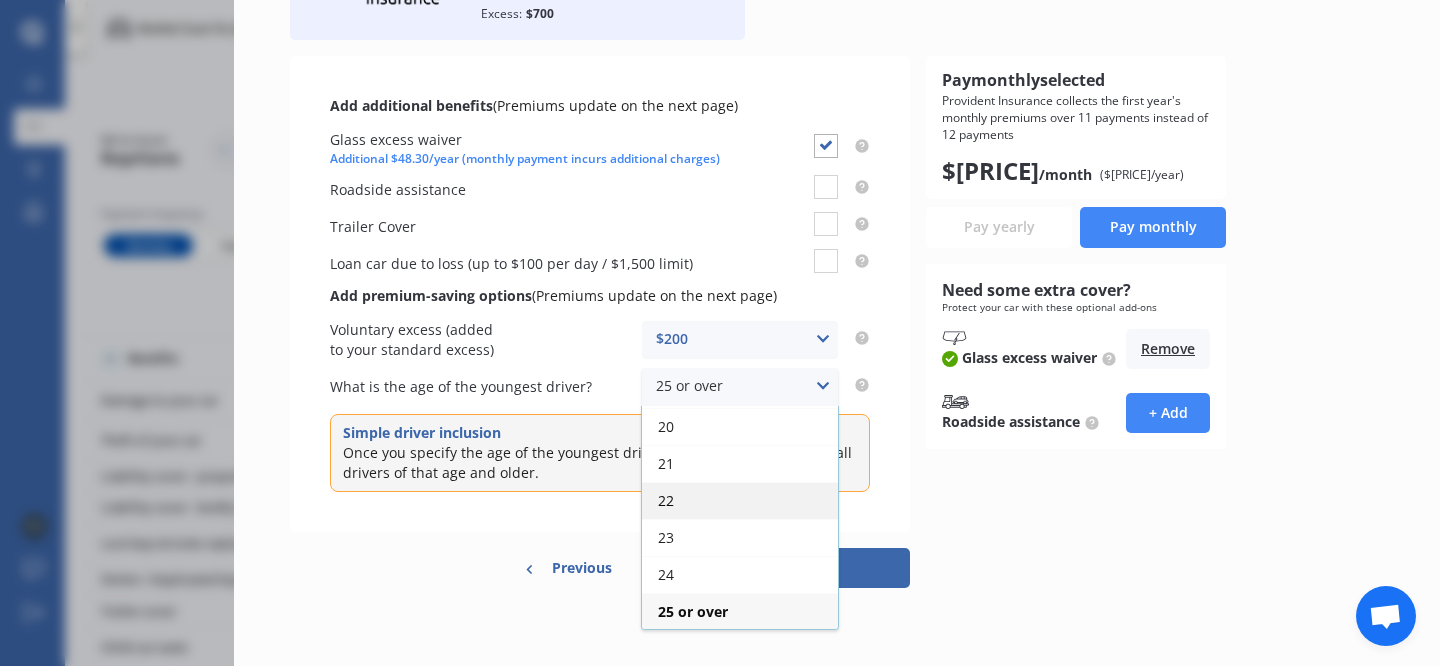 click on "22" at bounding box center [740, 500] 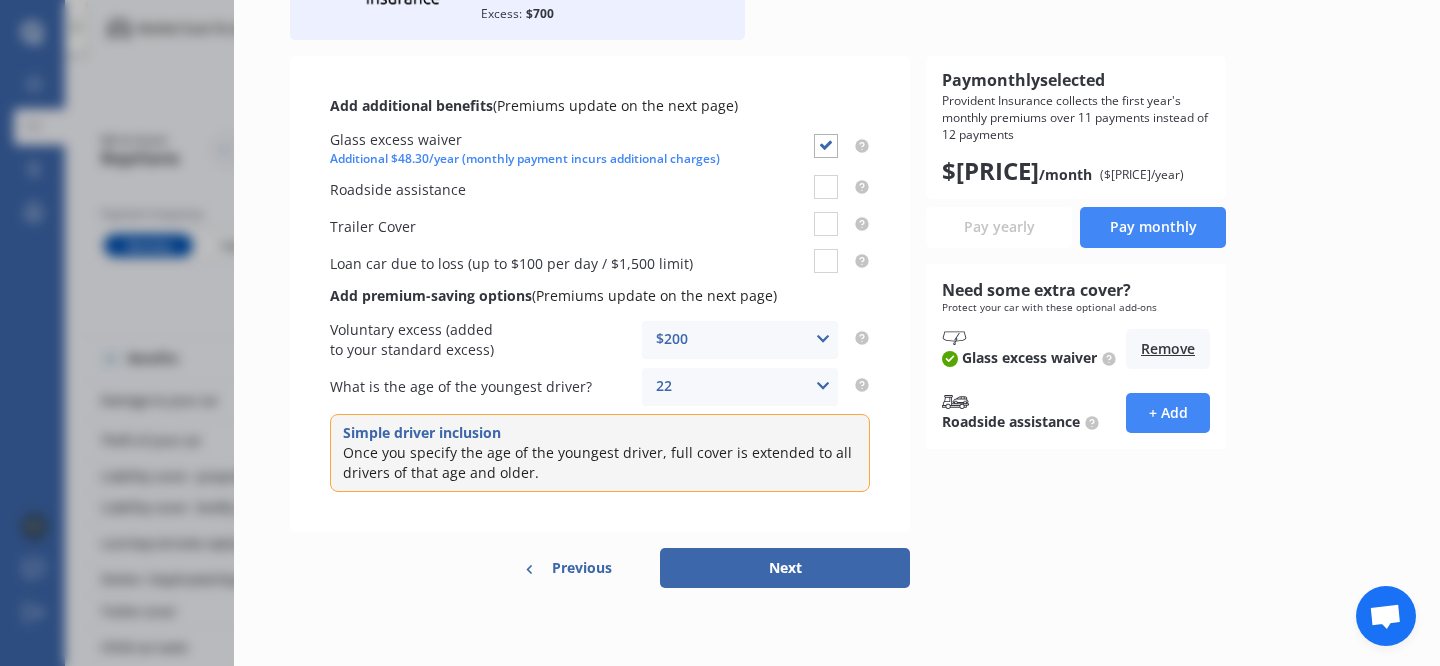click on "Next" at bounding box center (785, 568) 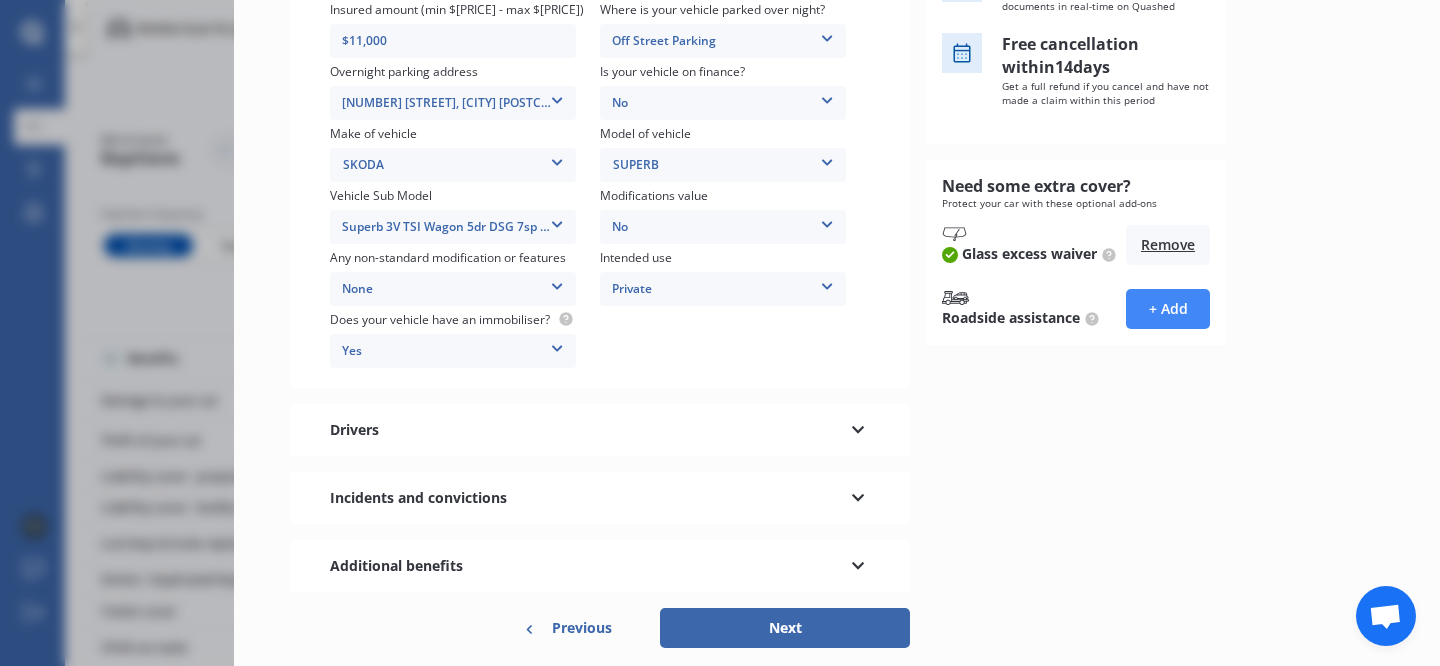scroll, scrollTop: 414, scrollLeft: 0, axis: vertical 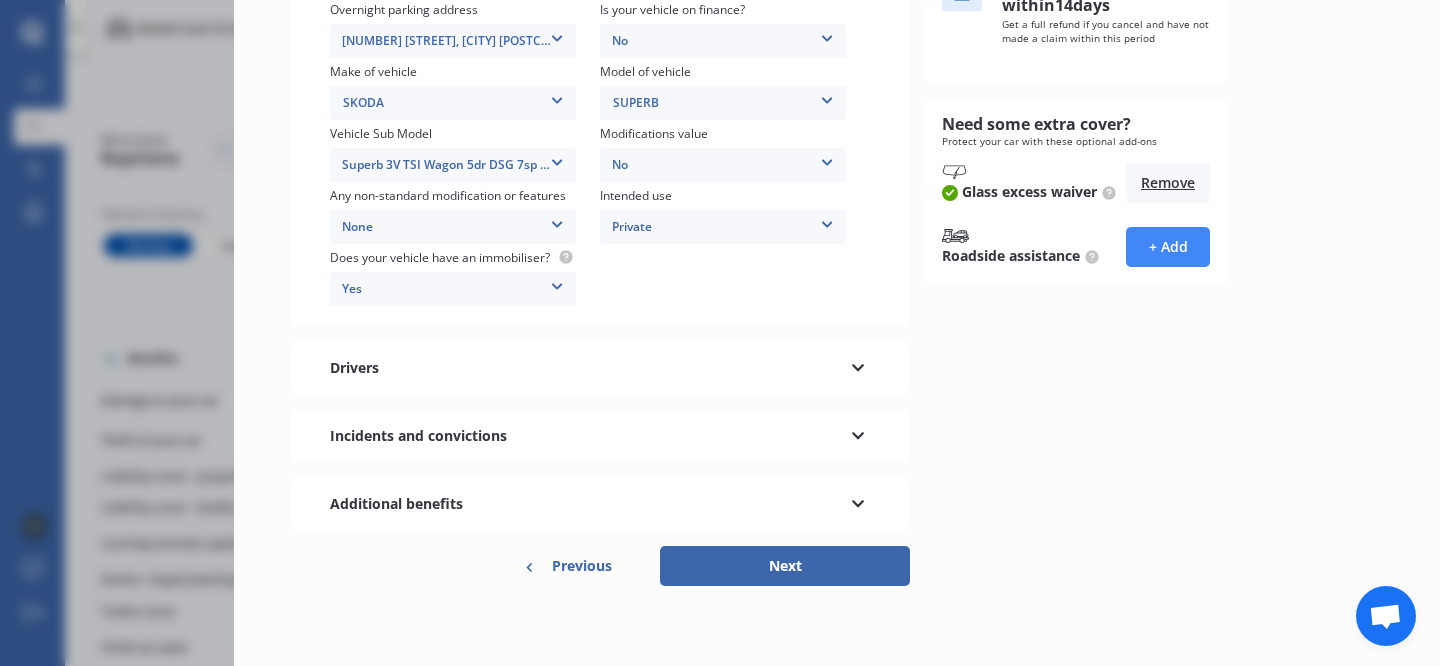 click on "Drivers" at bounding box center [600, 368] 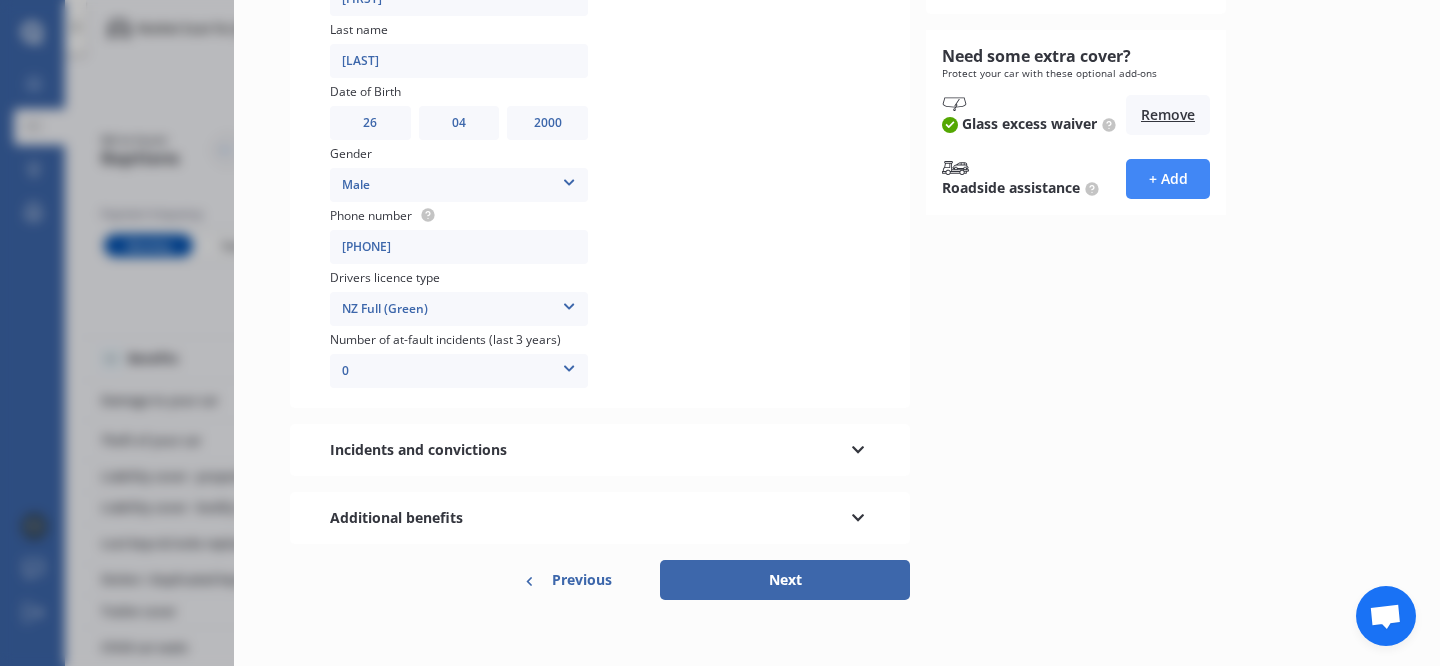 scroll, scrollTop: 496, scrollLeft: 0, axis: vertical 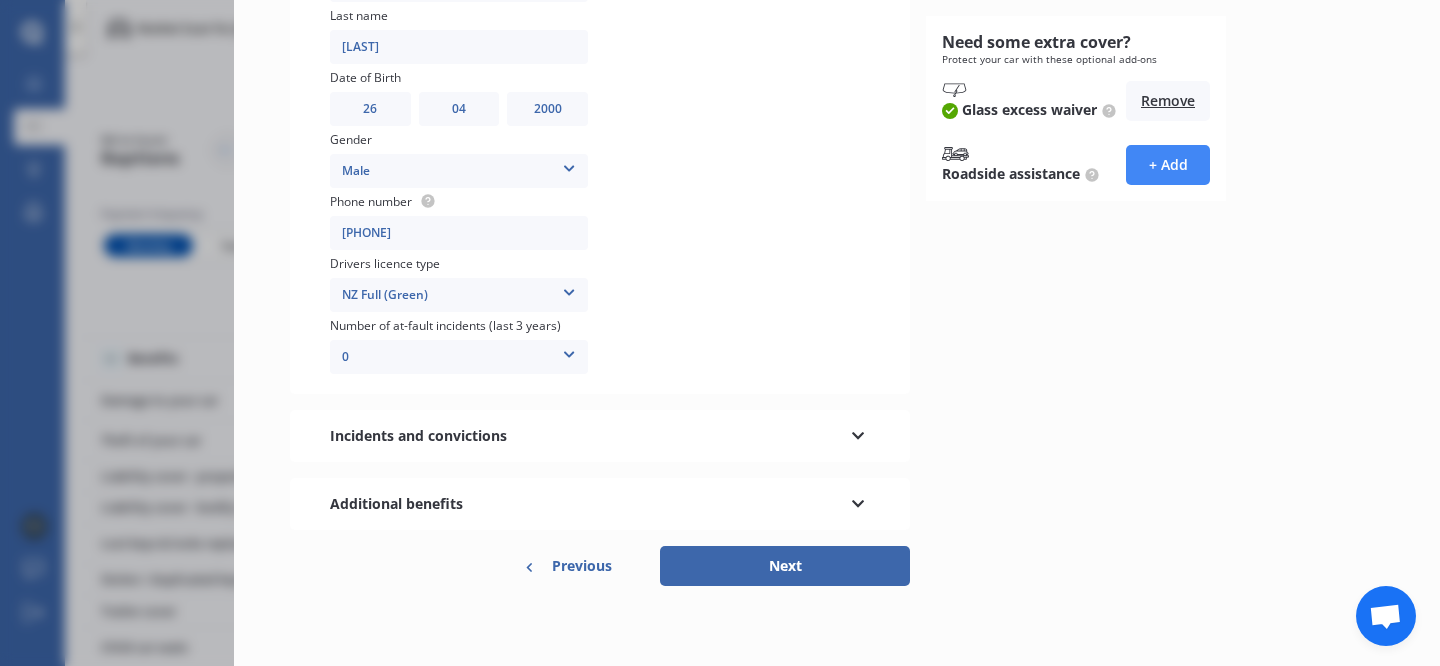 click on "Incidents and convictions" at bounding box center (600, 436) 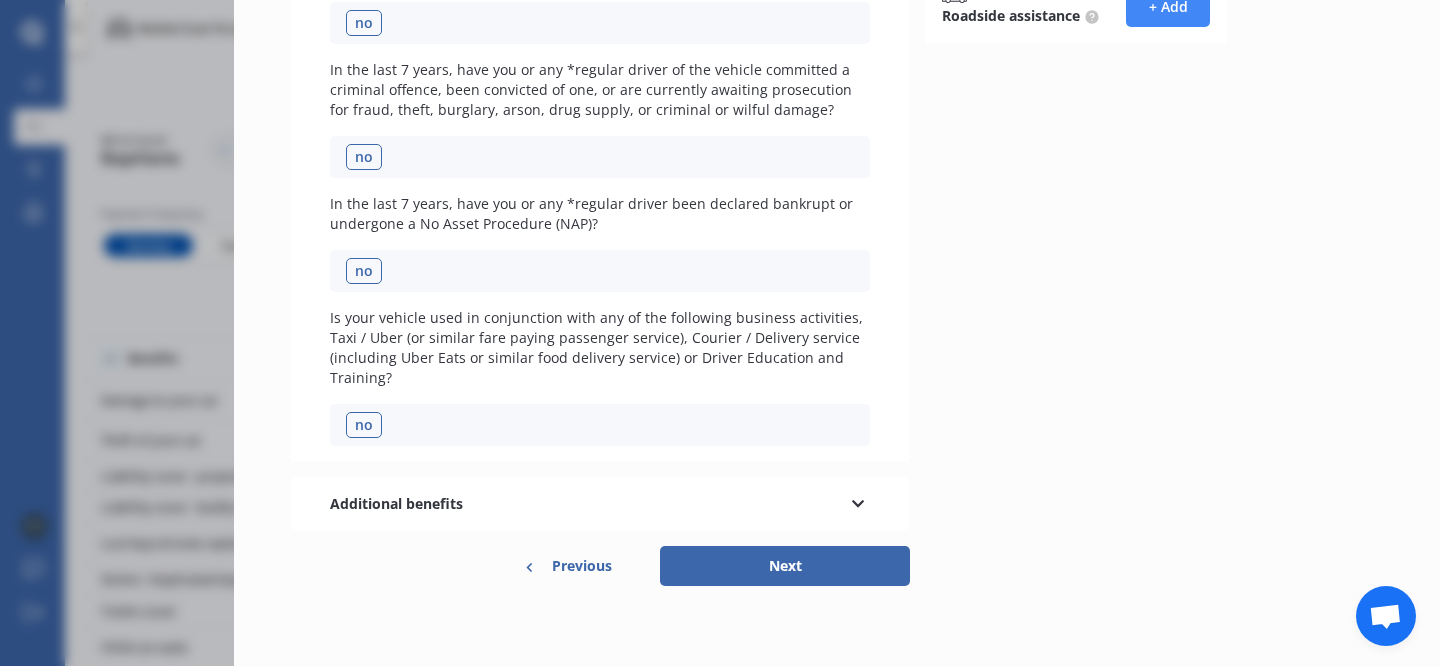 click on "Additional benefits" at bounding box center (600, 504) 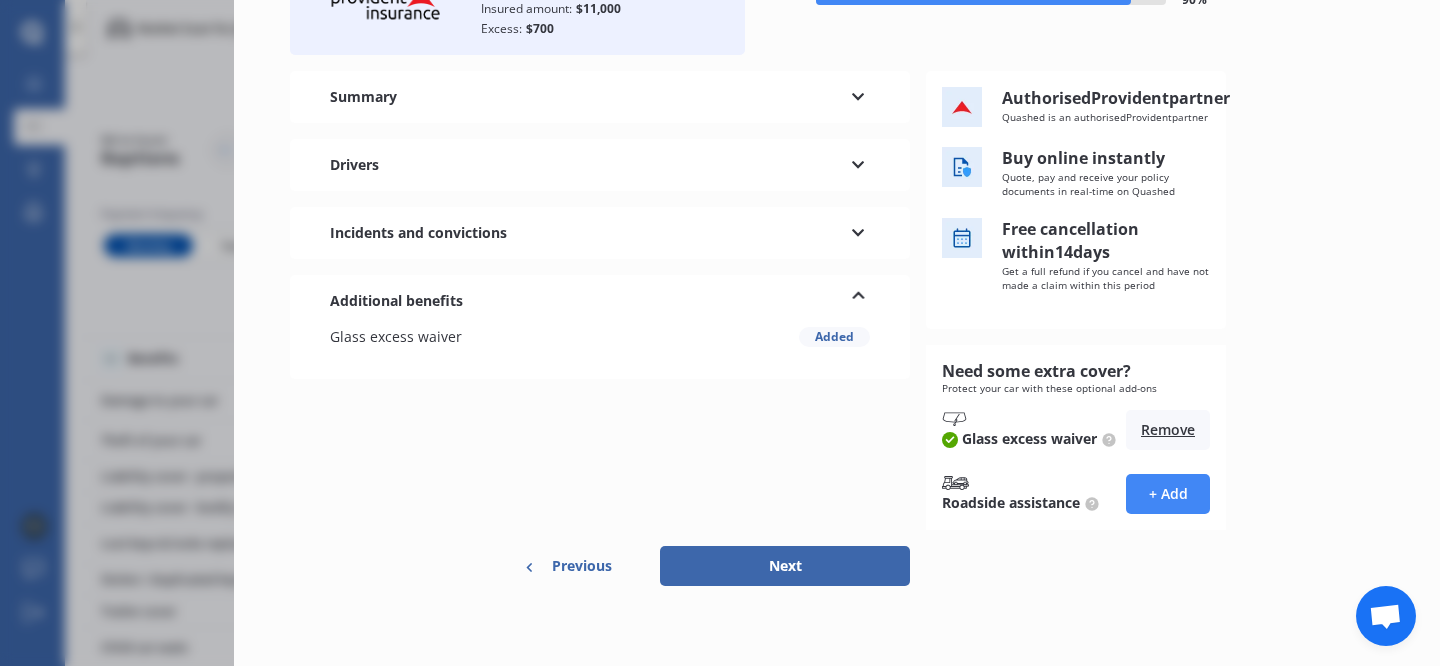 click on "Next" at bounding box center [785, 566] 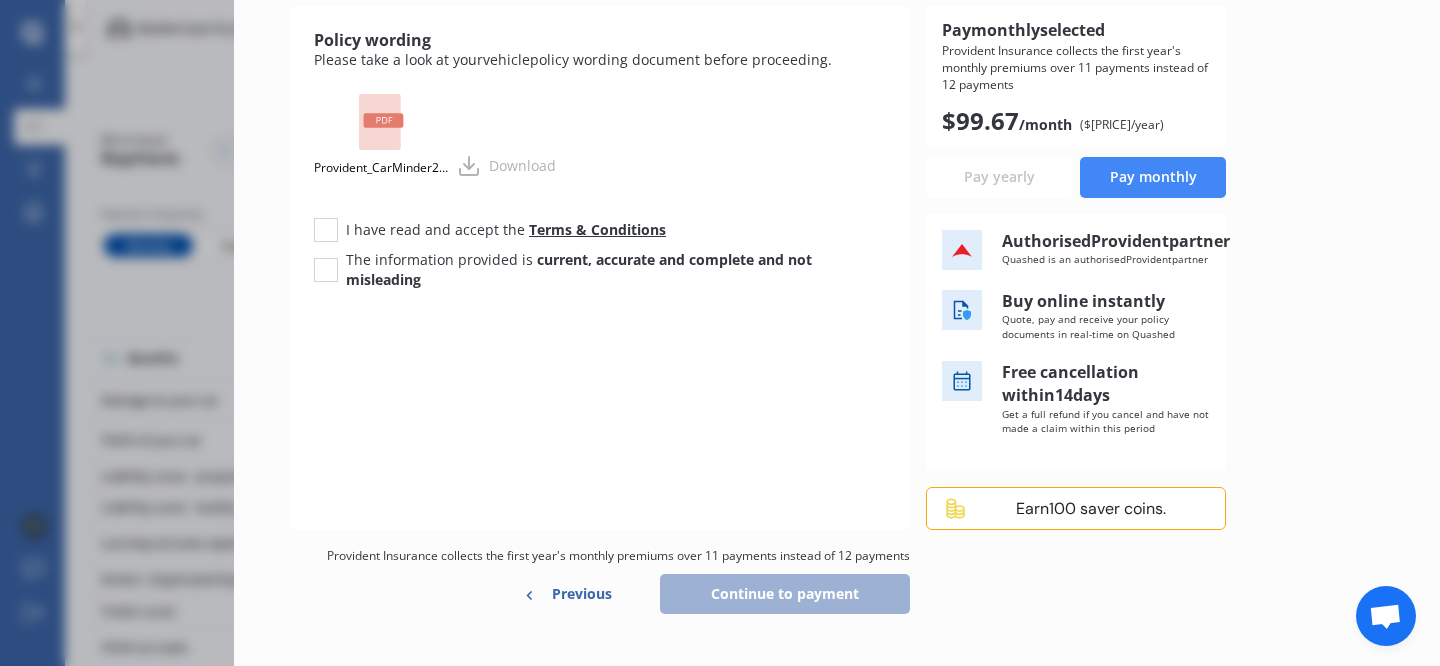 scroll, scrollTop: 283, scrollLeft: 0, axis: vertical 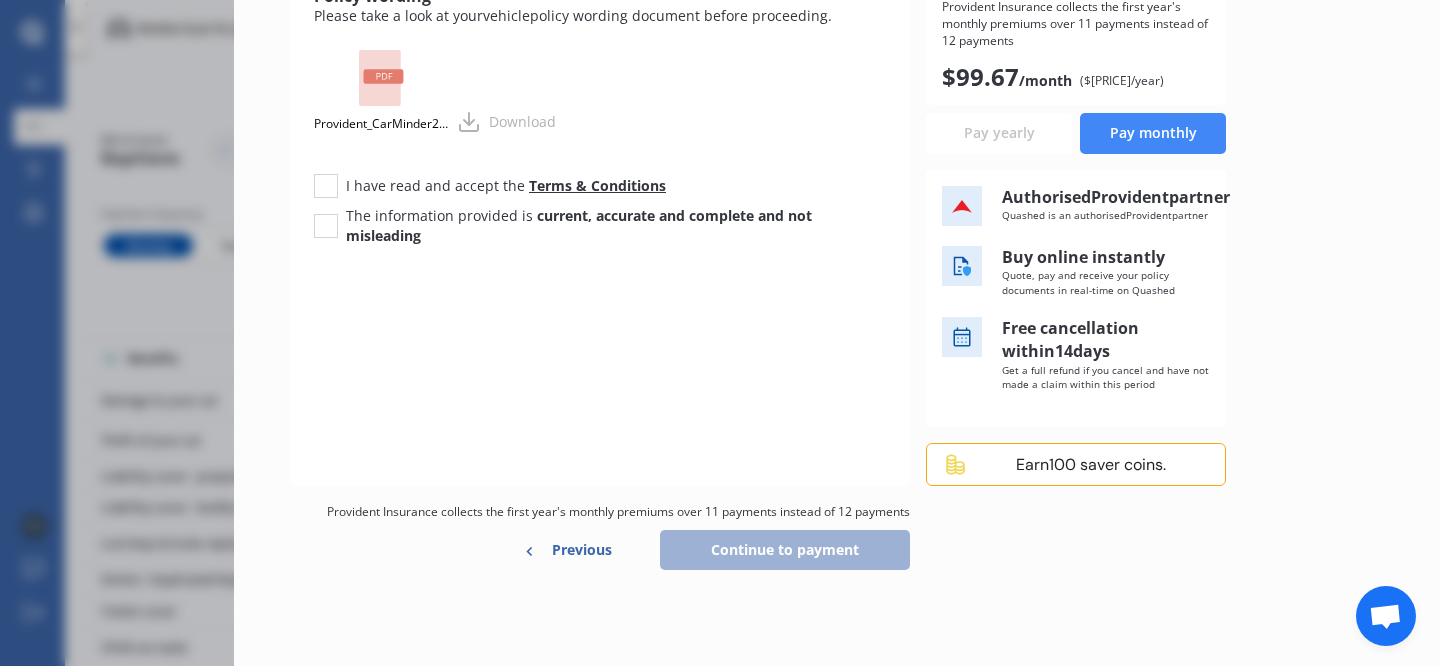 click on "Previous" at bounding box center (582, 550) 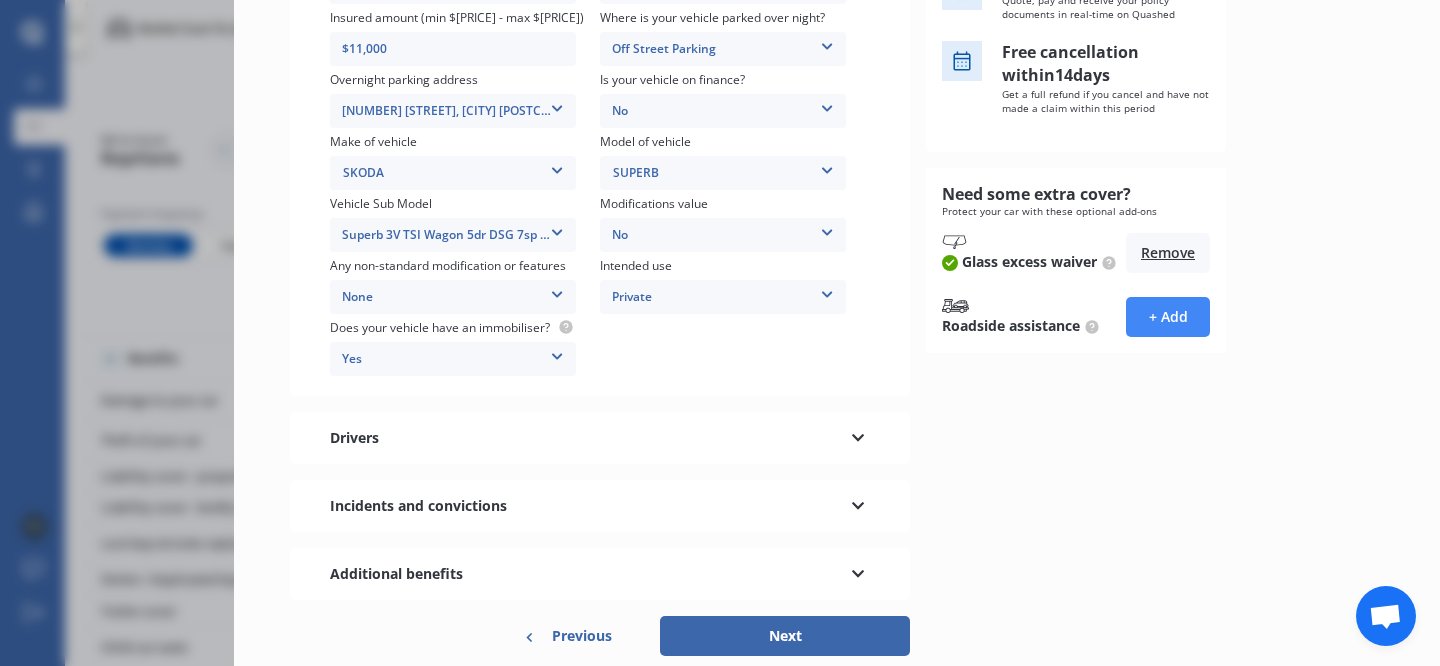 scroll, scrollTop: 414, scrollLeft: 0, axis: vertical 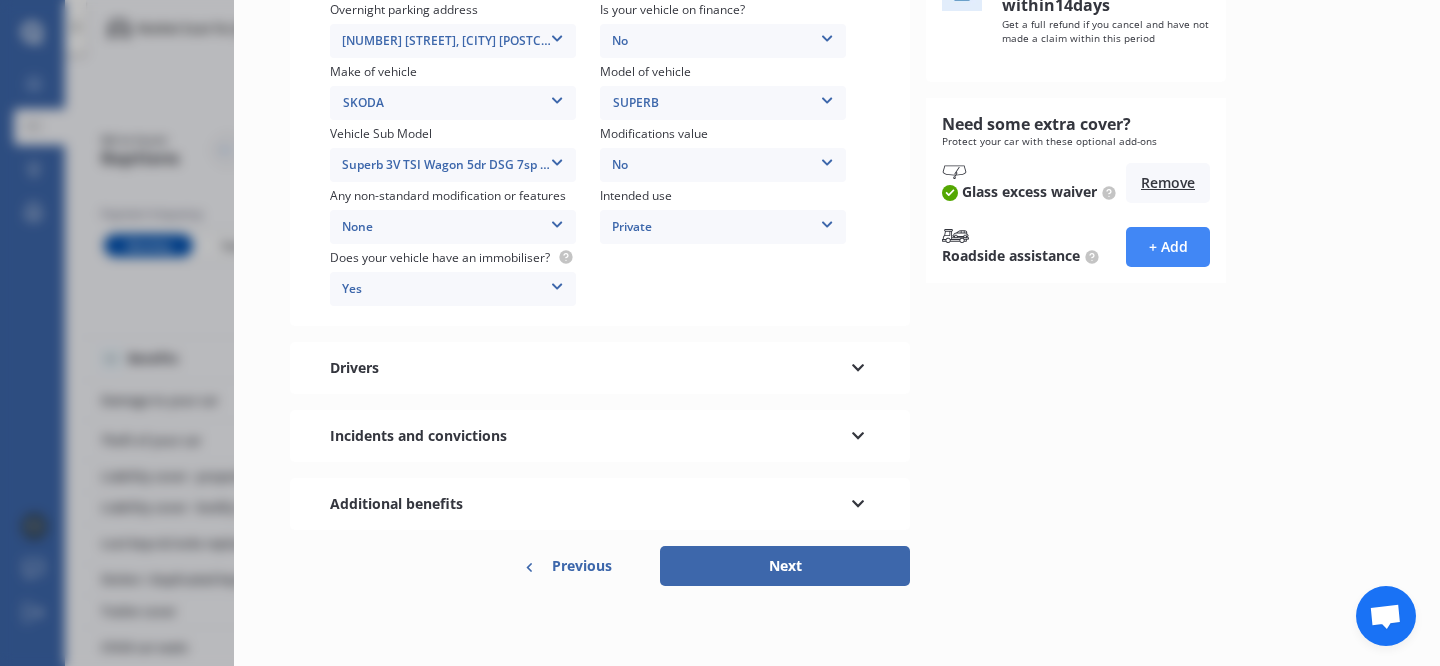 click on "Drivers" at bounding box center (600, 368) 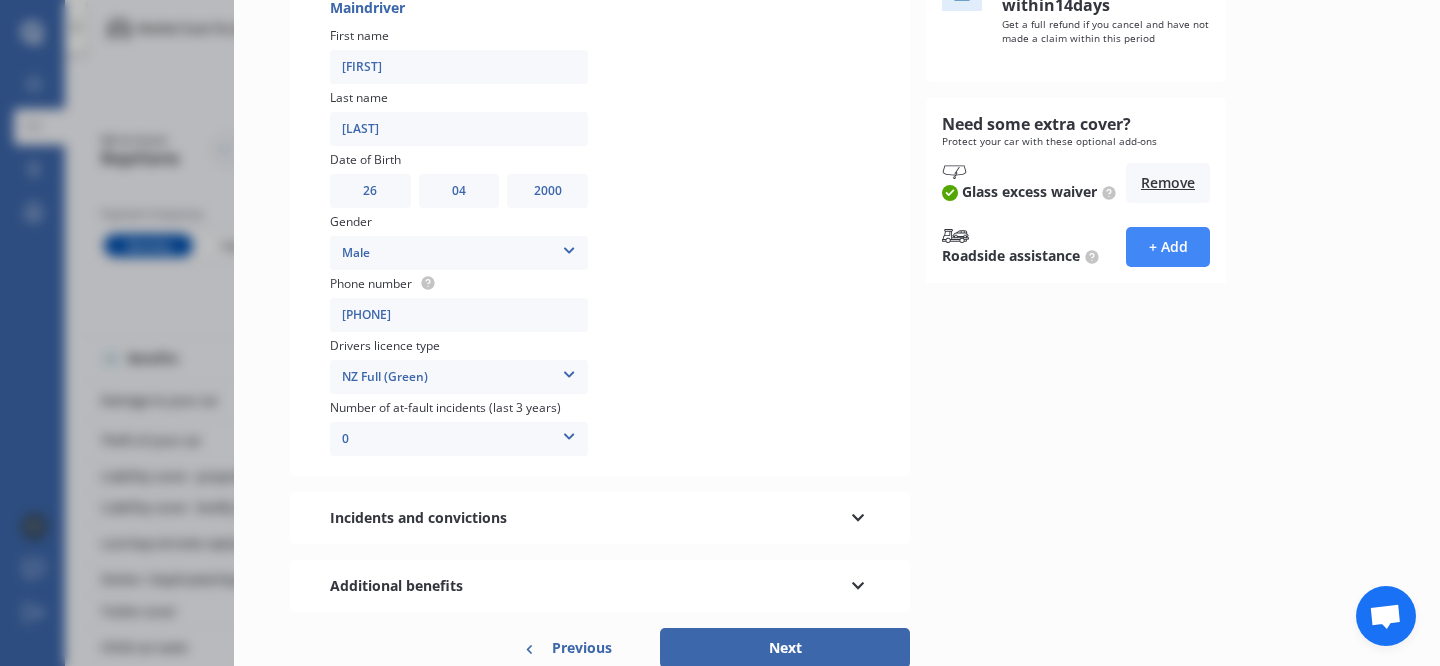 scroll, scrollTop: 496, scrollLeft: 0, axis: vertical 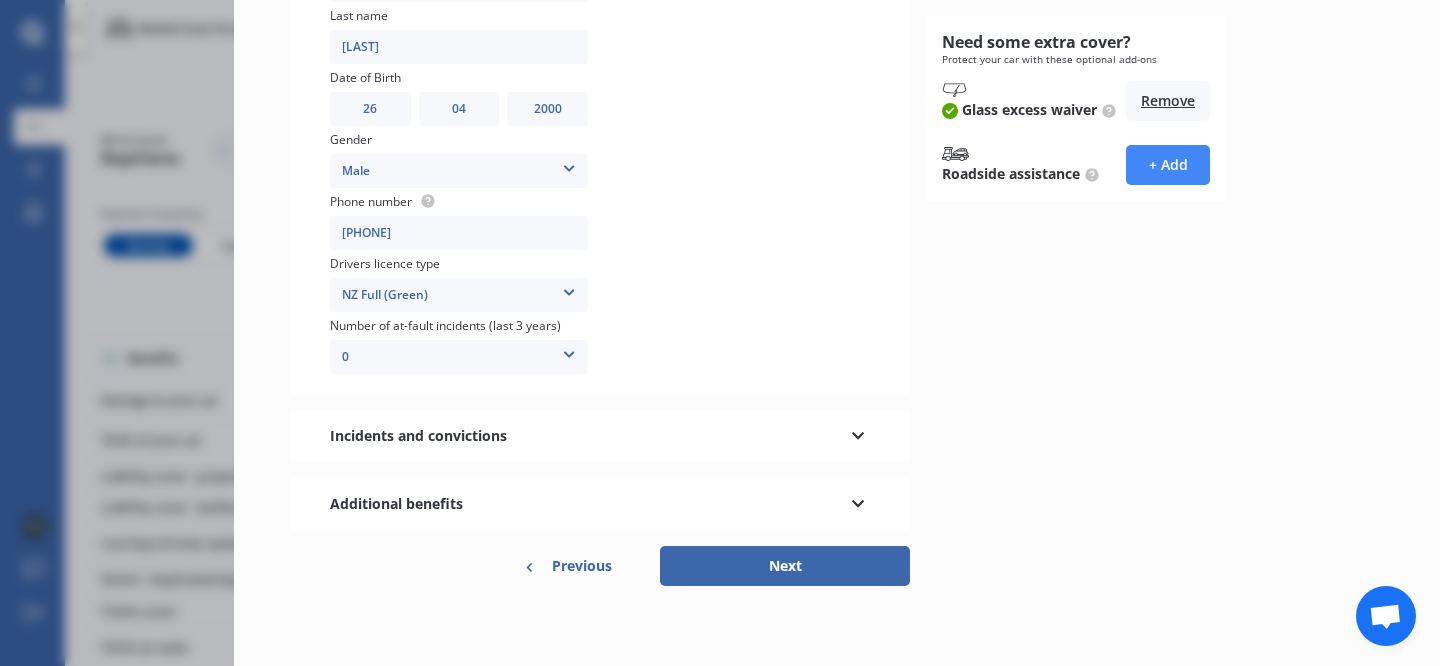 click on "Additional benefits" at bounding box center [600, 504] 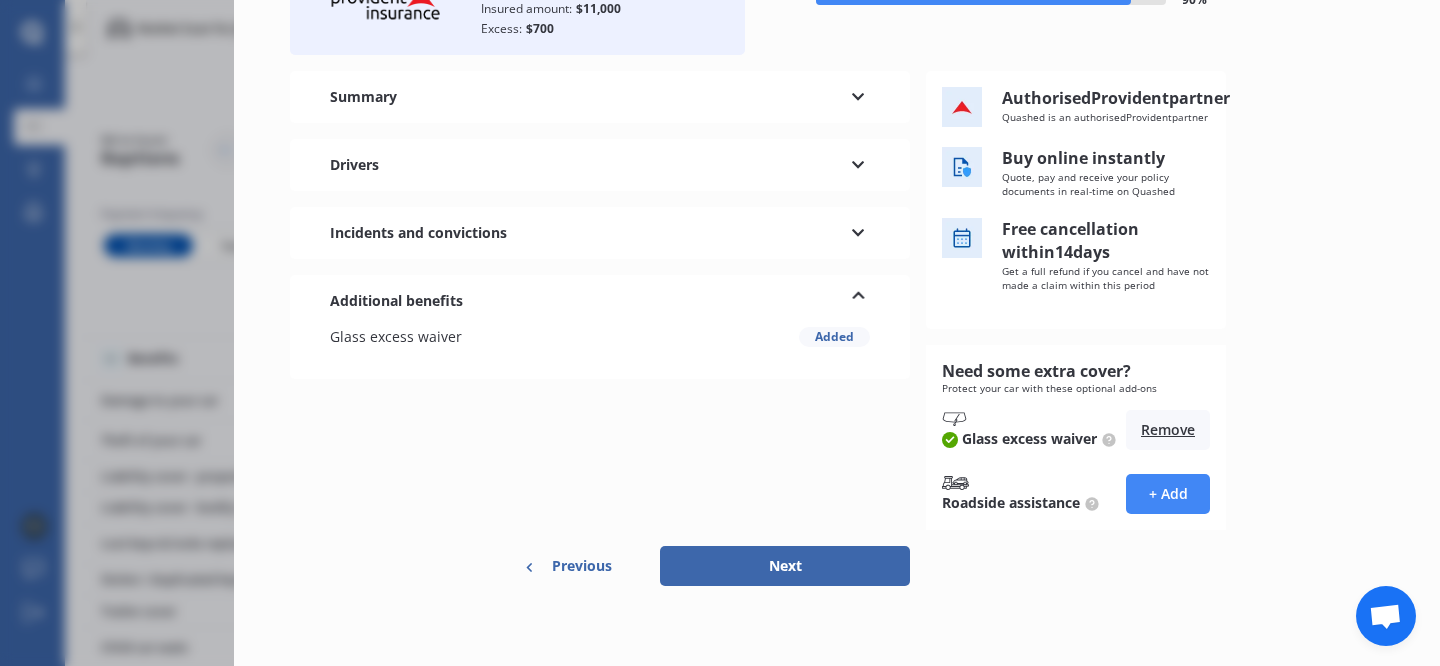 scroll, scrollTop: 0, scrollLeft: 0, axis: both 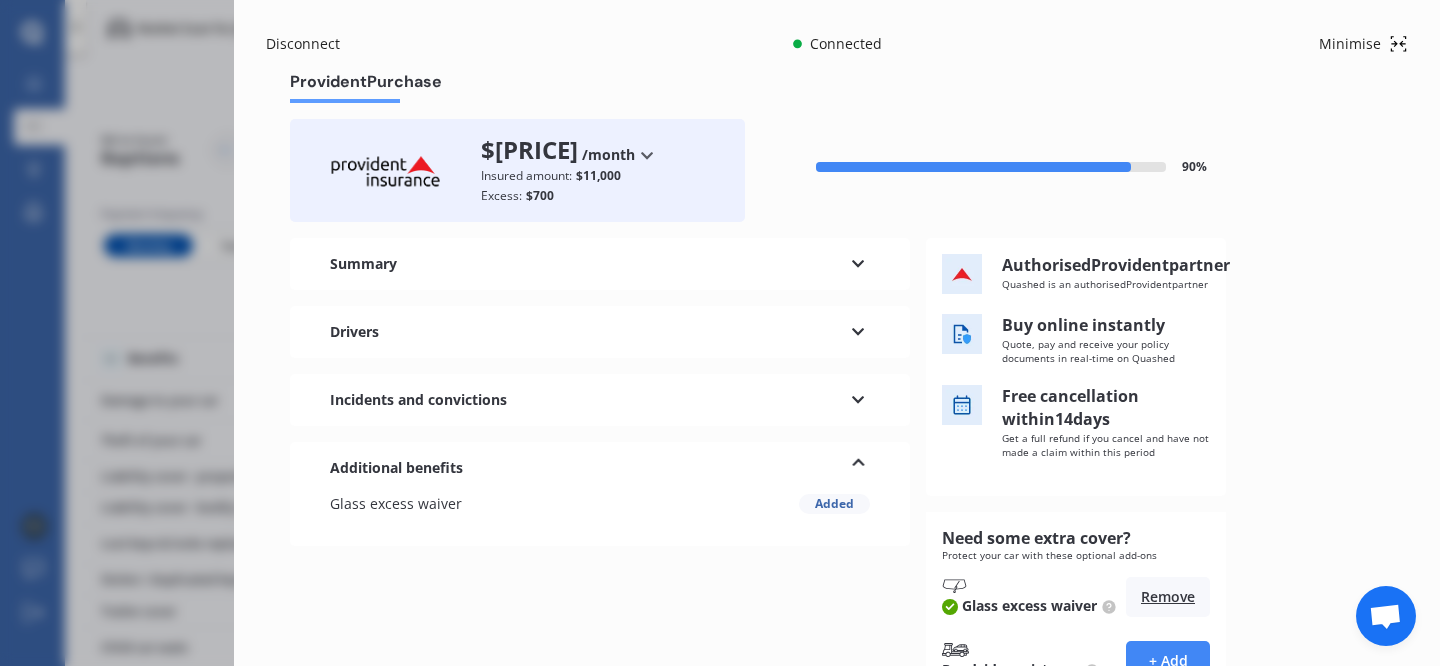 click on "Incidents and convictions" at bounding box center (600, 400) 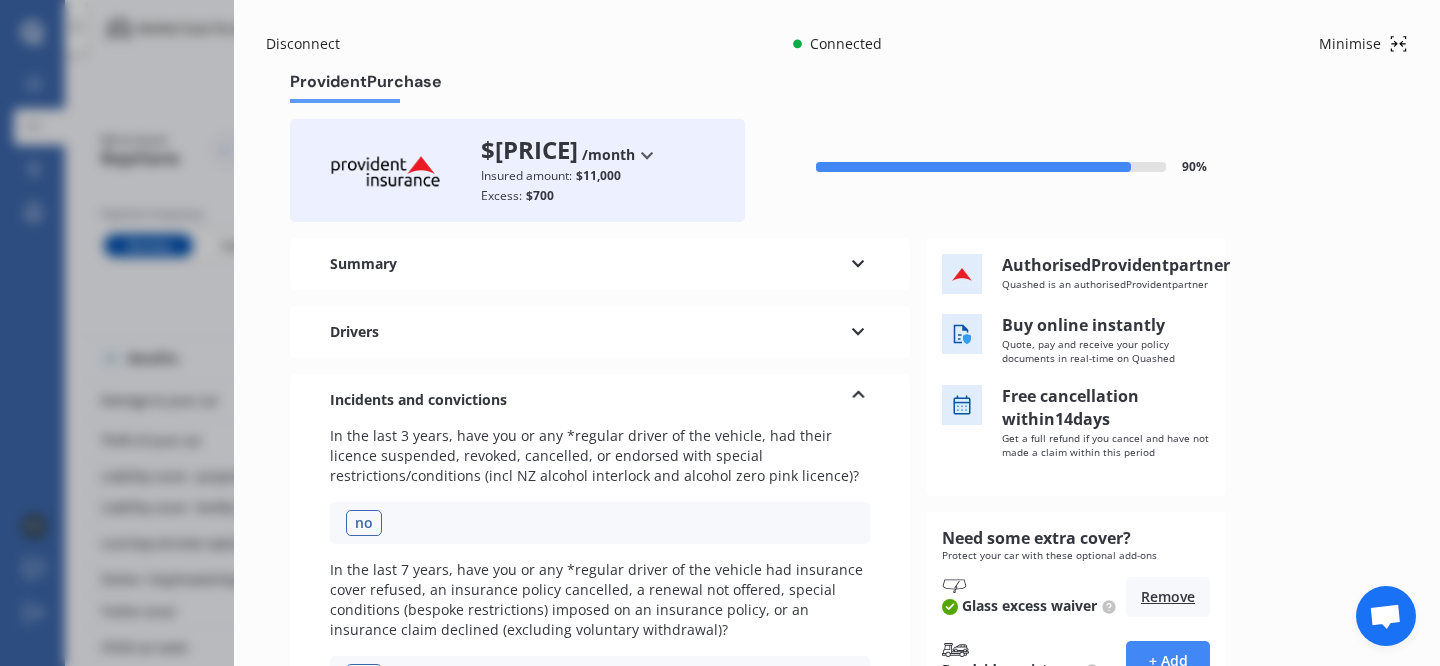 click on "Drivers" at bounding box center [600, 332] 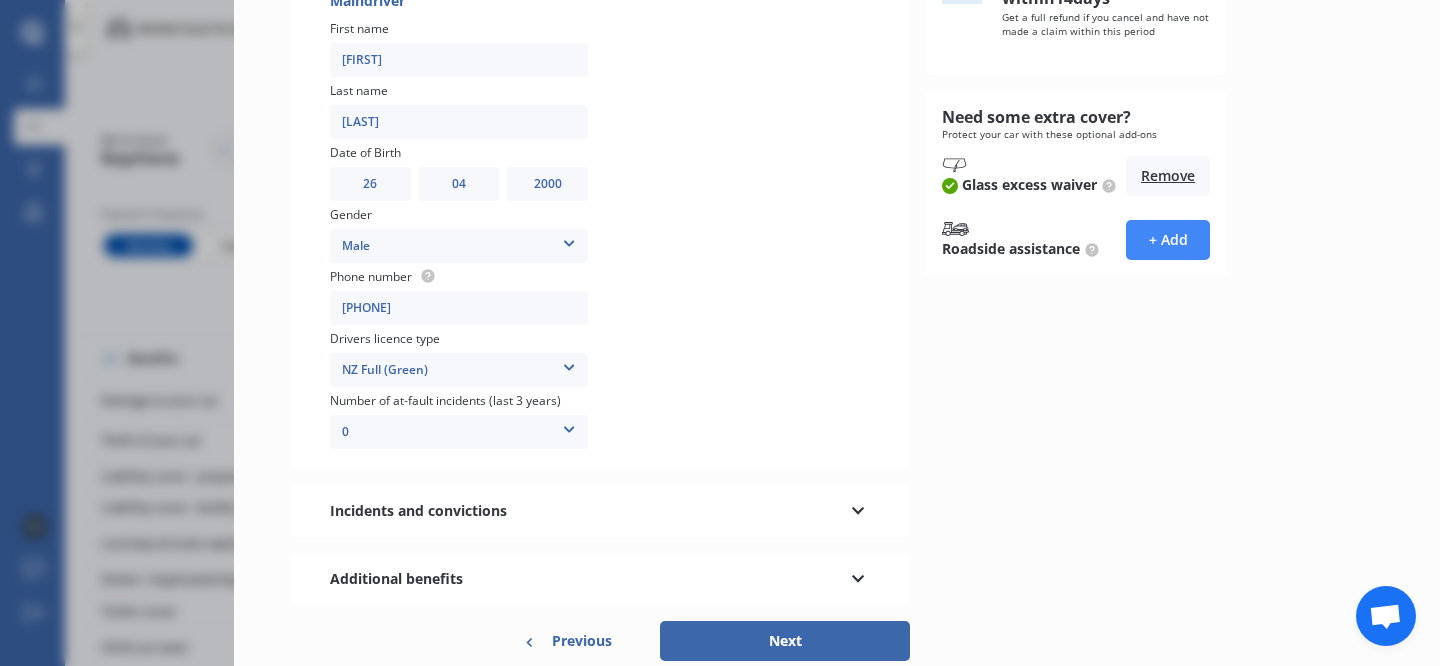 scroll, scrollTop: 496, scrollLeft: 0, axis: vertical 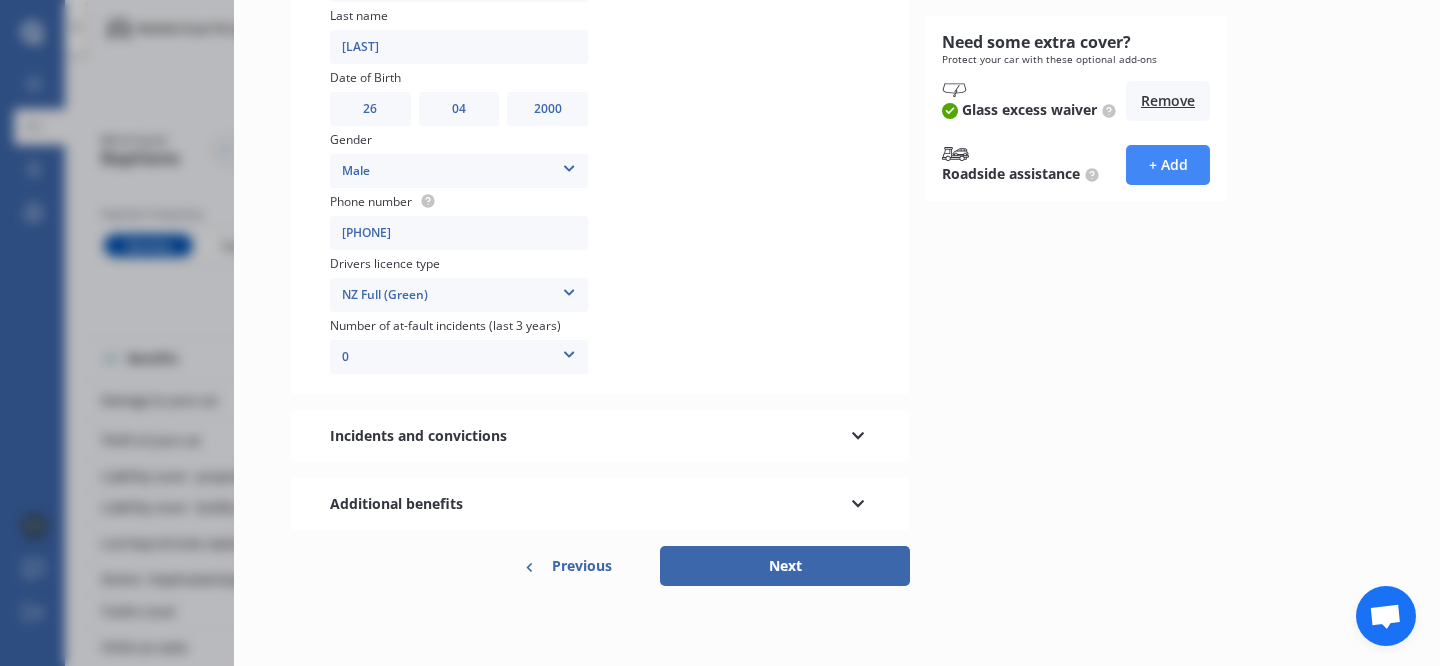 click on "Incidents and convictions" at bounding box center (600, 436) 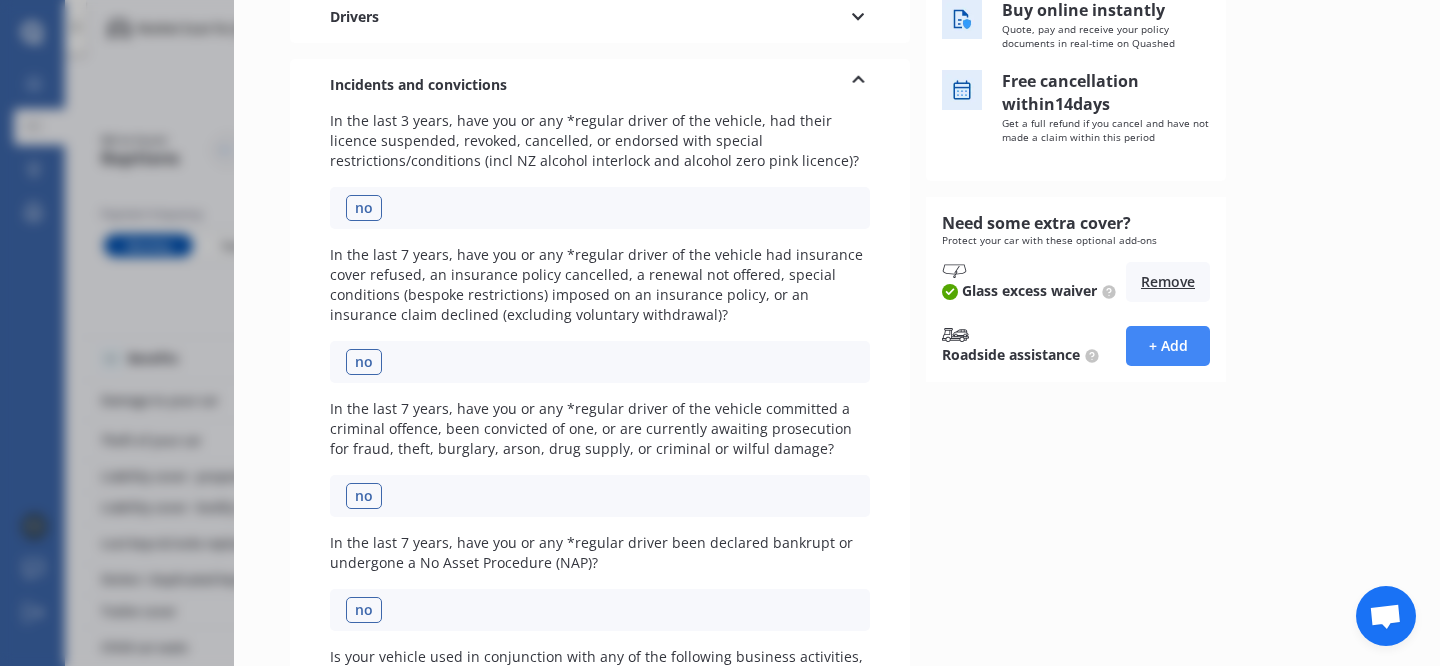 scroll, scrollTop: 0, scrollLeft: 0, axis: both 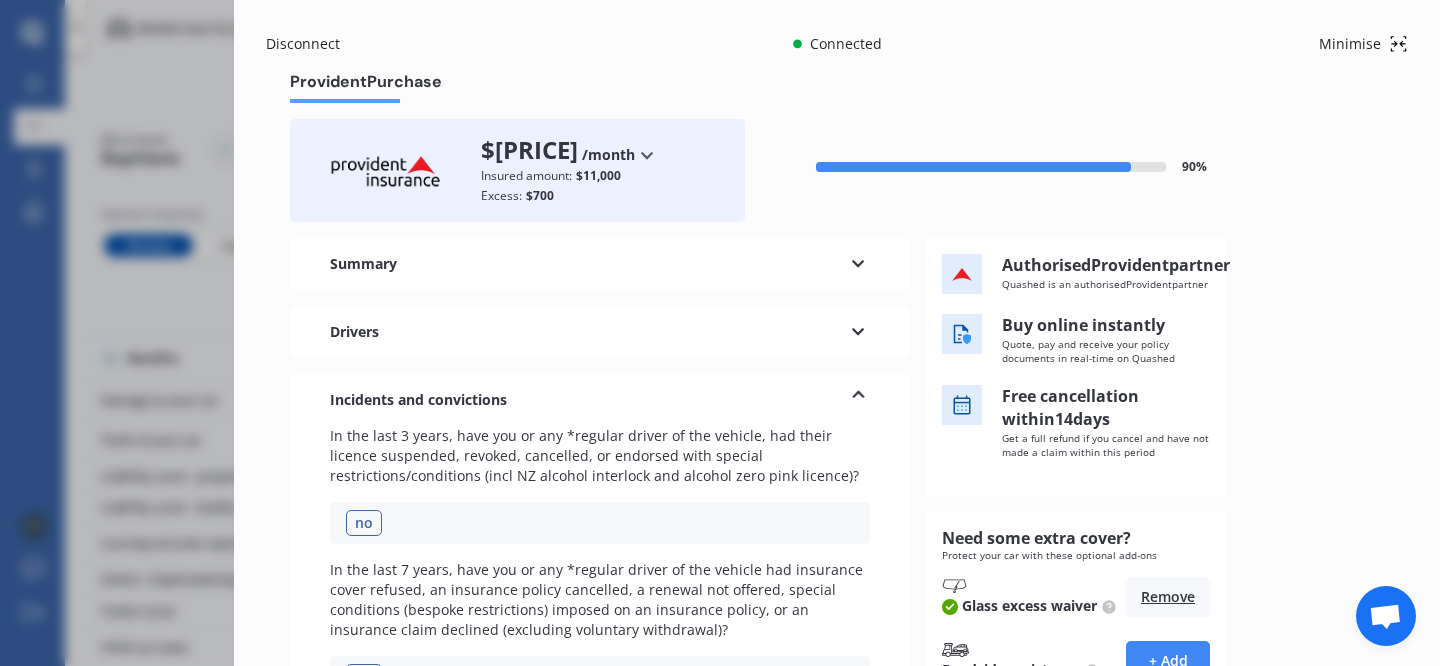 click on "Summary" at bounding box center (600, 264) 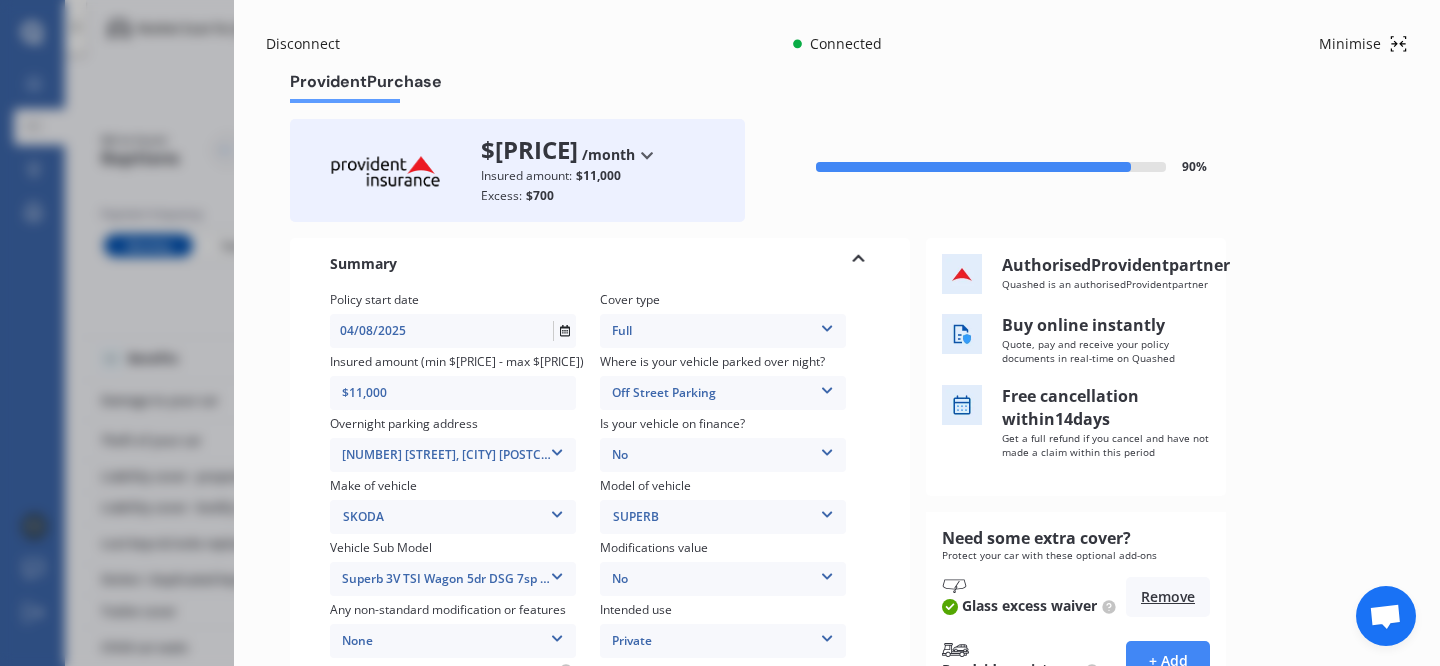 scroll, scrollTop: 414, scrollLeft: 0, axis: vertical 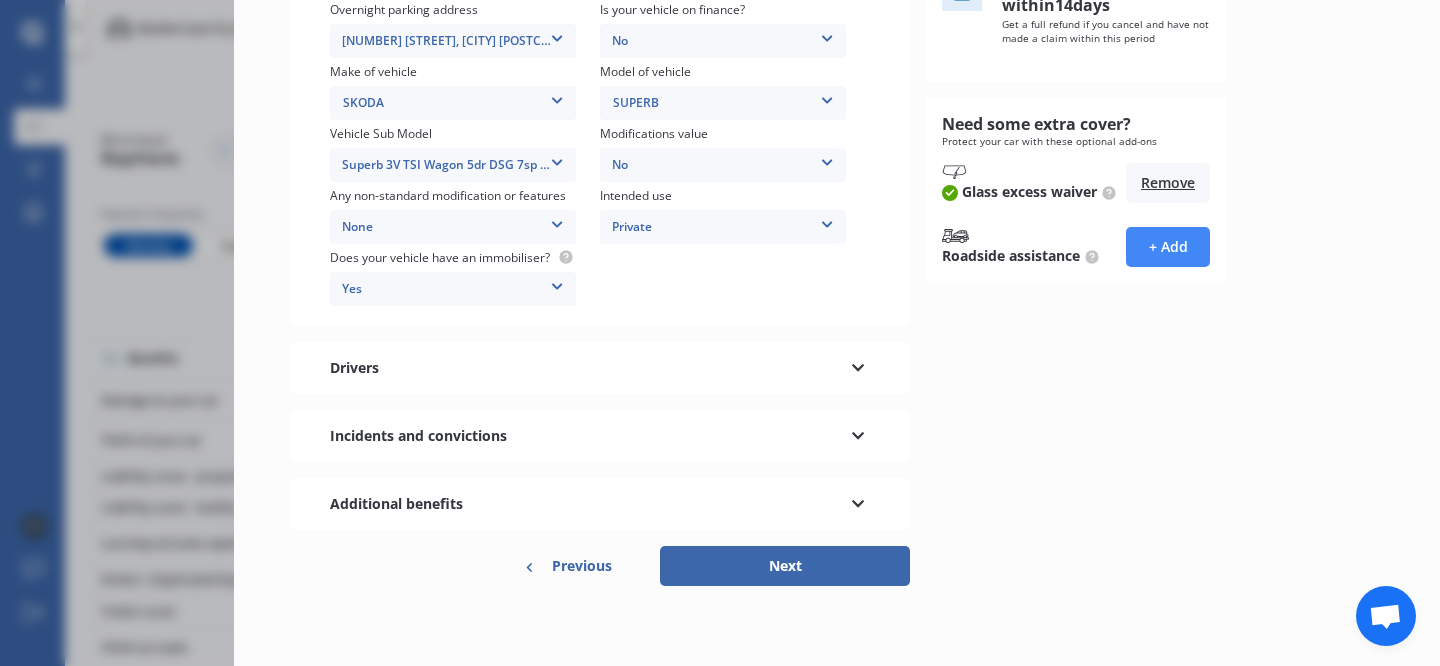 click on "Drivers" at bounding box center (600, 368) 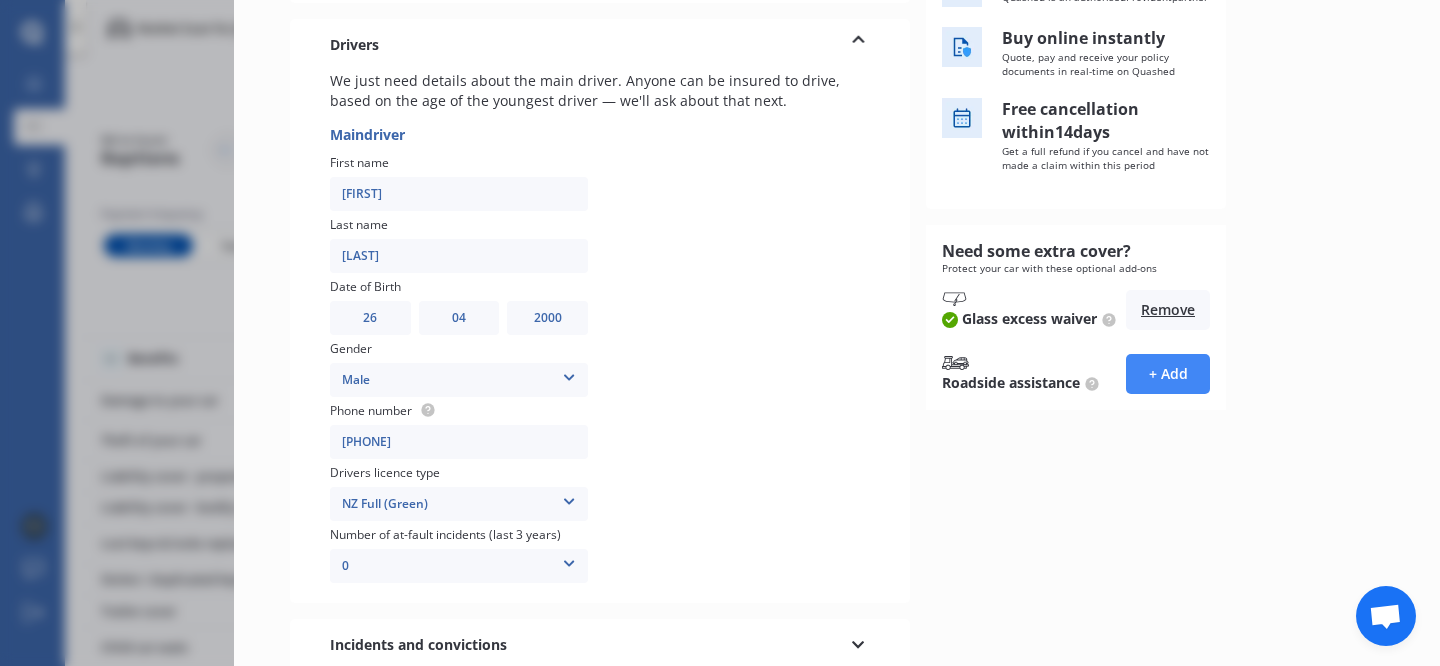 scroll, scrollTop: 496, scrollLeft: 0, axis: vertical 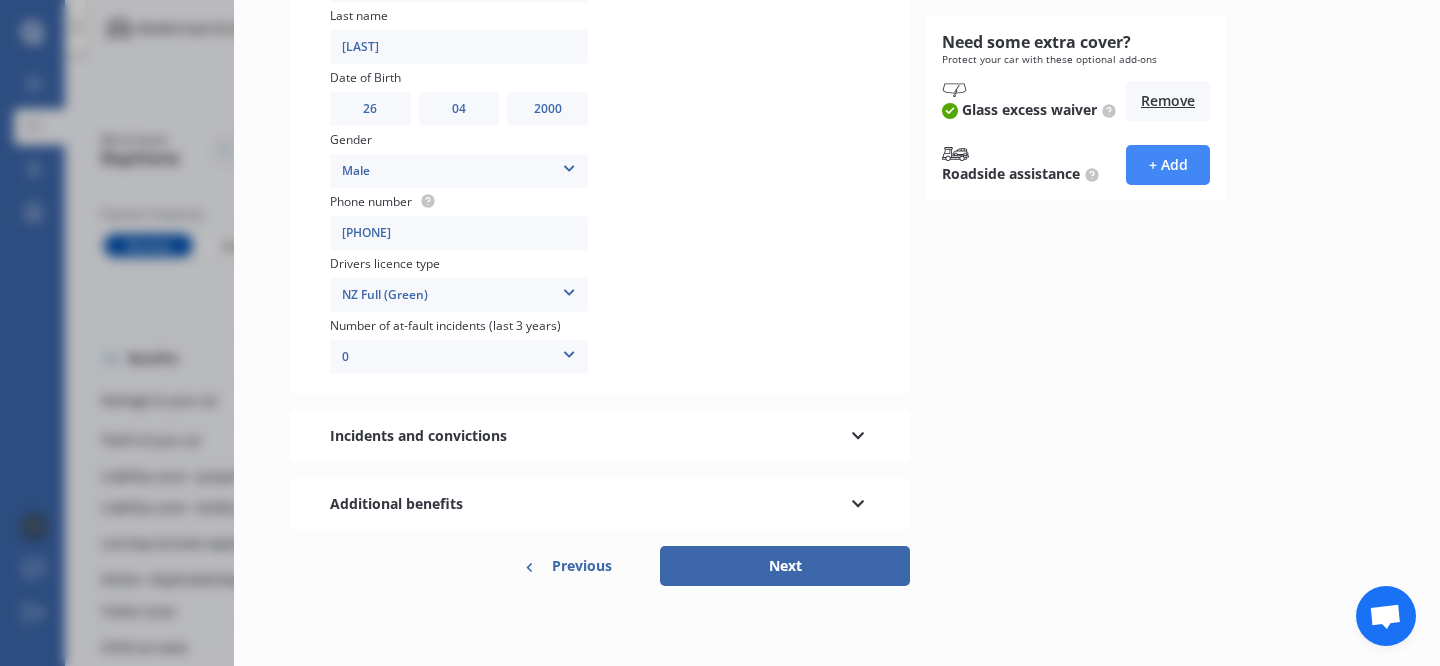 click on "Summary Policy start date 04/08/2025 Cover type Full Full Insured amount (min $7,125 - max $18,525) $11,000 Where is your vehicle parked over night? Off Street Parking Garage (fully enclosed) Off Street Parking Other Overnight parking address 6 Copeland Street, Whanganui 4500 6 Copeland Street, Whanganui 4500 Is your vehicle on finance? No No Yes Make of vehicle SKODA SKODA Model of vehicle SUPERB SUPERB Vehicle Sub Model Superb 3V TSI Wagon 5dr DSG 7sp 1.8T (132kW) MY16 Superb 3V TSI Wagon 5dr DSG 7sp 1.8T (132kW) MY16 Modifications value No No Up to $4000 Up to $6000 Greater than $6000 Any non-standard modification or features None None Nitrous Oxide System(NOS) Roll Cage Full Racing Harness Intended use Private Private Private & Business Does your vehicle have an immobiliser? Yes Yes No Drivers We just need details about the main driver. Anyone can be insured to drive, based on the age of the youngest driver — we'll ask about that next. Main  driver First name Matthew Last name Poole Date of Birth DD 01" at bounding box center (600, 136) 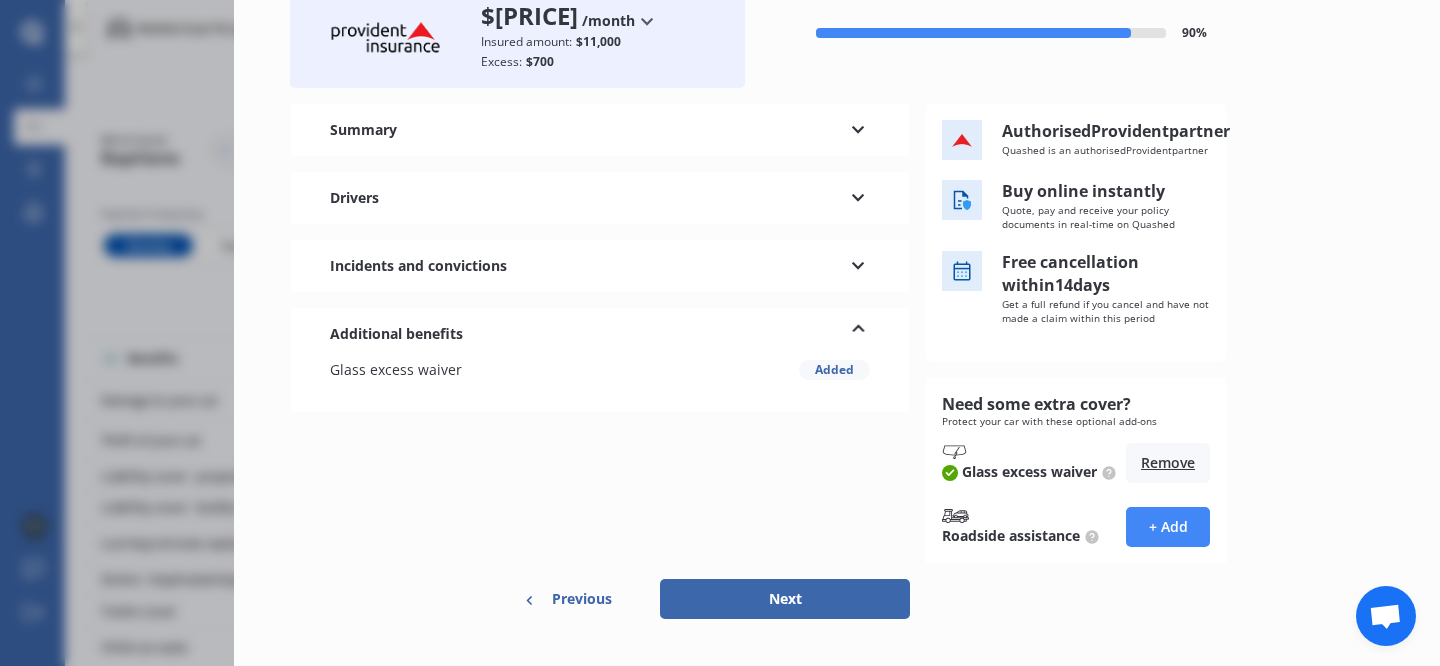 scroll, scrollTop: 161, scrollLeft: 0, axis: vertical 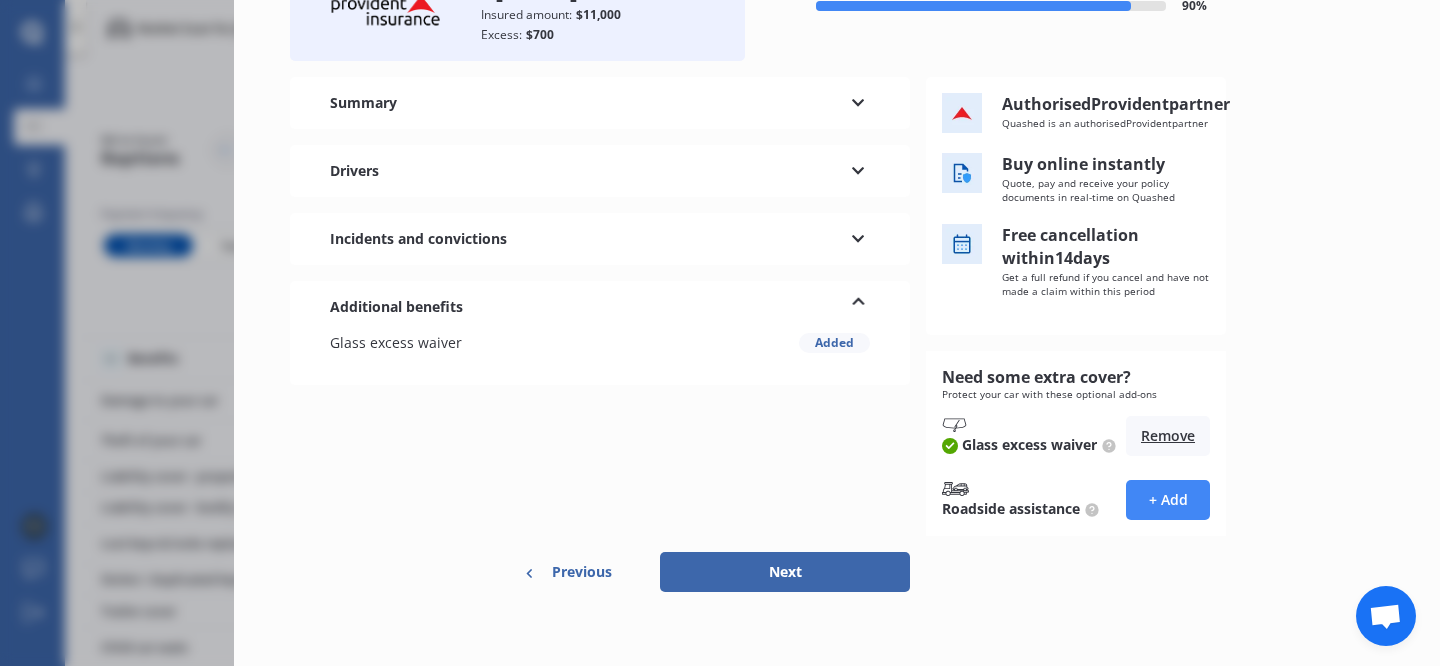 click on "Previous" at bounding box center [582, 572] 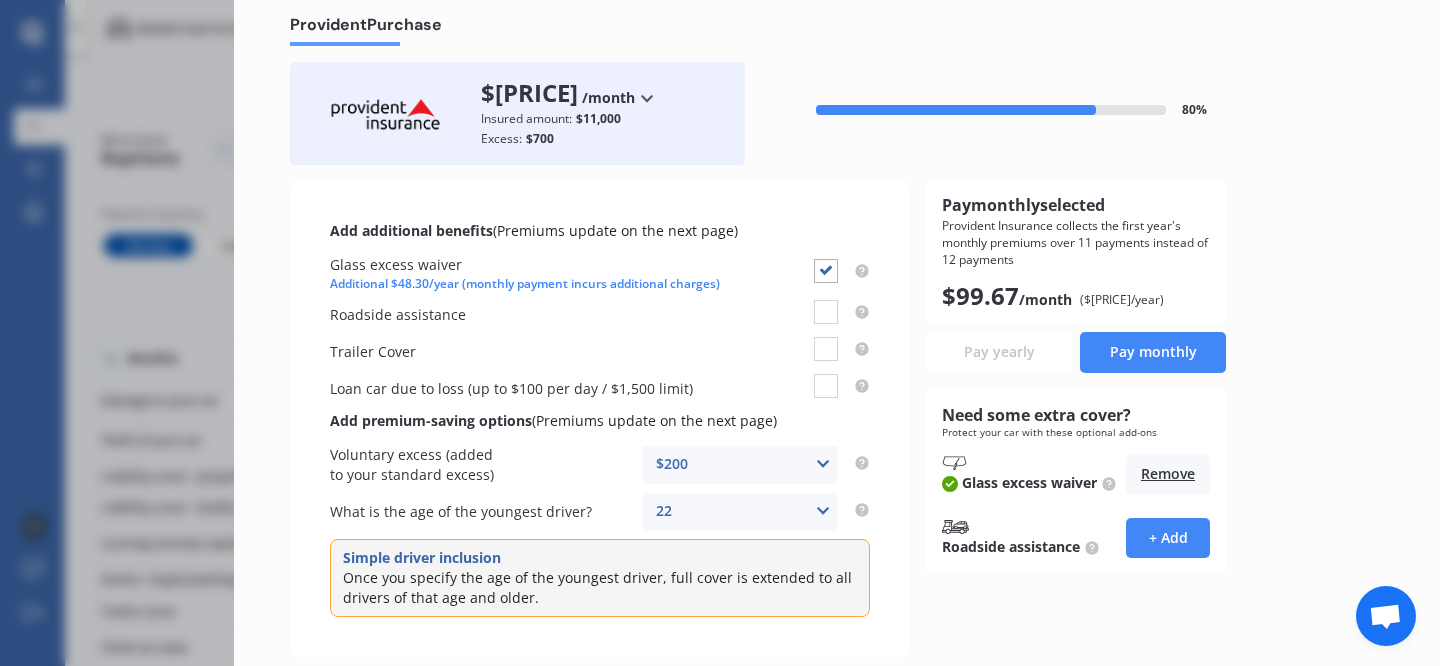 scroll, scrollTop: 58, scrollLeft: 0, axis: vertical 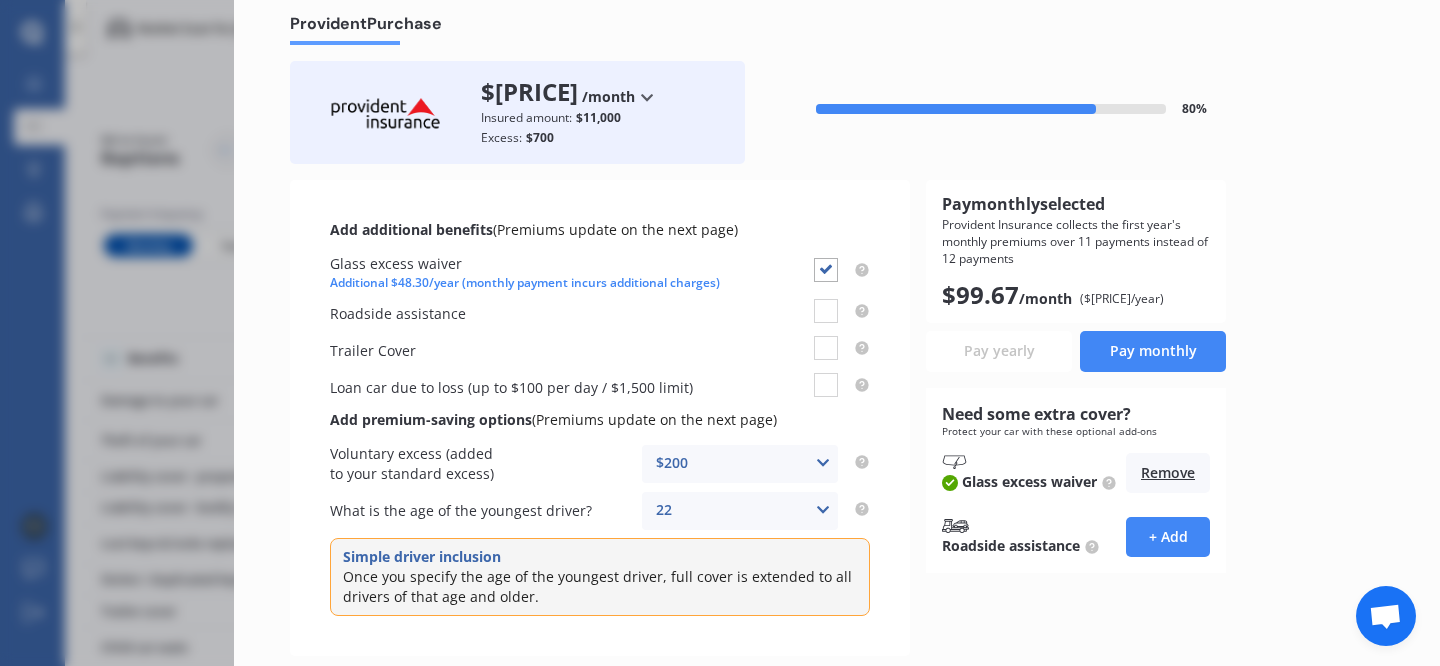 click on "22 16 17 18 19 20 21 22 23 24 25 or over" at bounding box center (740, 511) 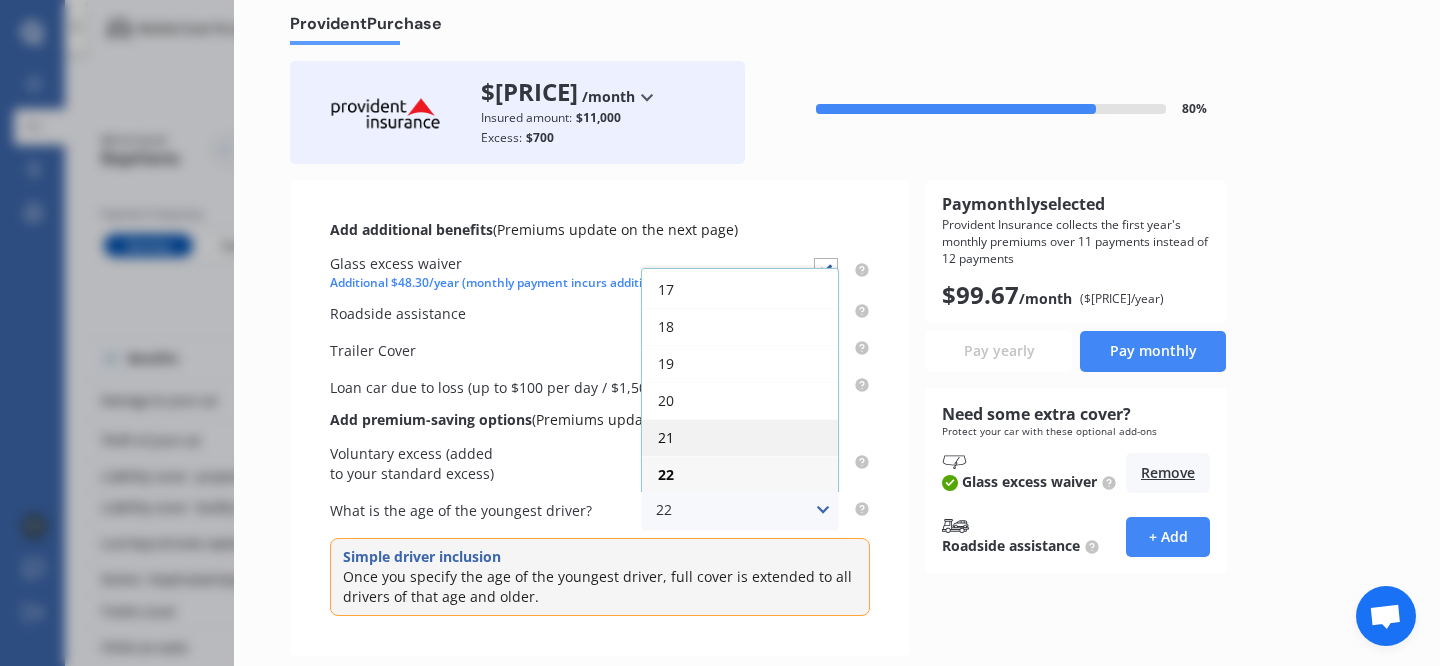 scroll, scrollTop: 146, scrollLeft: 0, axis: vertical 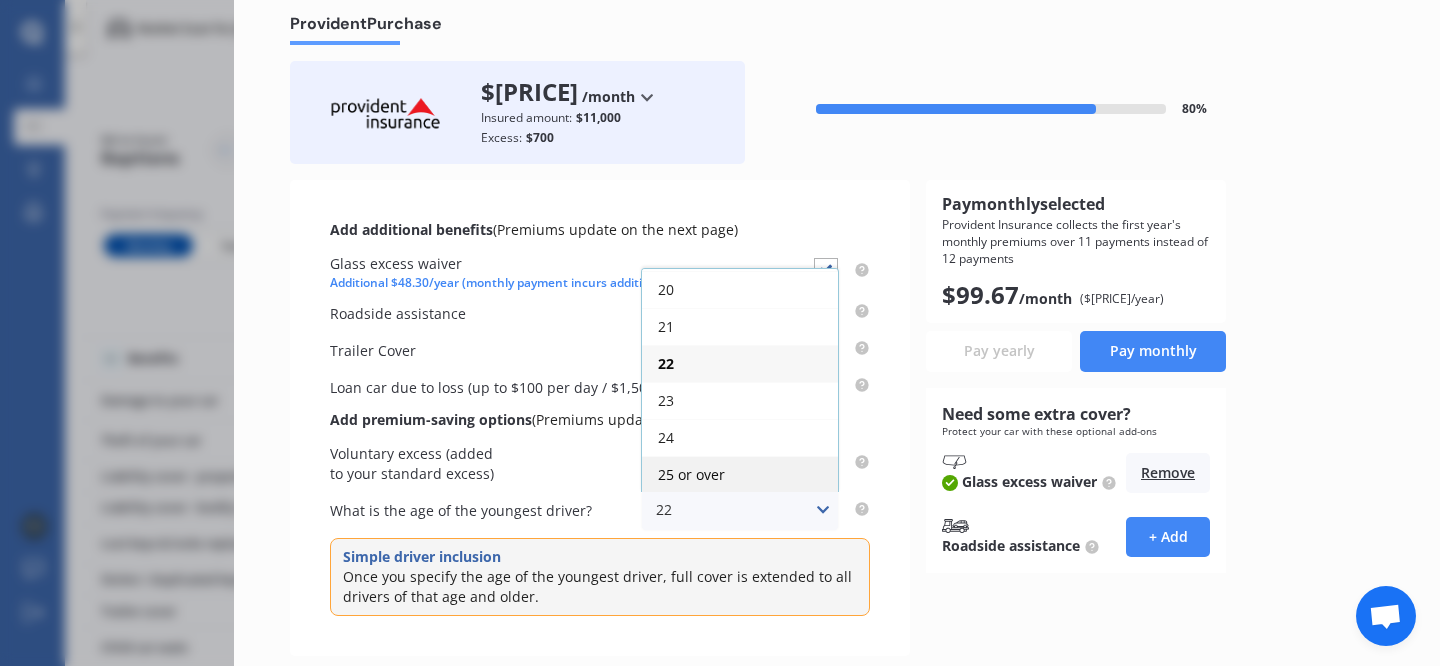 click on "25 or over" at bounding box center [740, 474] 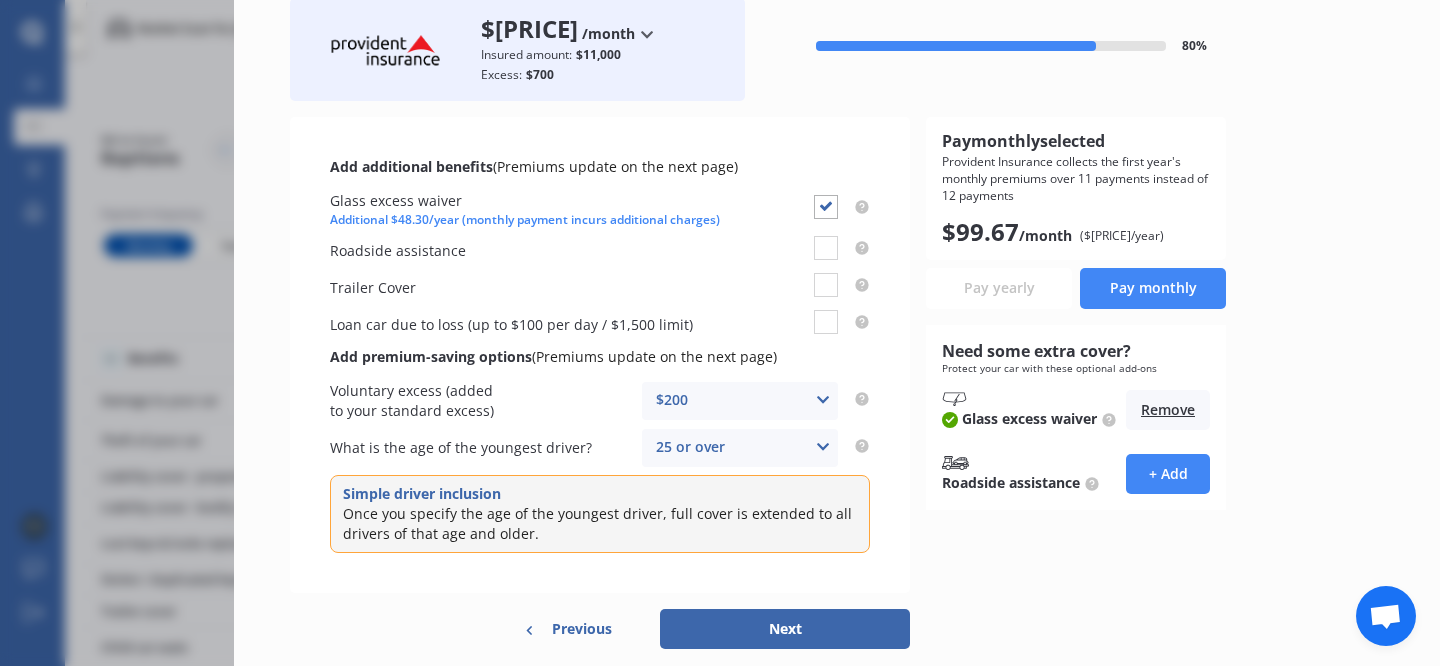 click on "Next" at bounding box center [785, 629] 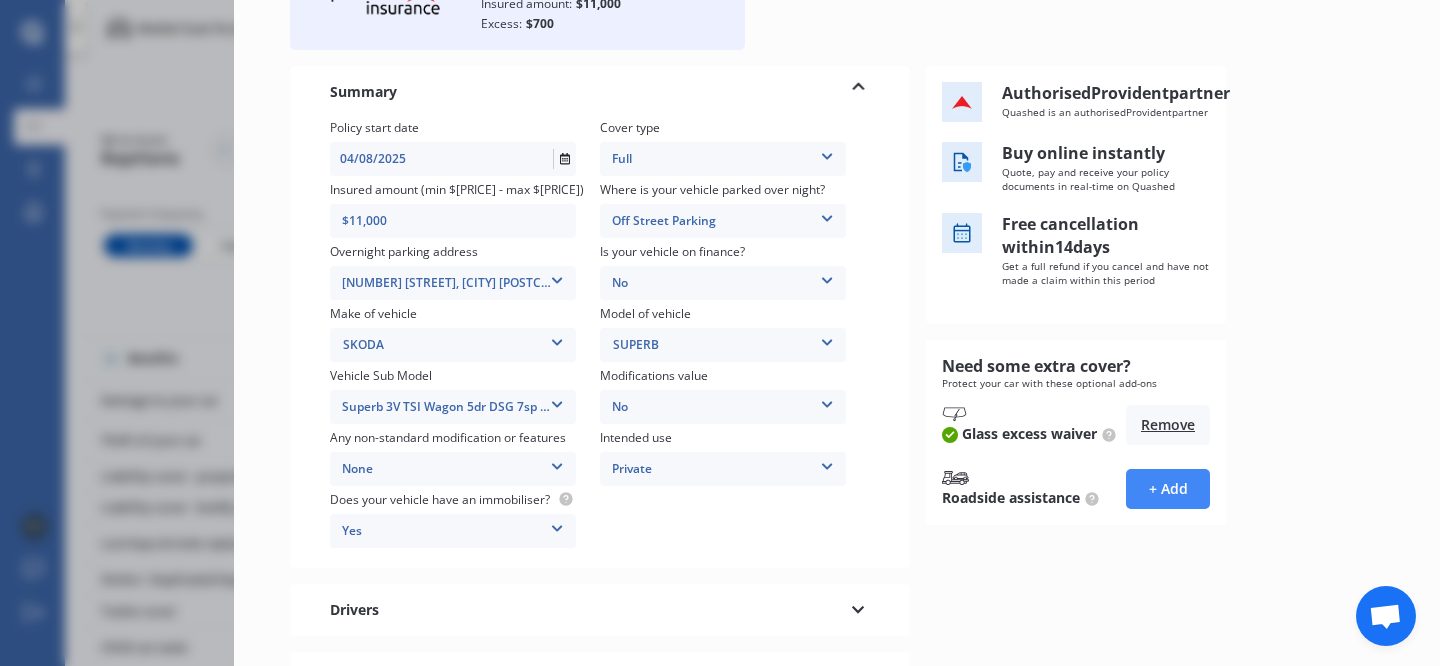 scroll, scrollTop: 0, scrollLeft: 0, axis: both 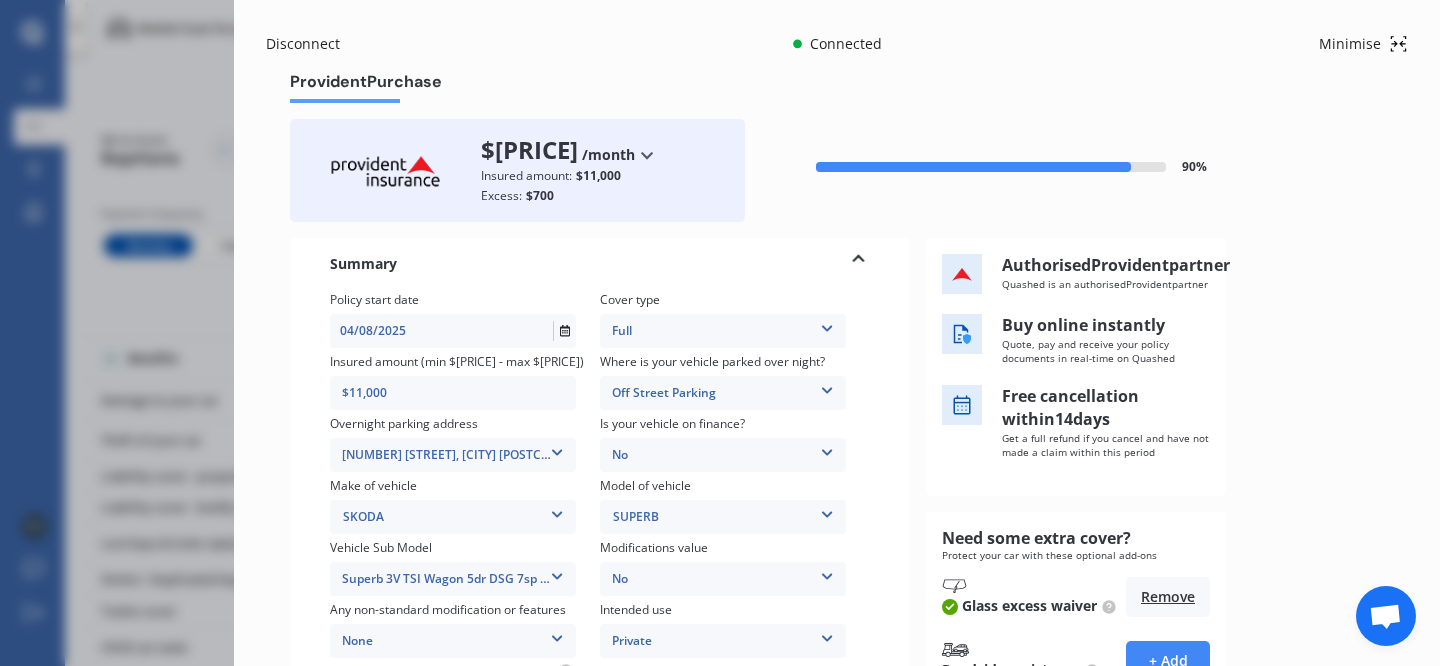 click on "Minimise" at bounding box center [1350, 44] 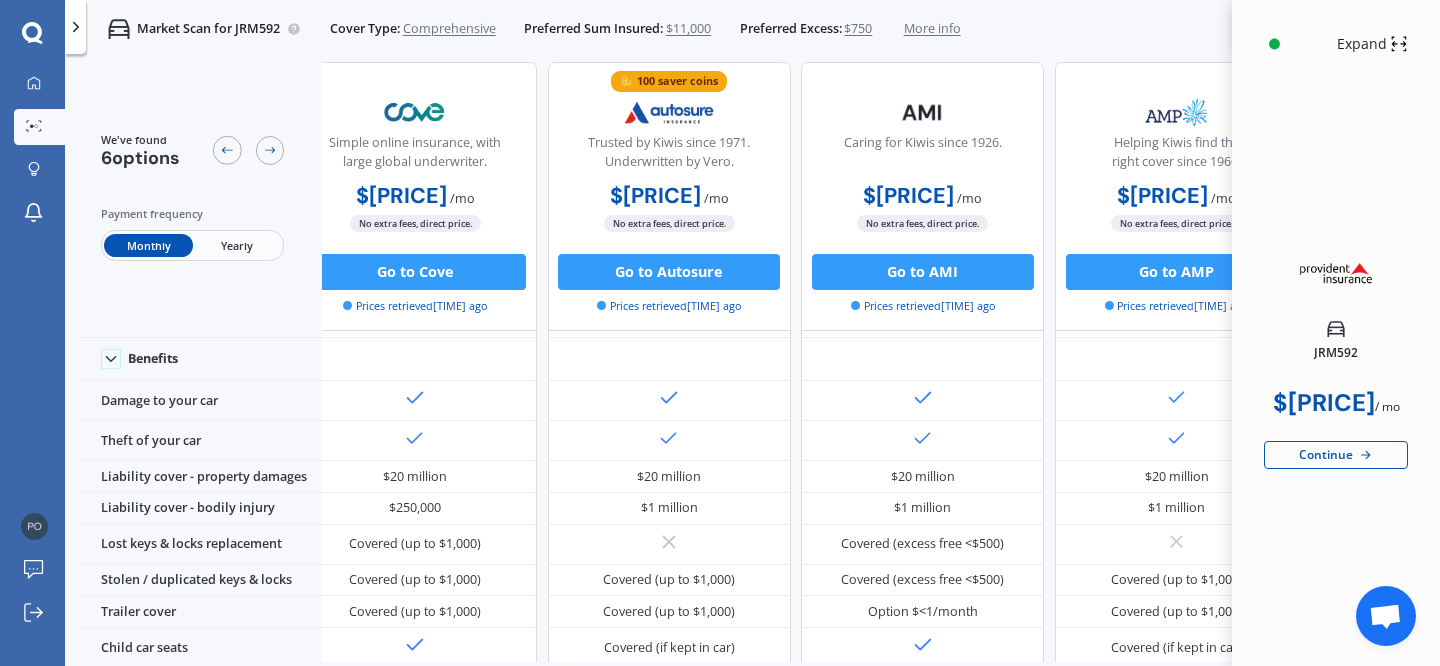 scroll, scrollTop: 77, scrollLeft: 0, axis: vertical 